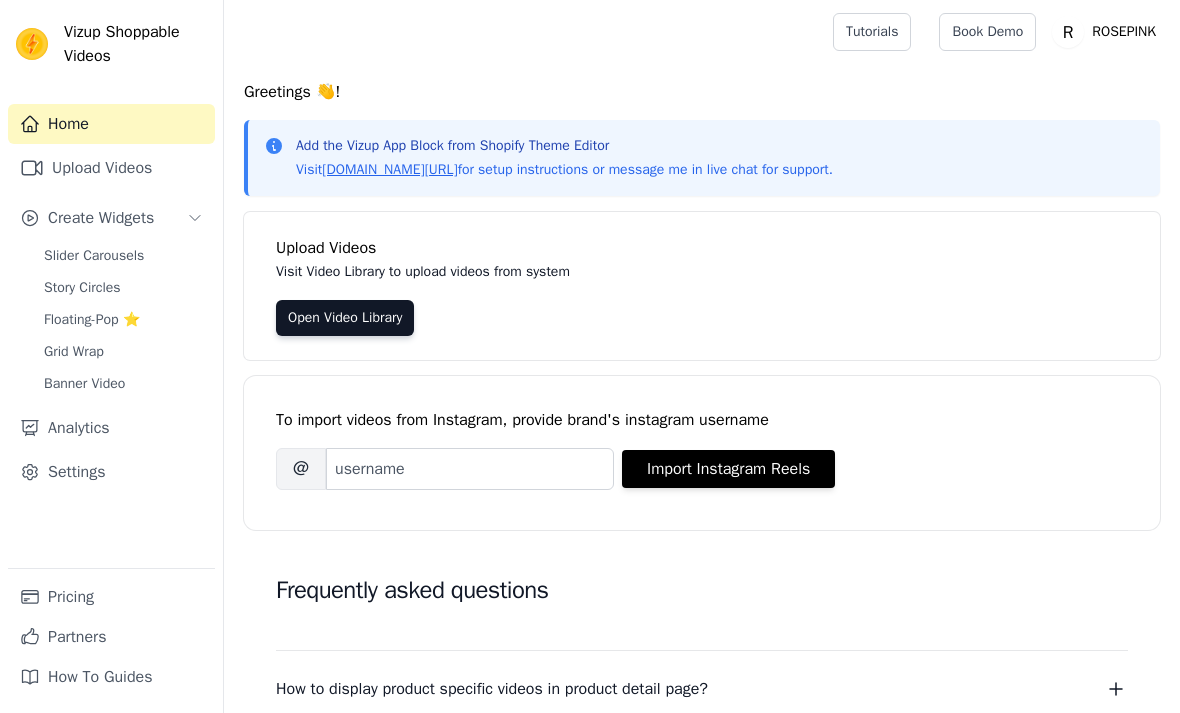 scroll, scrollTop: 0, scrollLeft: 0, axis: both 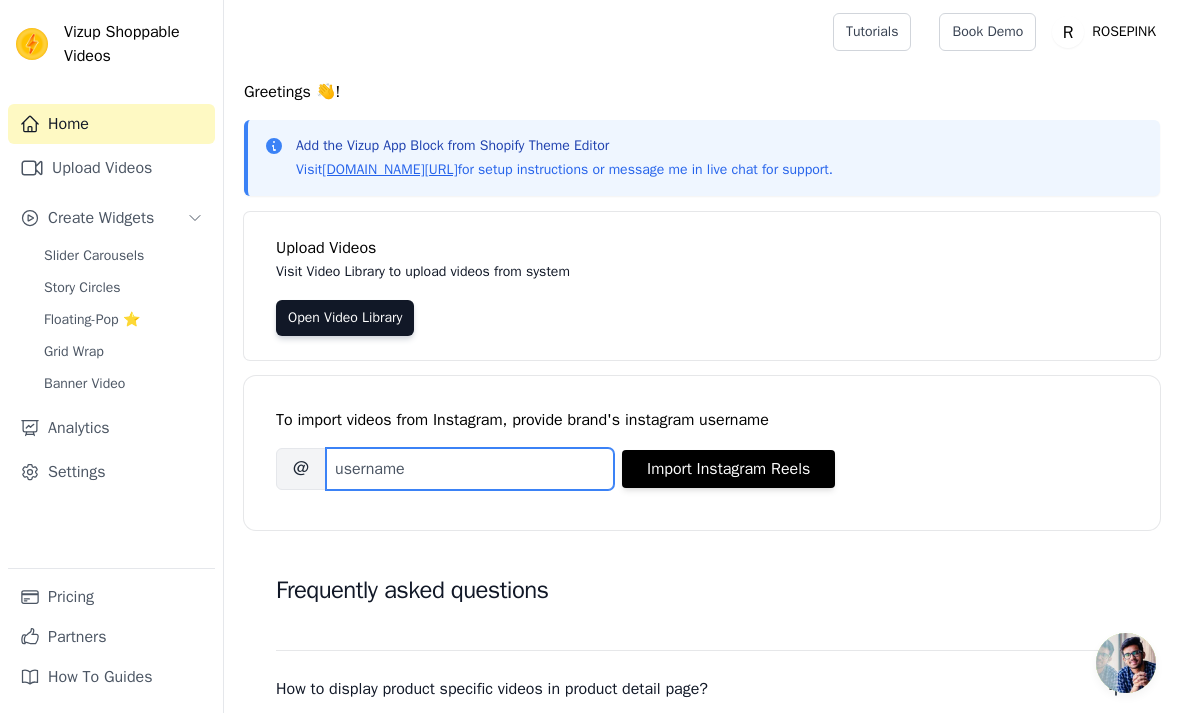 click on "Brand's Instagram Username" at bounding box center [470, 469] 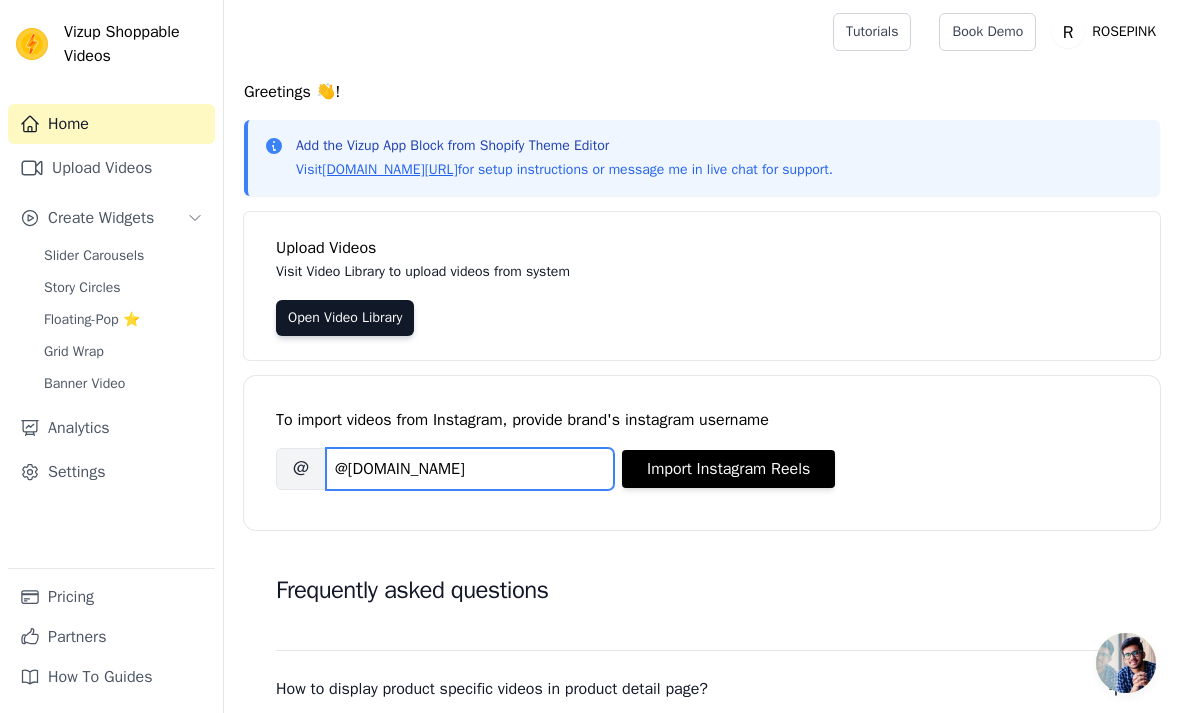 type on "@rosepink.in" 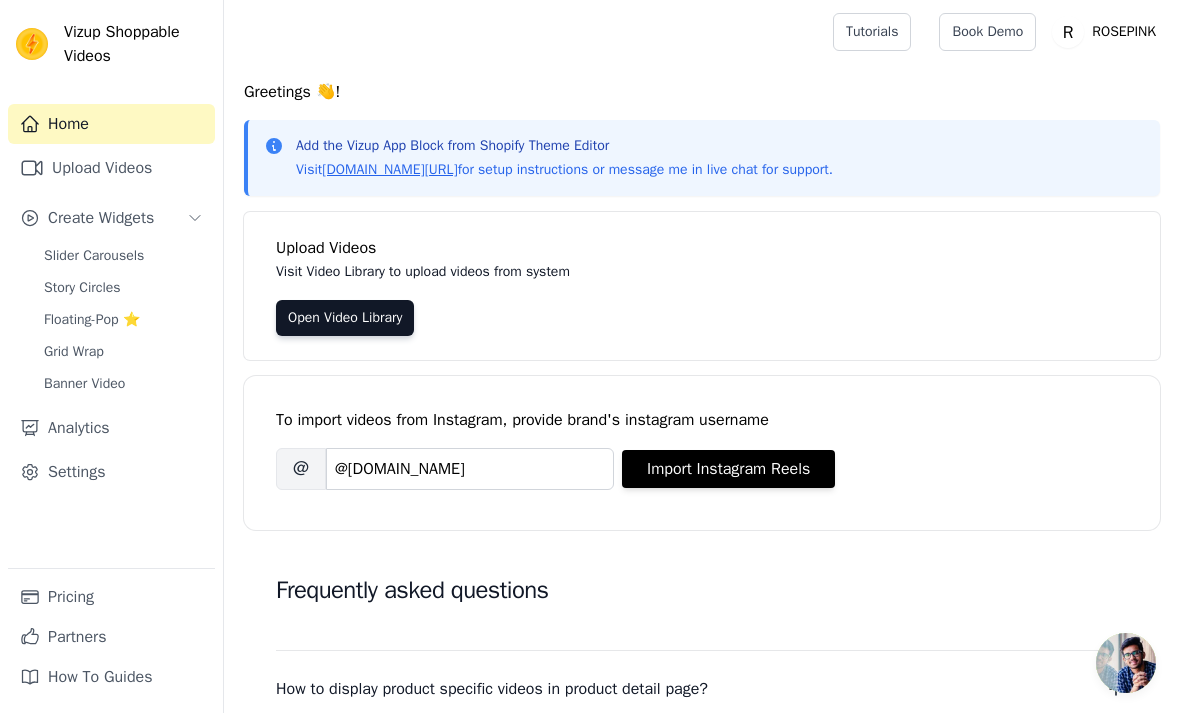 click on "Import Instagram Reels" at bounding box center [728, 469] 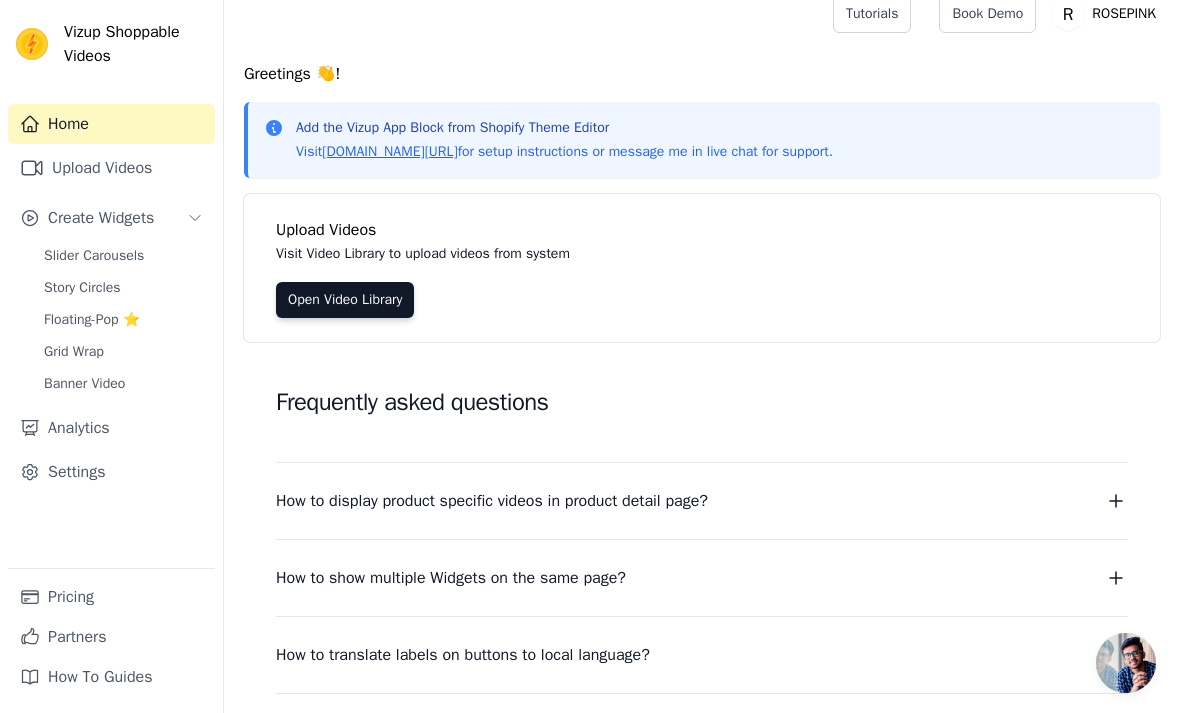 scroll, scrollTop: 0, scrollLeft: 0, axis: both 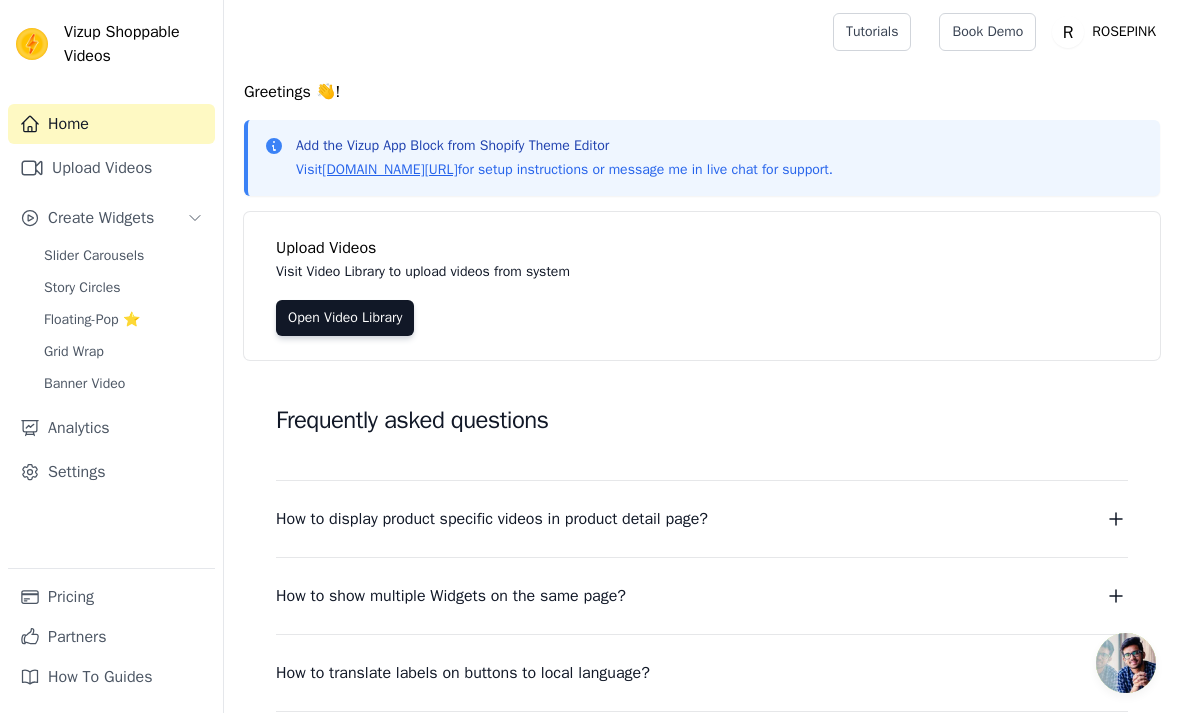 click 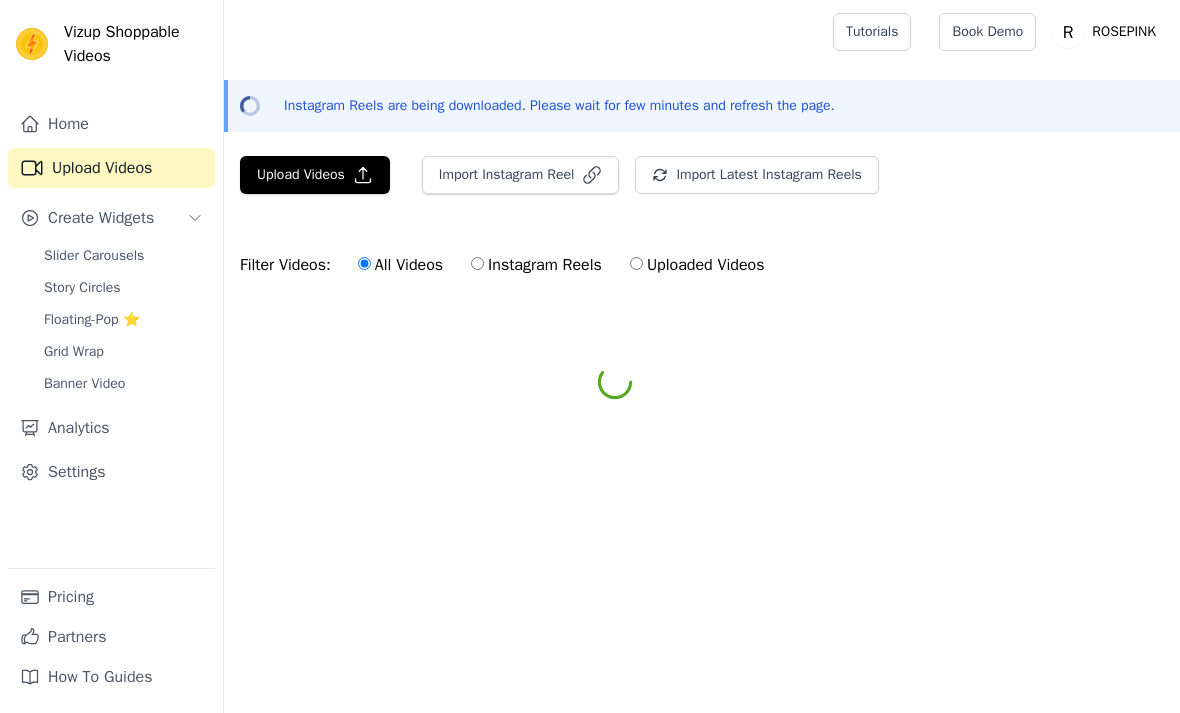 scroll, scrollTop: 0, scrollLeft: 0, axis: both 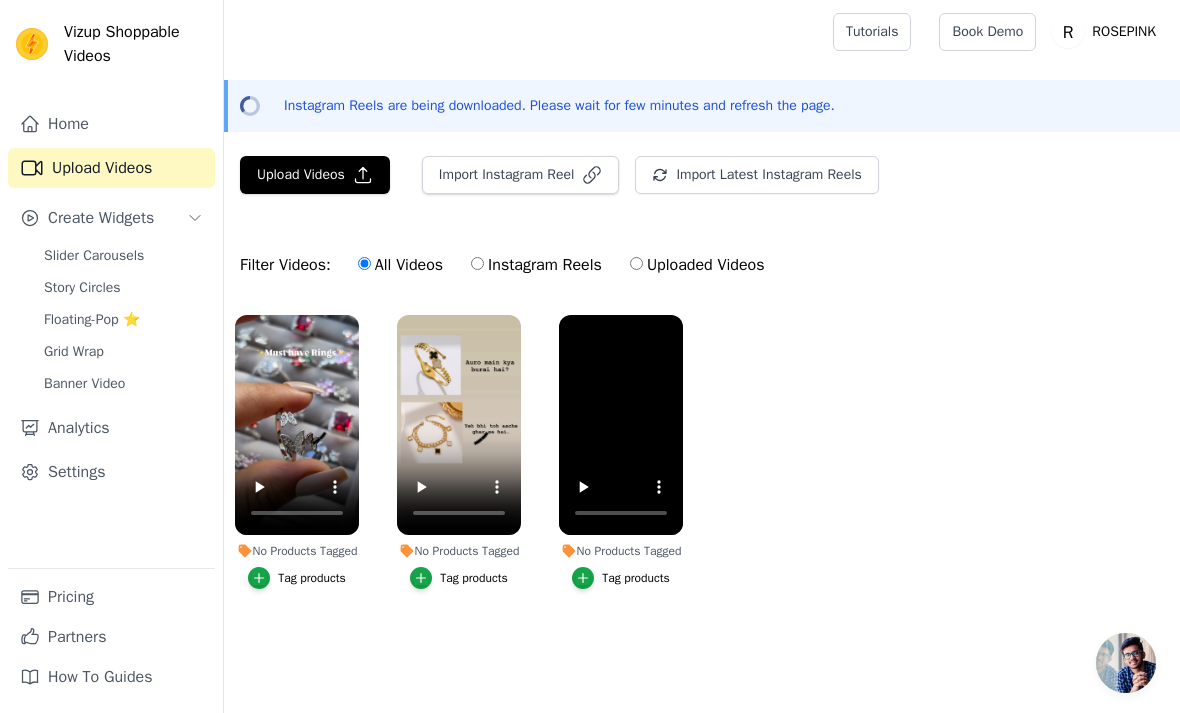 click on "Instagram Reels" at bounding box center (536, 265) 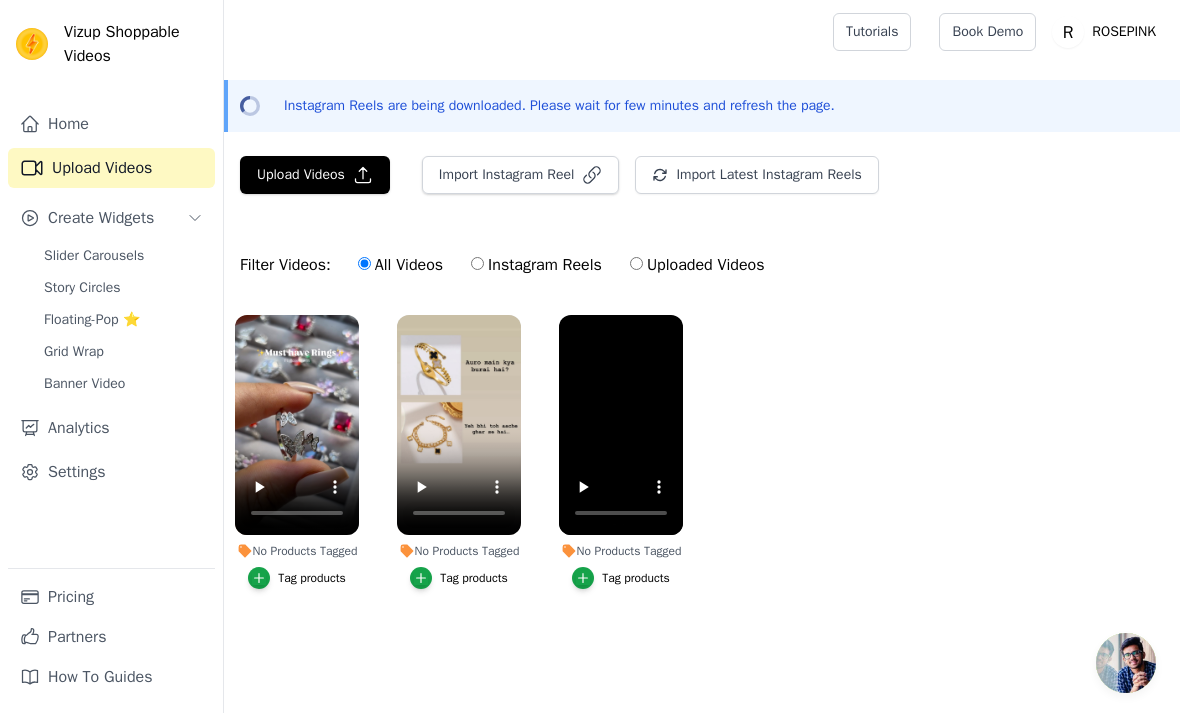 click on "Instagram Reels" at bounding box center [477, 263] 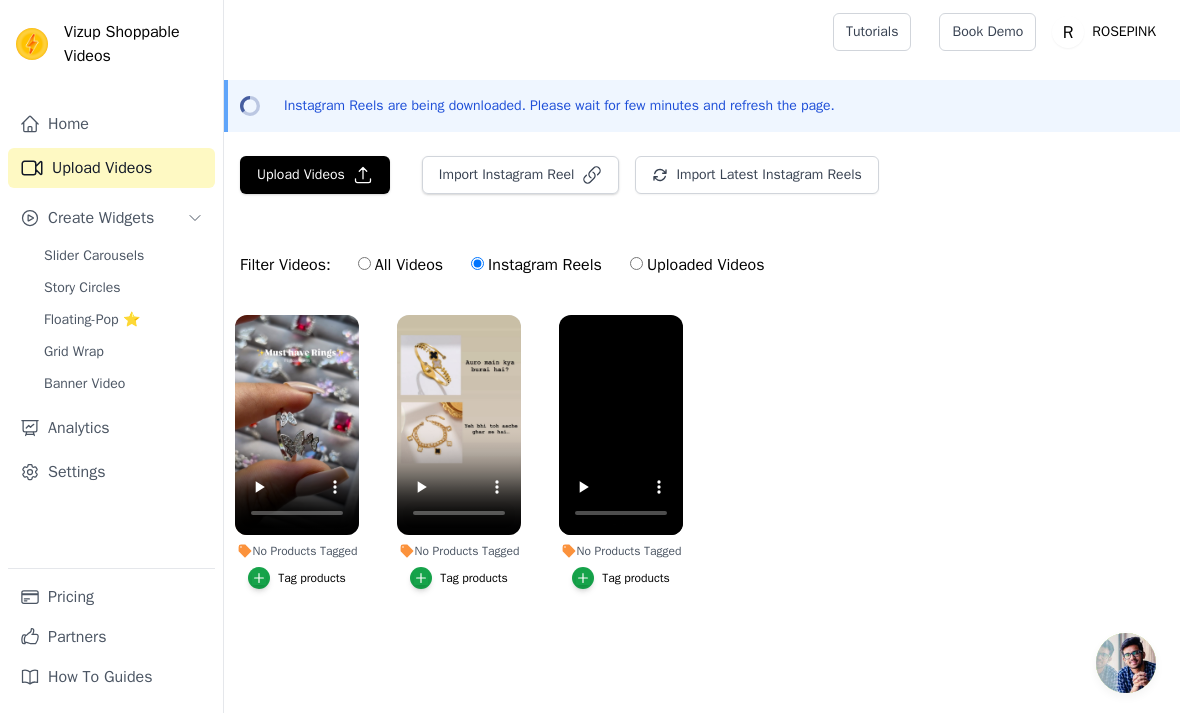 click on "Slider Carousels" at bounding box center (94, 256) 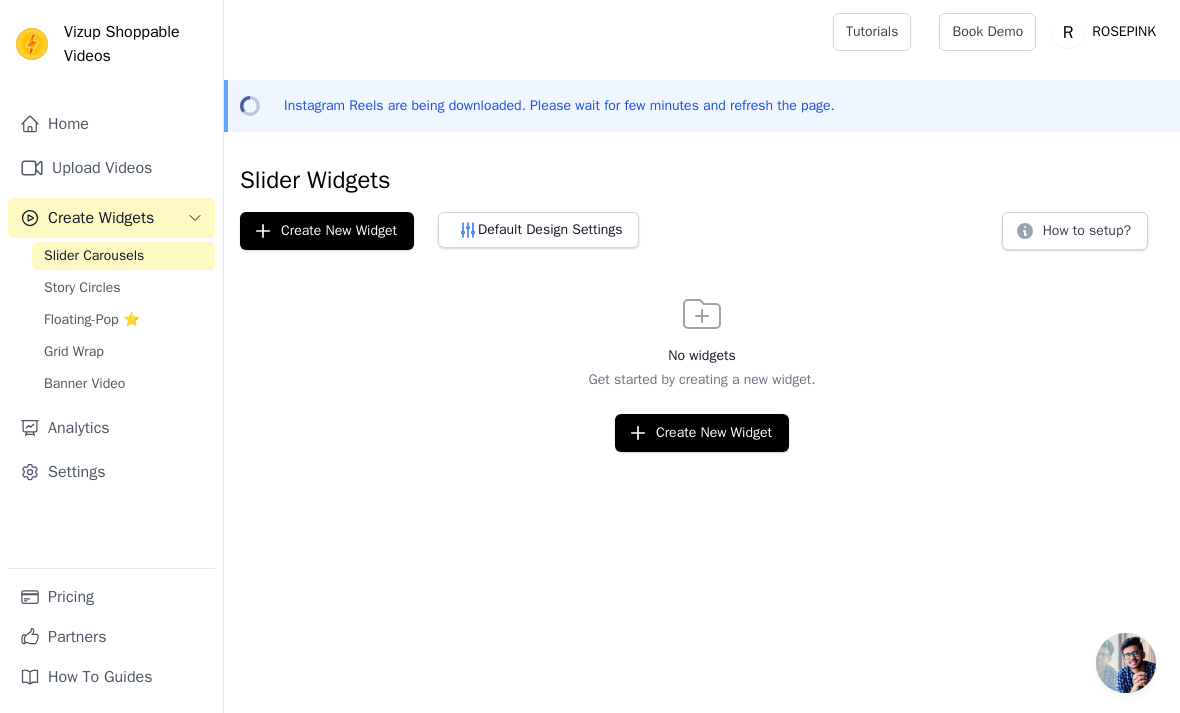 click on "Story Circles" at bounding box center [123, 288] 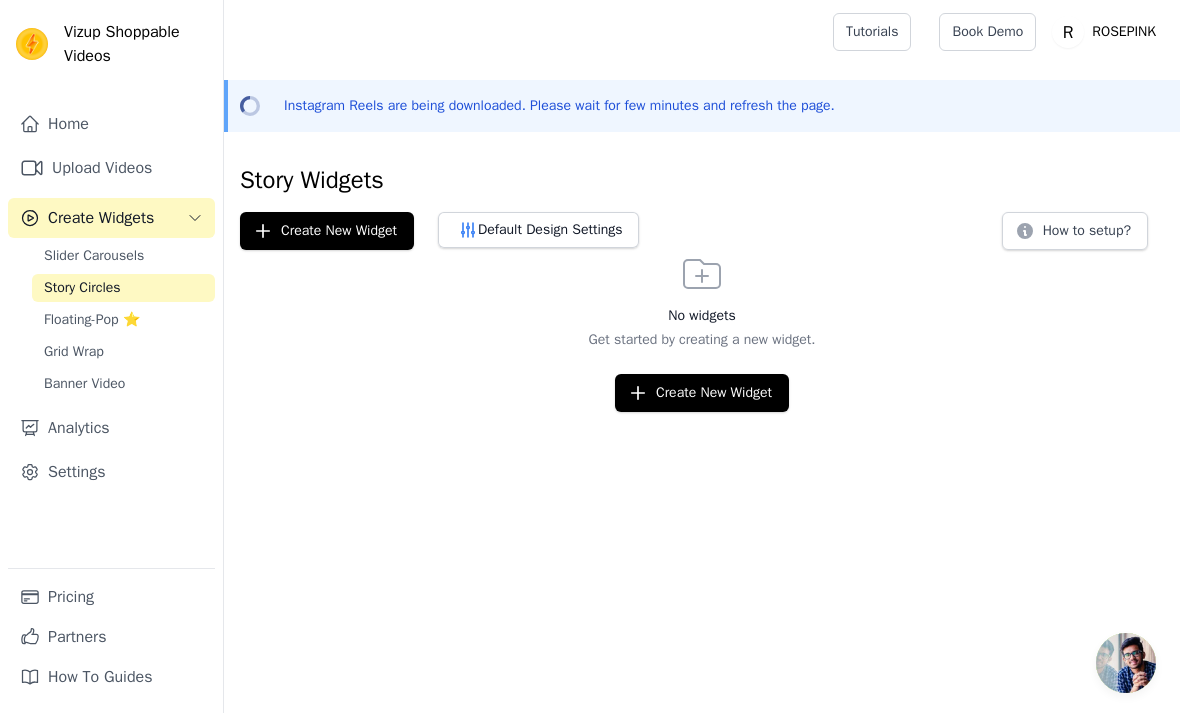 click on "Floating-Pop ⭐" at bounding box center (92, 320) 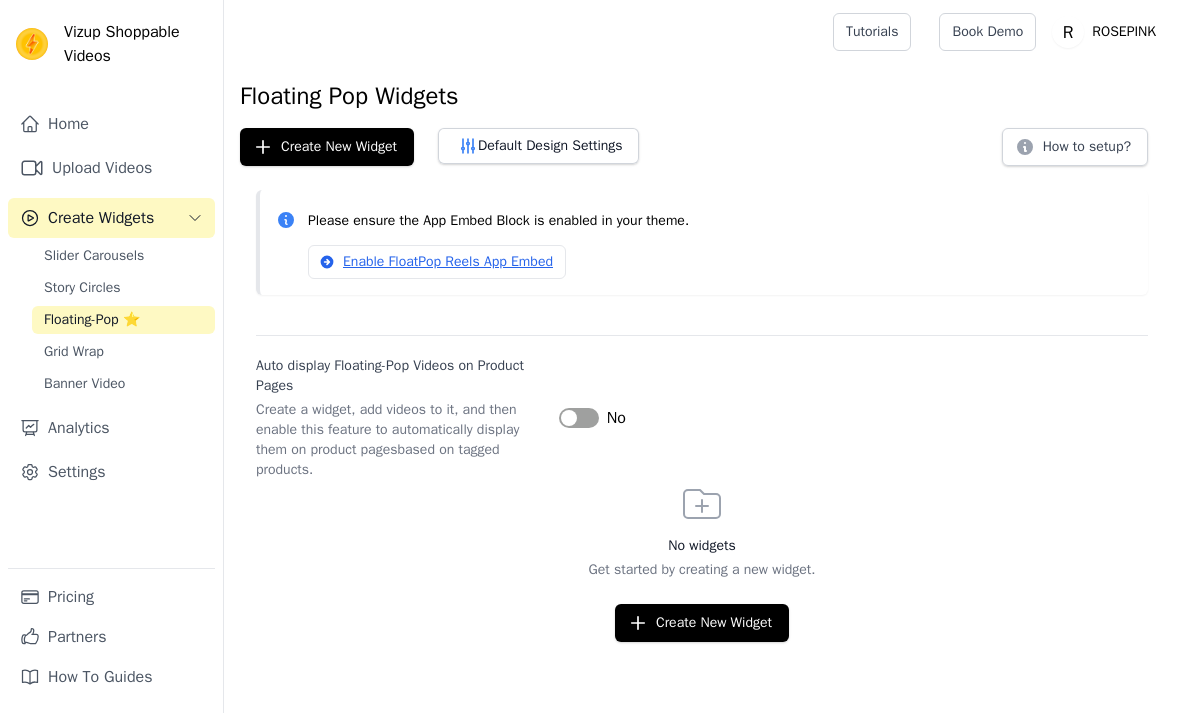scroll, scrollTop: 0, scrollLeft: 0, axis: both 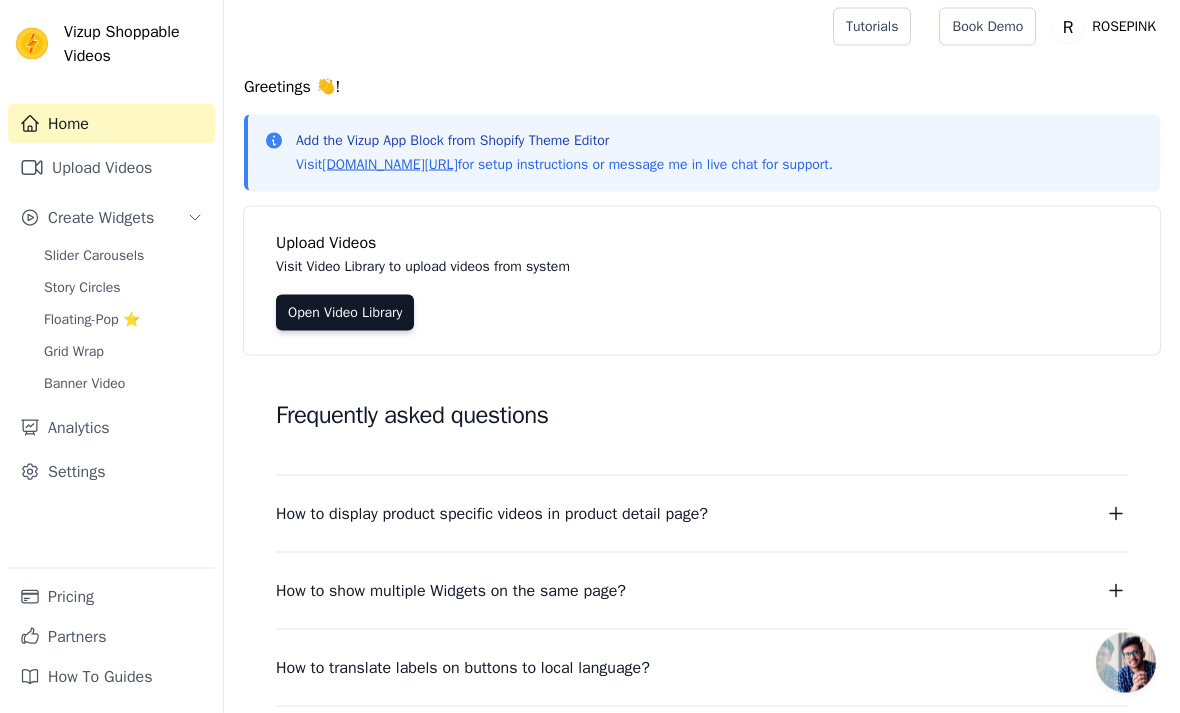 click 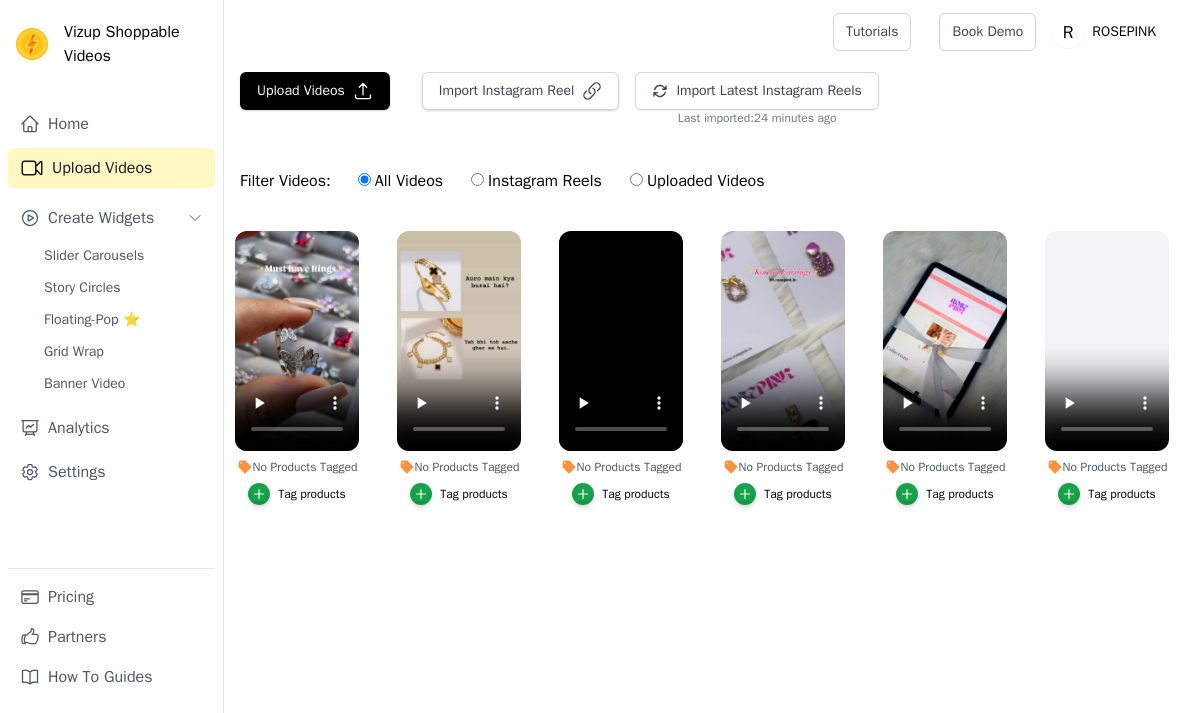 scroll, scrollTop: 0, scrollLeft: 0, axis: both 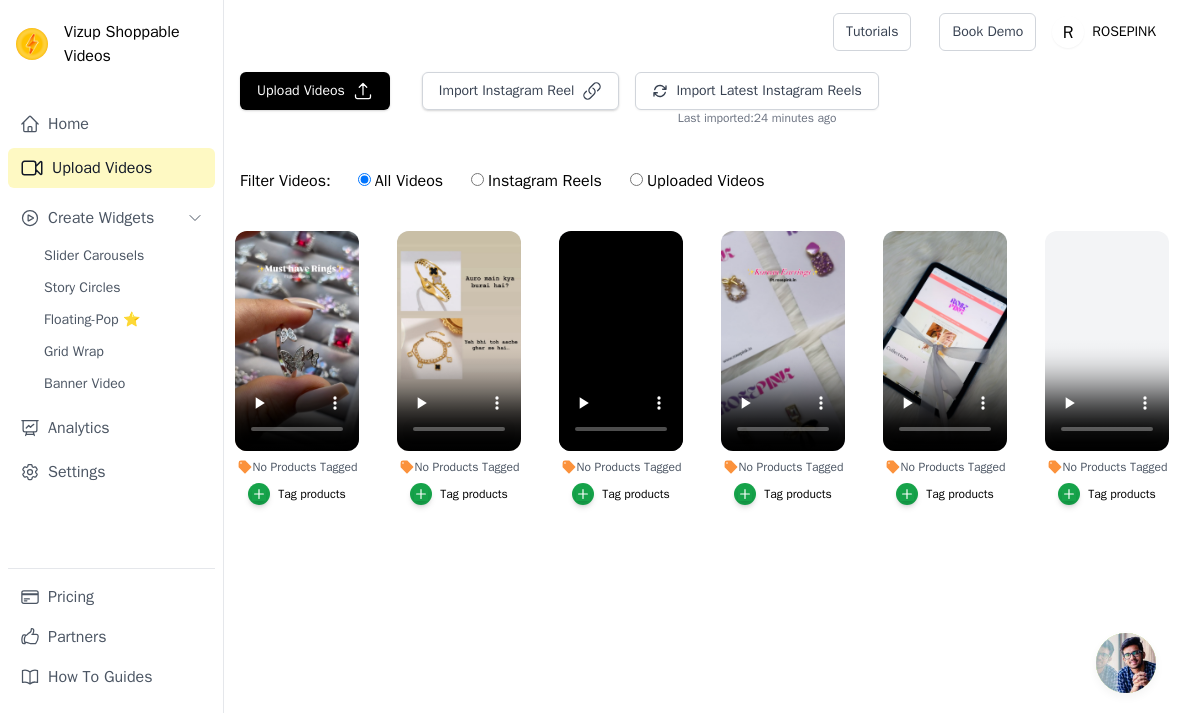 click on "Import Instagram Reel" at bounding box center [521, 91] 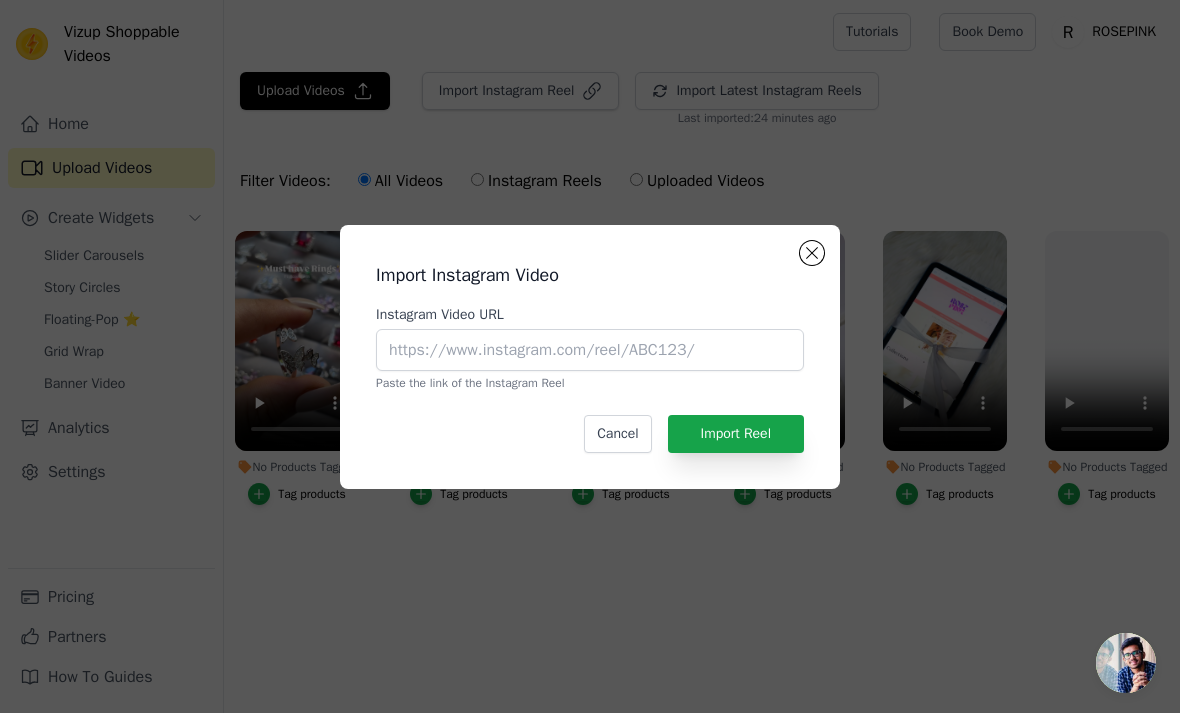click on "Import Instagram Video   Instagram Video URL       Paste the link of the Instagram Reel   Cancel   Import Reel" at bounding box center [590, 357] 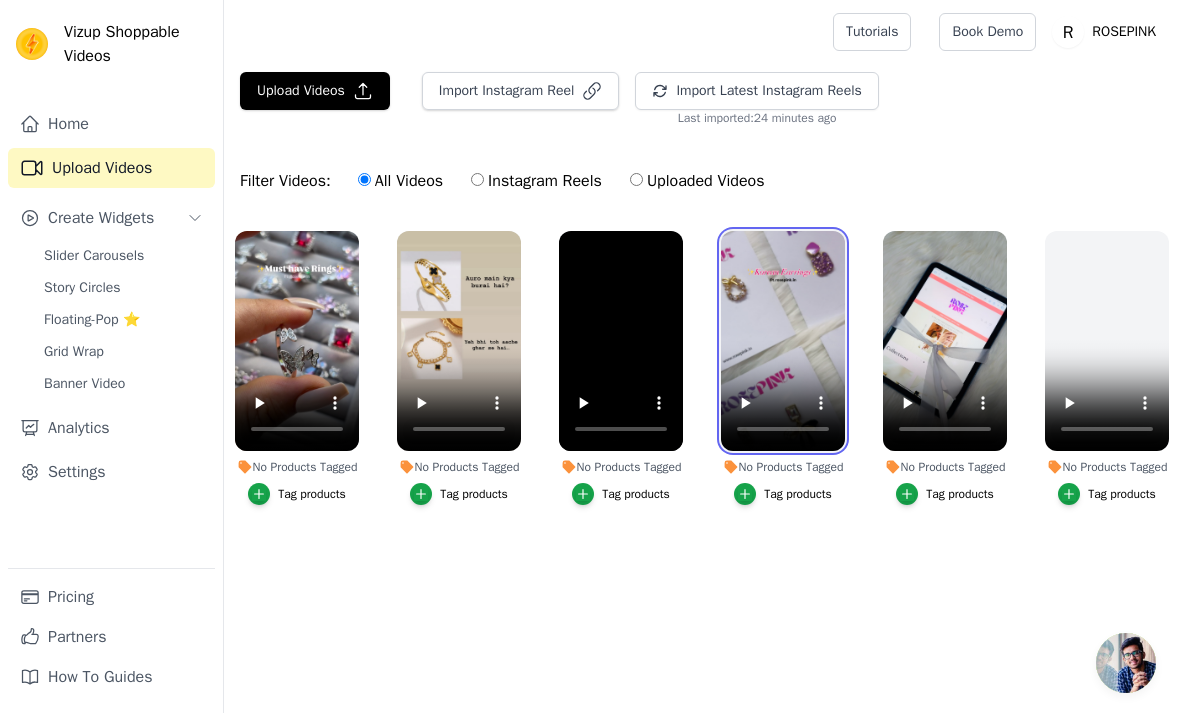 click at bounding box center [783, 341] 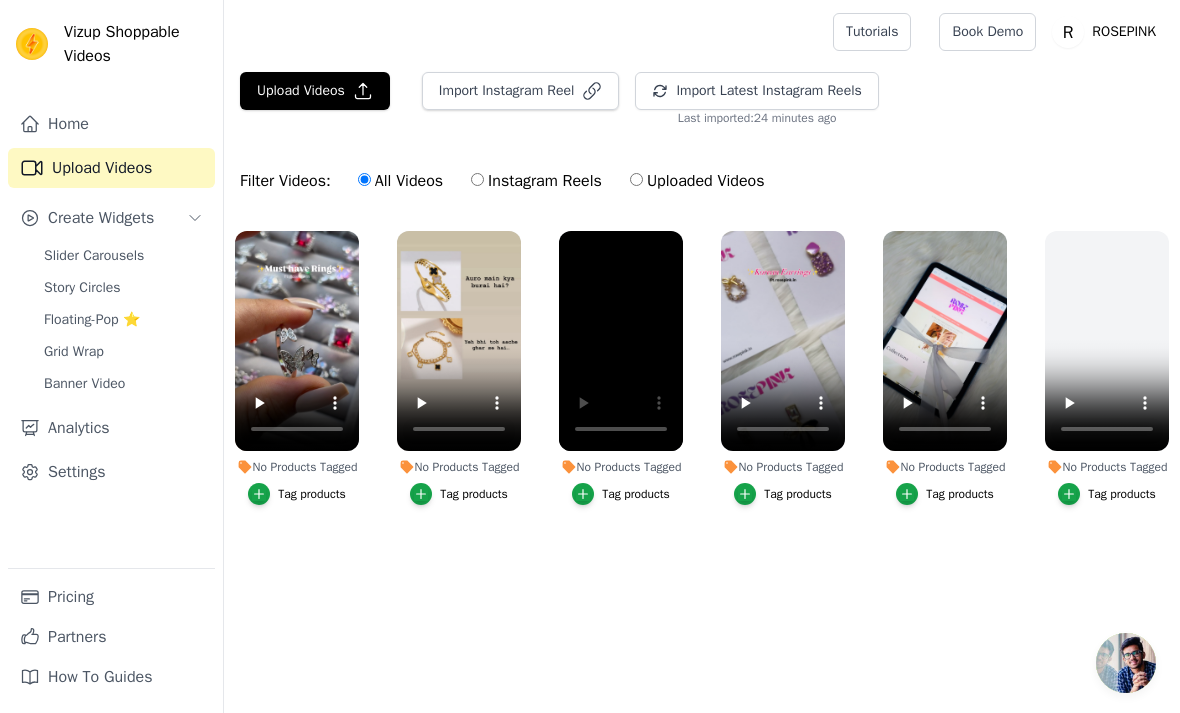 click on "Upload Videos
Import Instagram Reel
Import Latest Instagram Reels     Import Latest IG Reels   Last imported:  24 minutes ago   Filter Videos:
All Videos
Instagram Reels
Uploaded Videos
No Products Tagged       Tag products
No Products Tagged       Tag products
No Products Tagged       Tag products
No Products Tagged       Tag products
No Products Tagged       Tag products
No Products Tagged       Tag products" at bounding box center (702, 350) 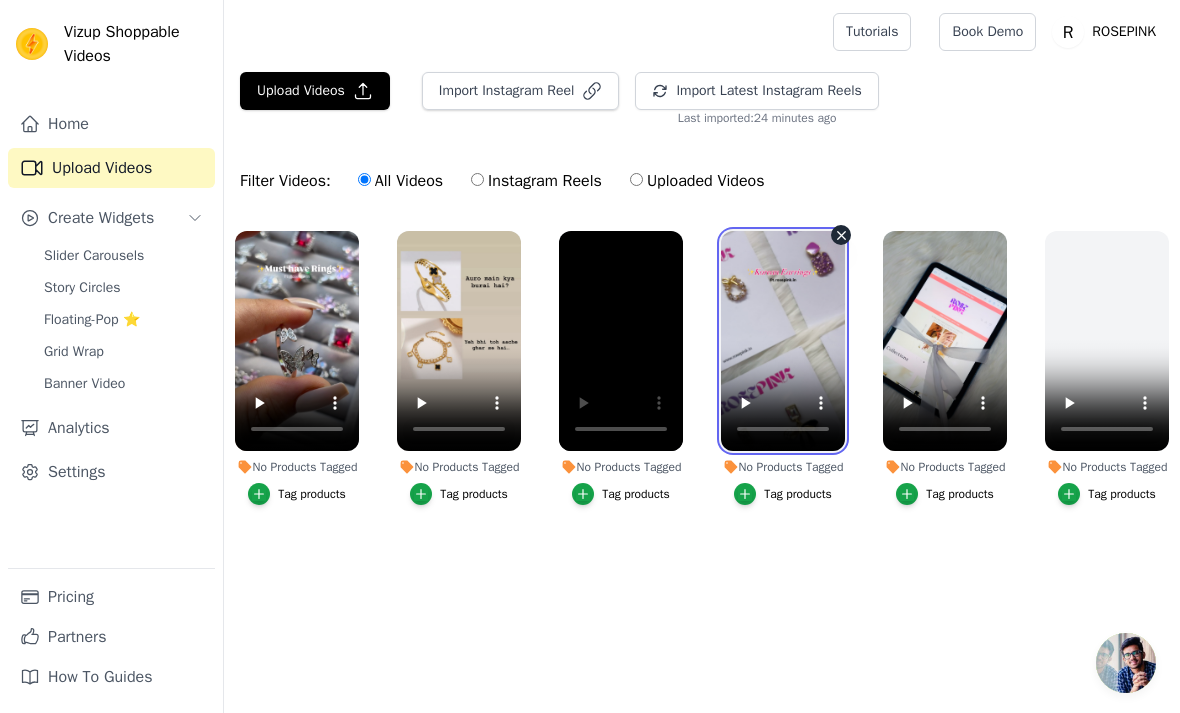 click at bounding box center (783, 341) 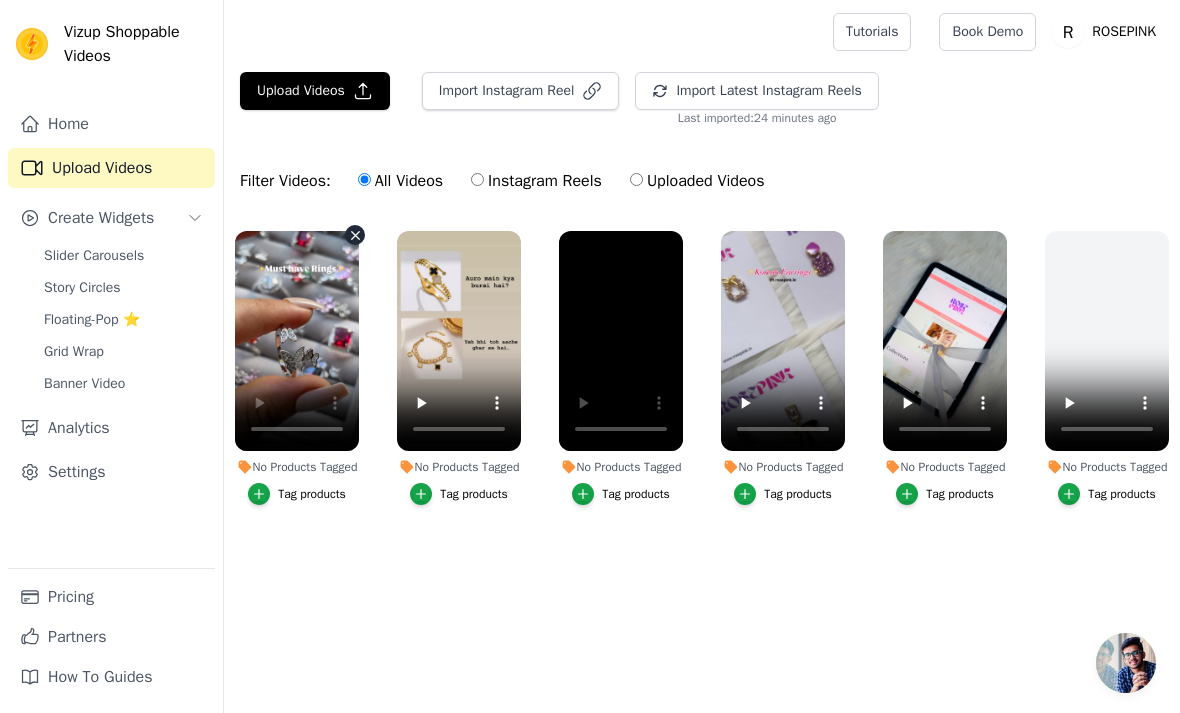 click on "No Products Tagged       Tag products
No Products Tagged       Tag products
No Products Tagged       Tag products
No Products Tagged       Tag products
No Products Tagged       Tag products
No Products Tagged       Tag products" at bounding box center (702, 404) 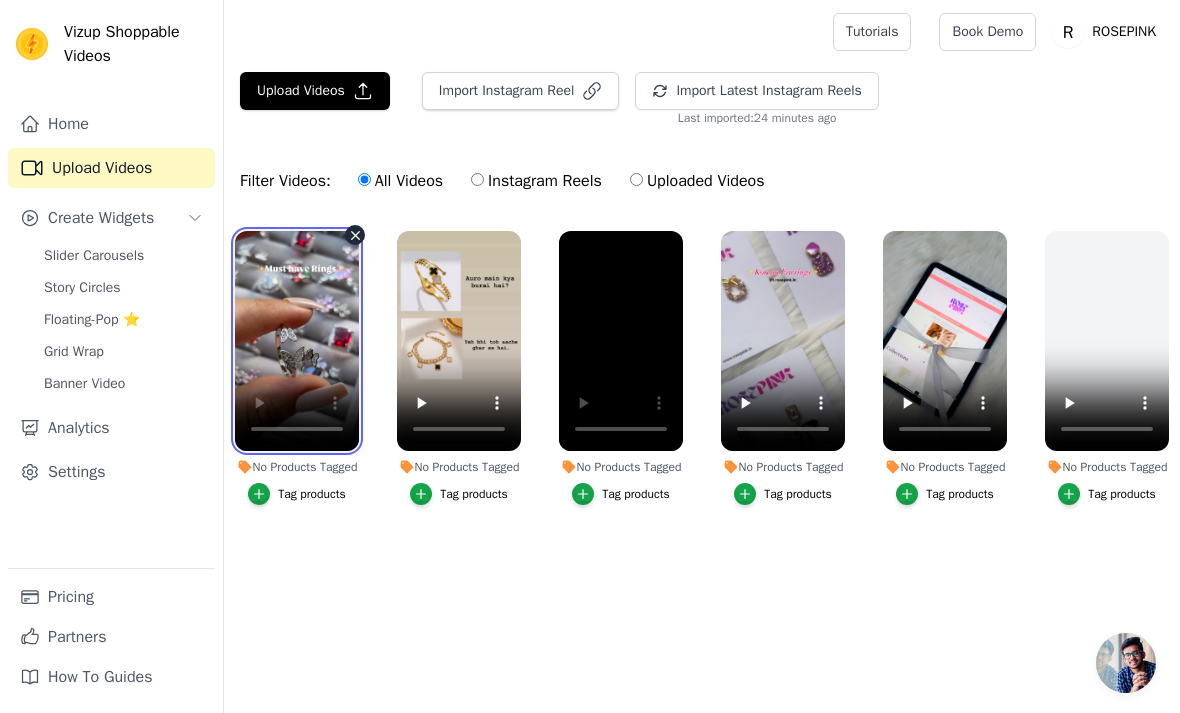 click at bounding box center (297, 341) 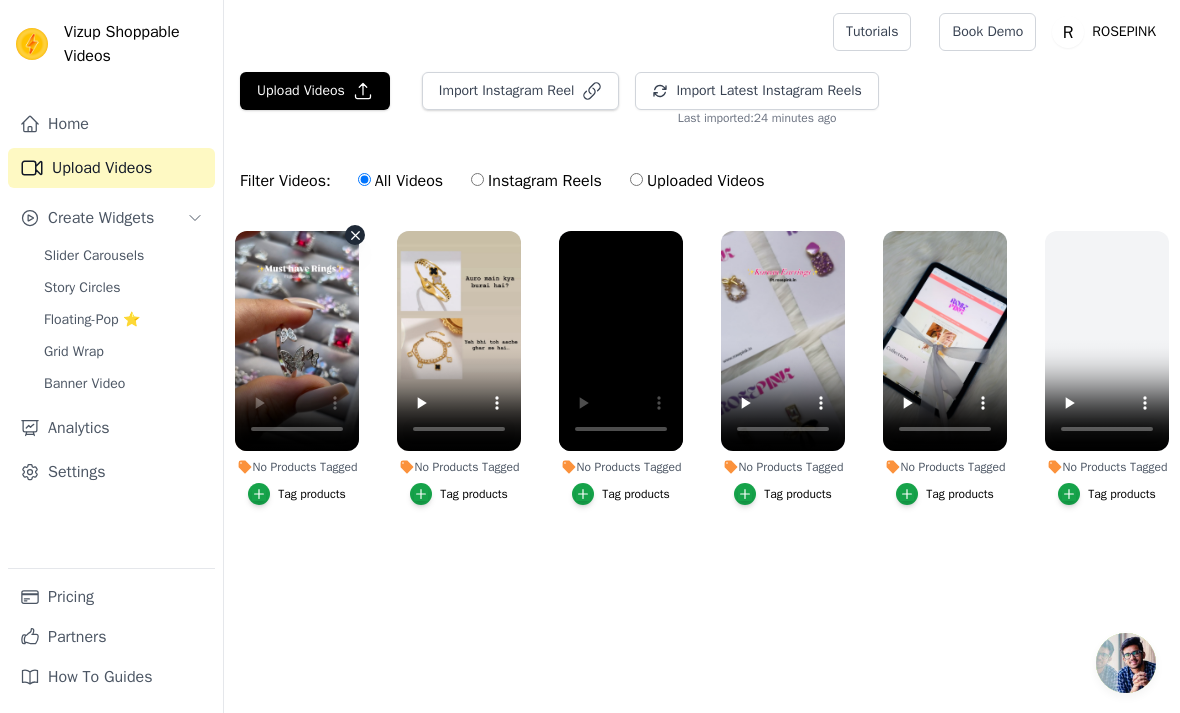click on "No Products Tagged       Tag products" at bounding box center (783, 372) 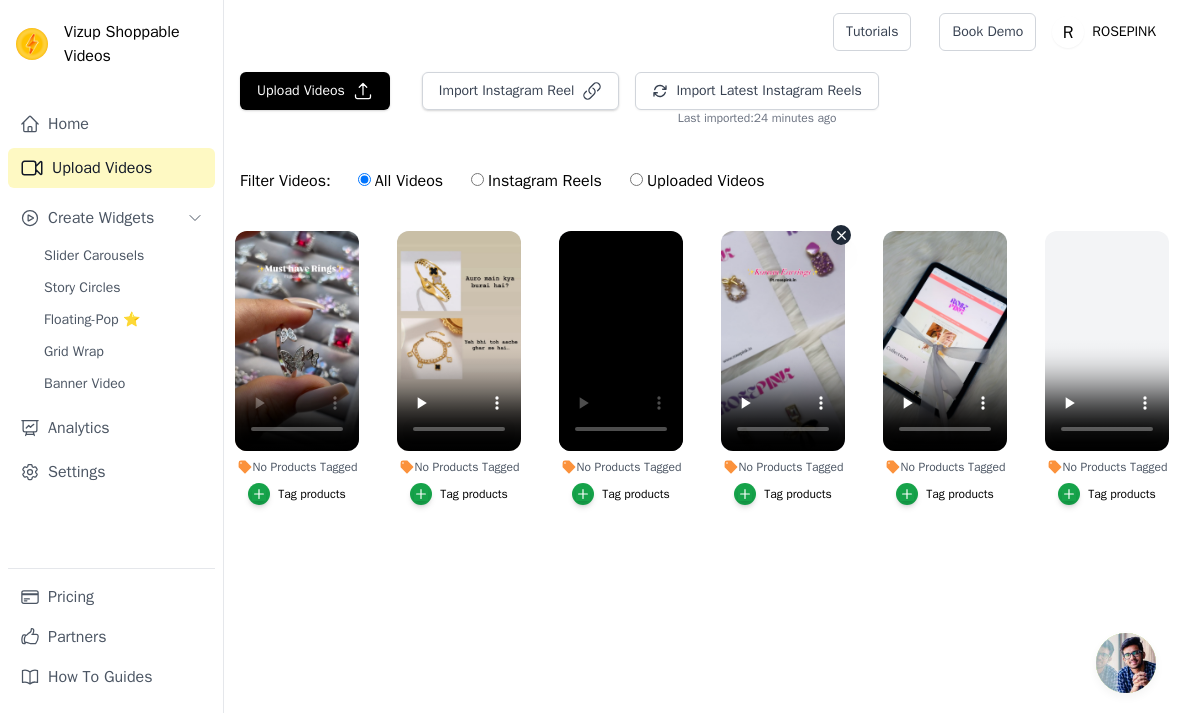 click on "Create Widgets" at bounding box center [101, 218] 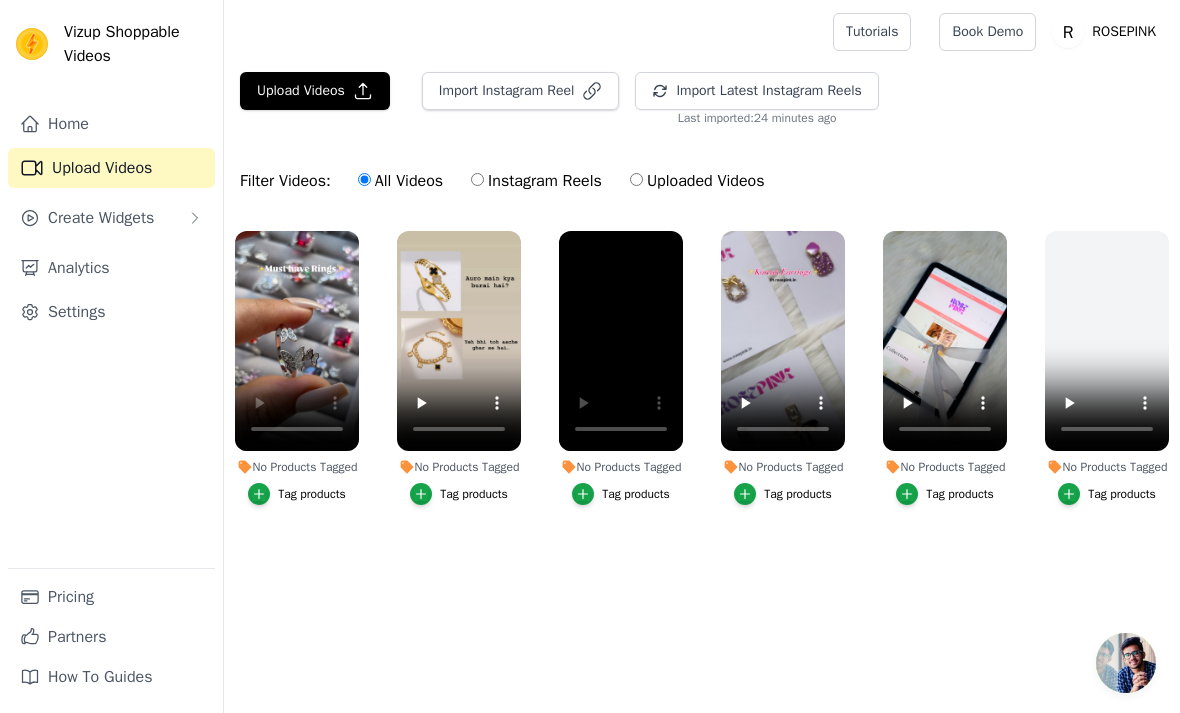 click on "Create Widgets" at bounding box center [87, 218] 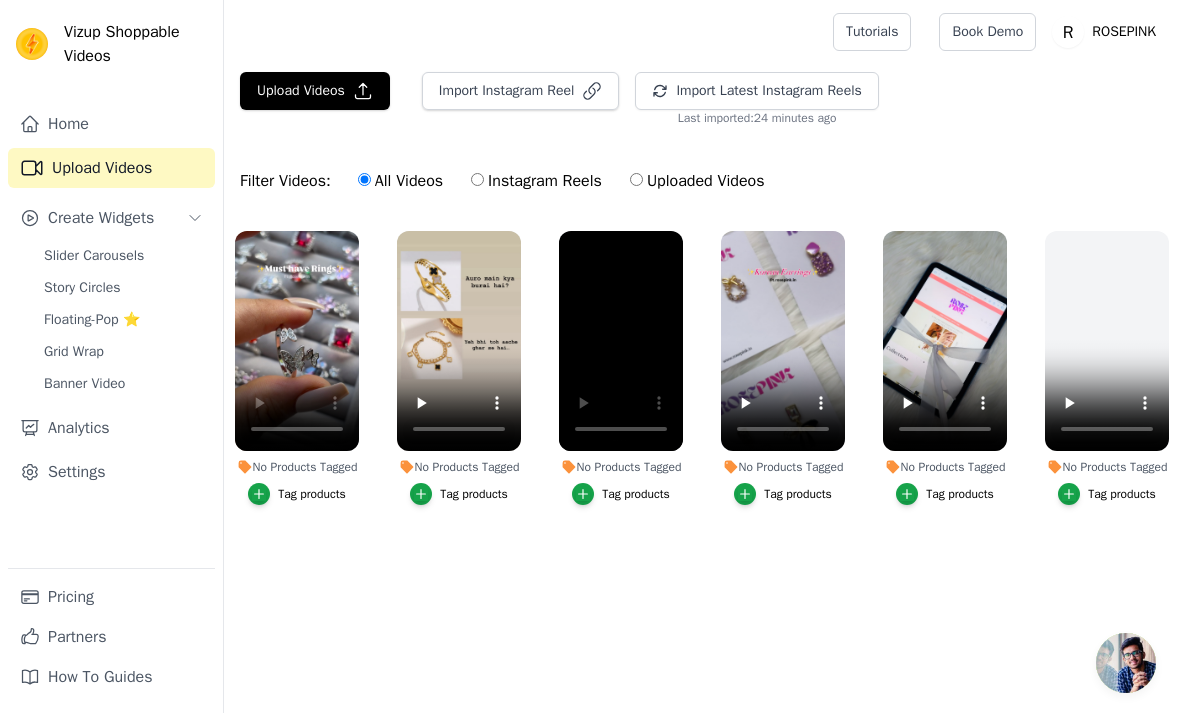 click on "Slider Carousels" at bounding box center (94, 256) 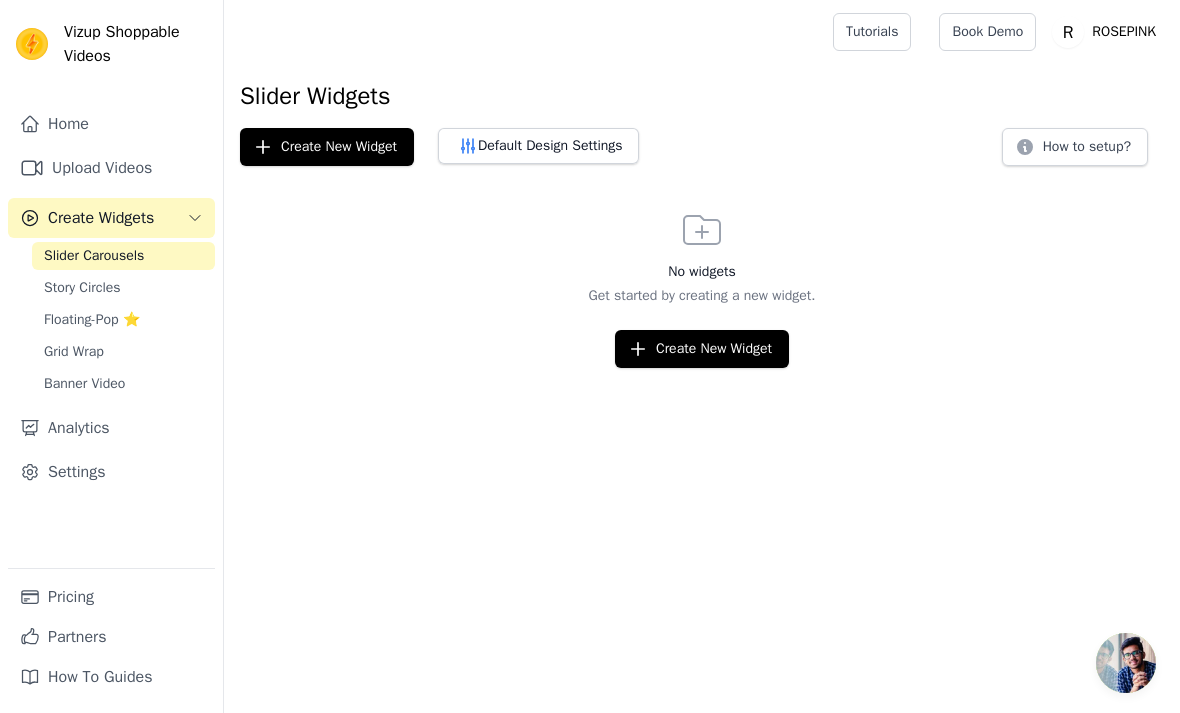 click on "Create New Widget" at bounding box center (702, 349) 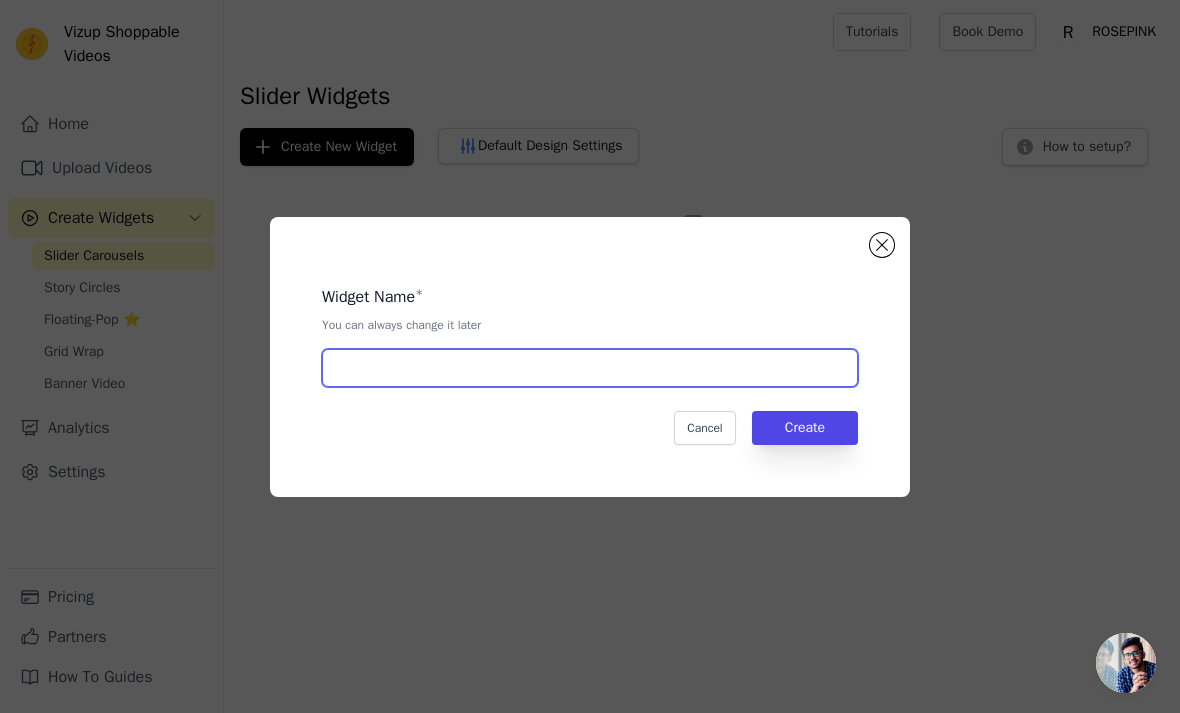 click at bounding box center (590, 368) 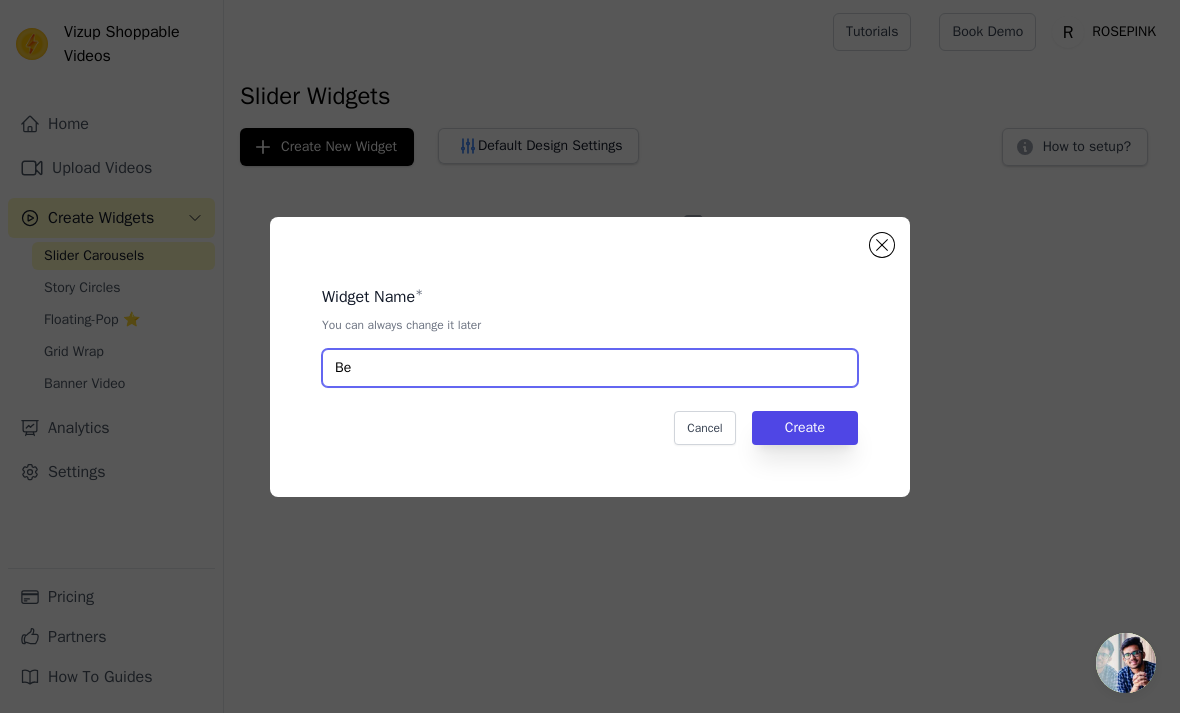 type on "B" 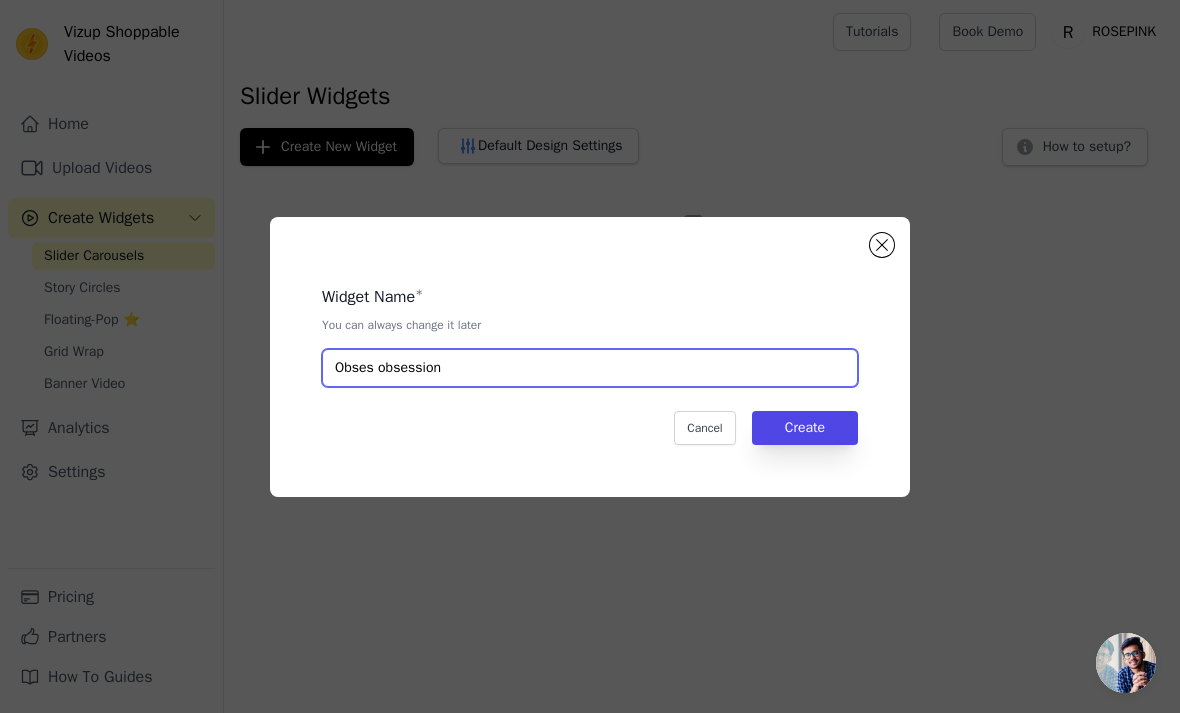 click on "Obses obsession" at bounding box center (590, 368) 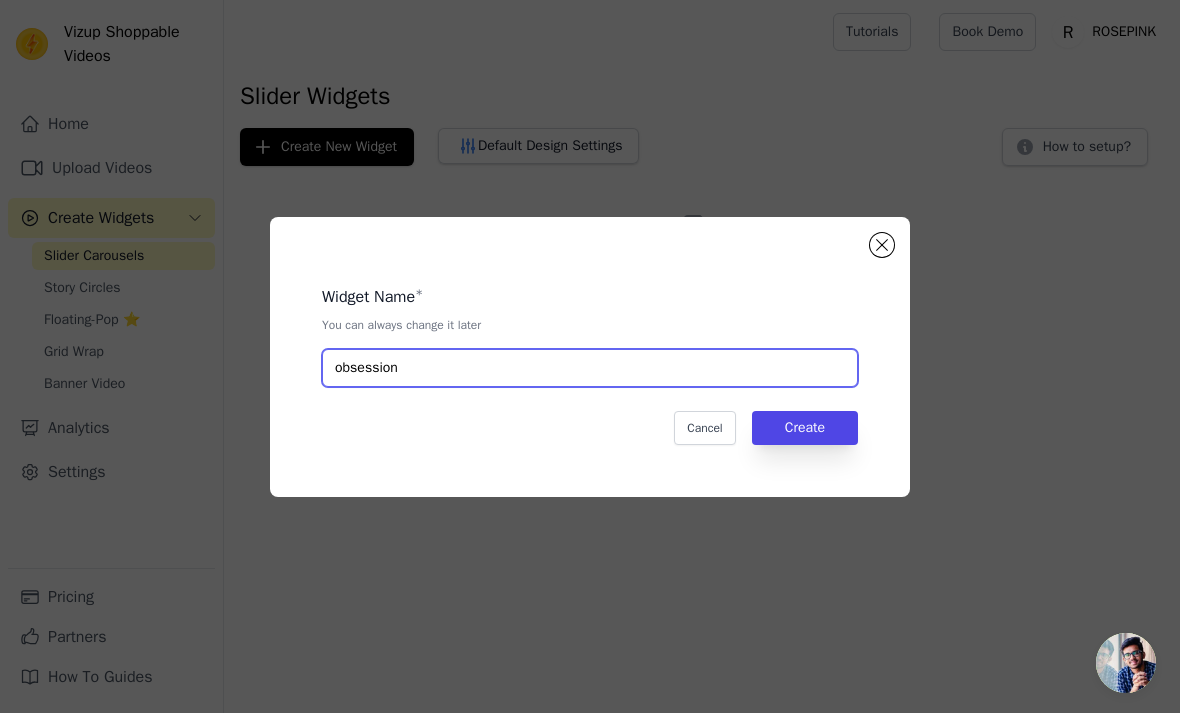 click on "obsession" at bounding box center (590, 368) 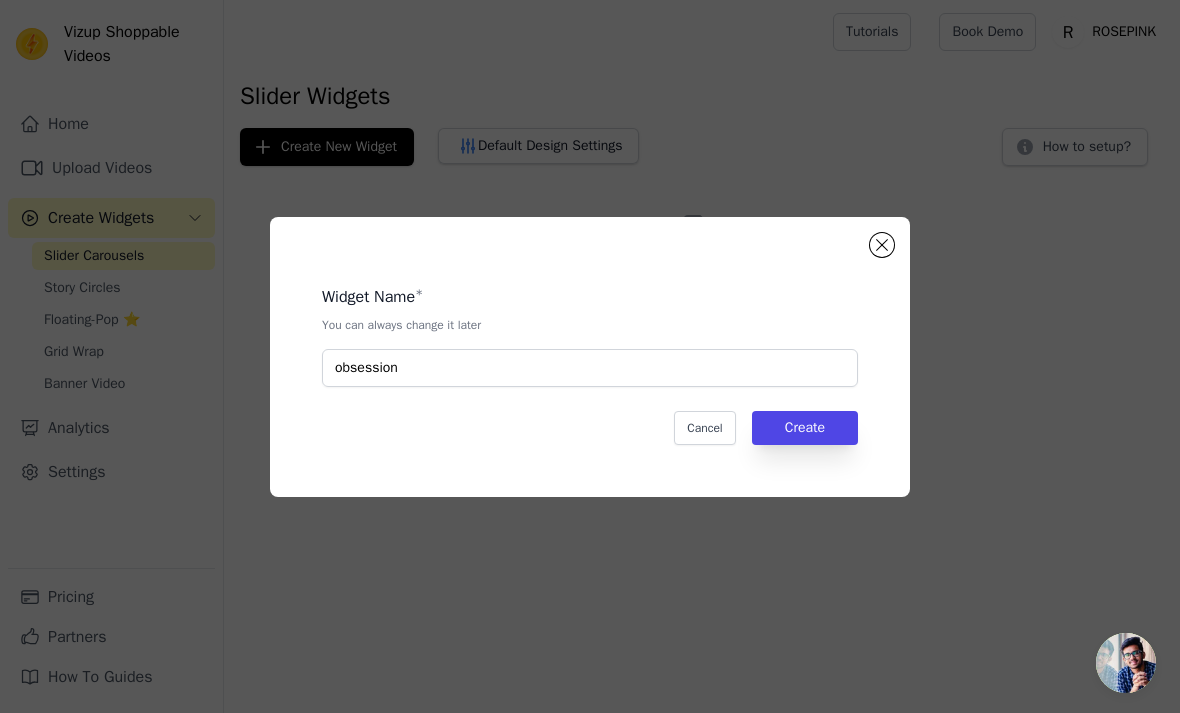 click on "Widget Name   *   You can always change it later   obsession     Cancel   Create" at bounding box center [590, 357] 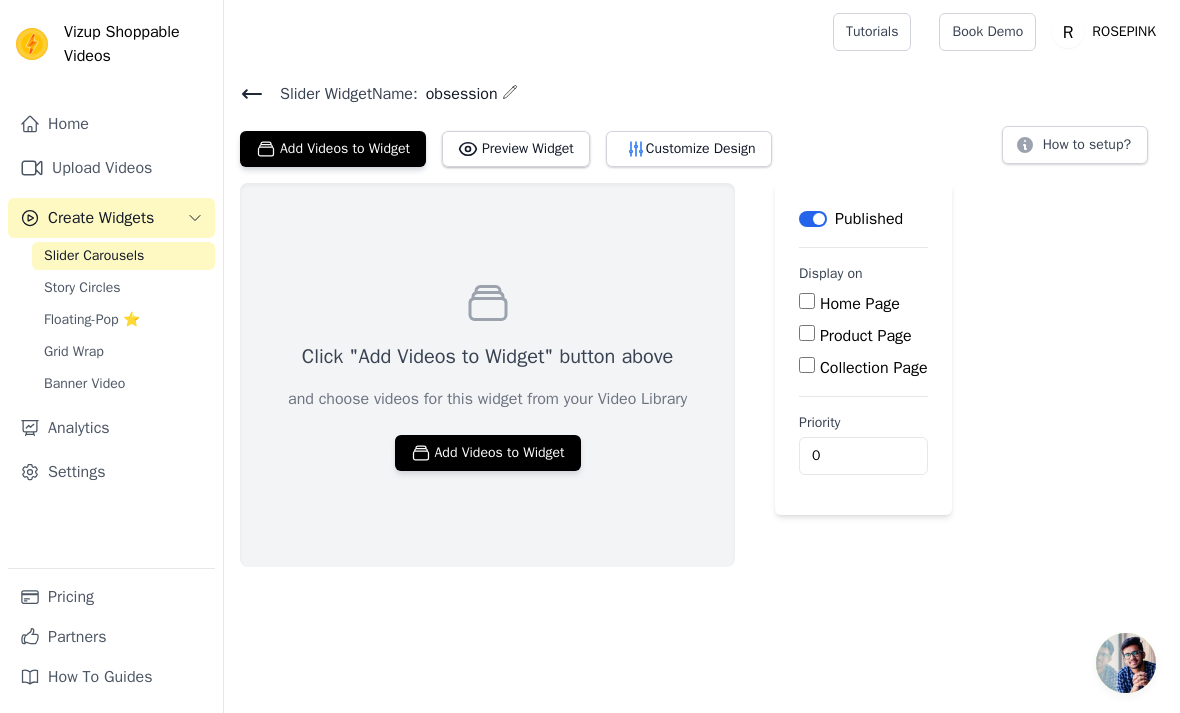 click on "Product Page" at bounding box center (866, 336) 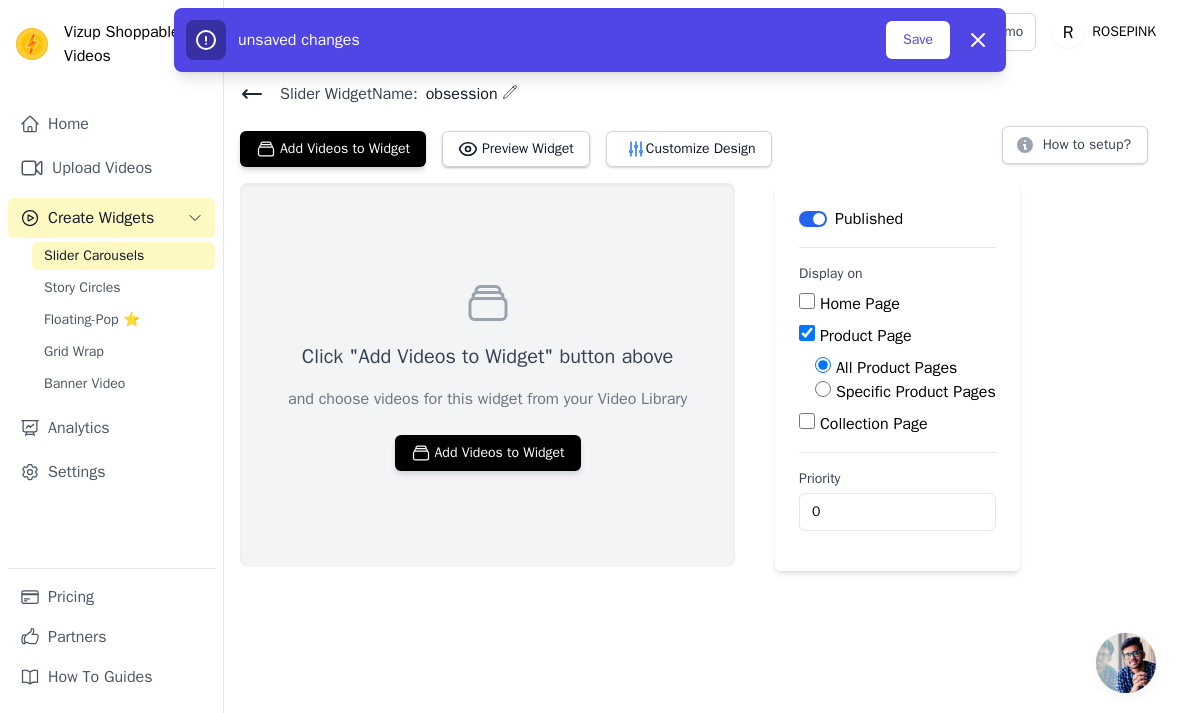 click on "Product Page" at bounding box center [866, 336] 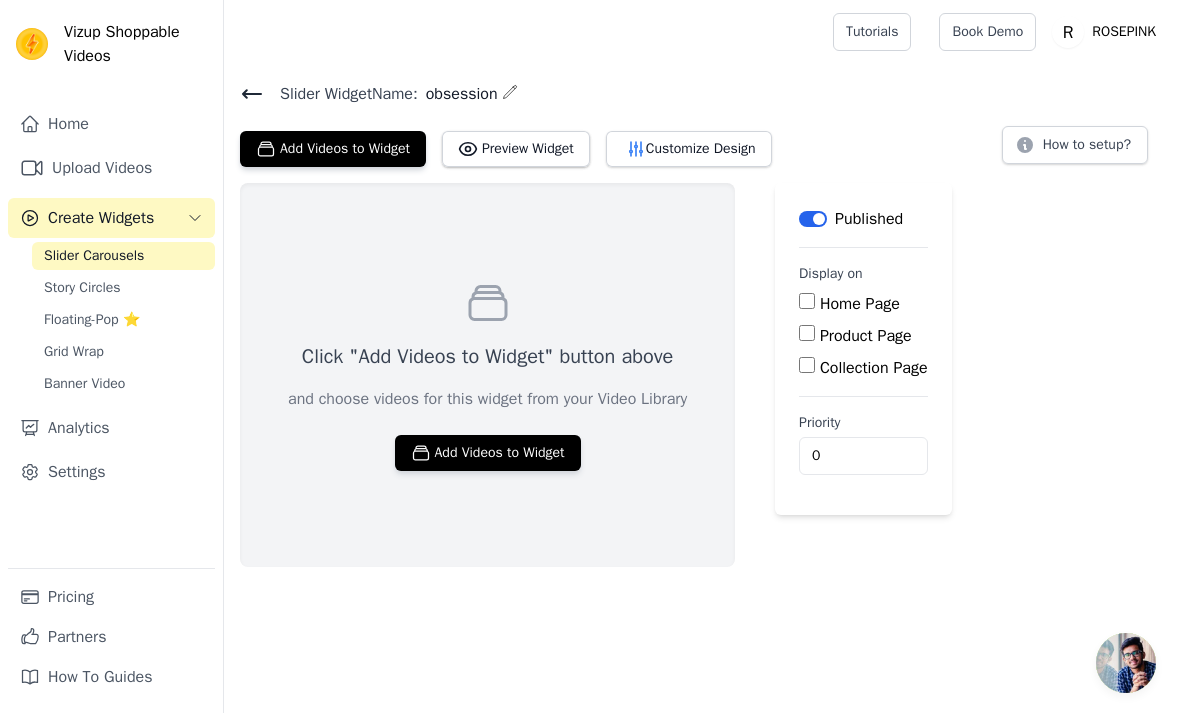 click on "Home Page" at bounding box center [807, 301] 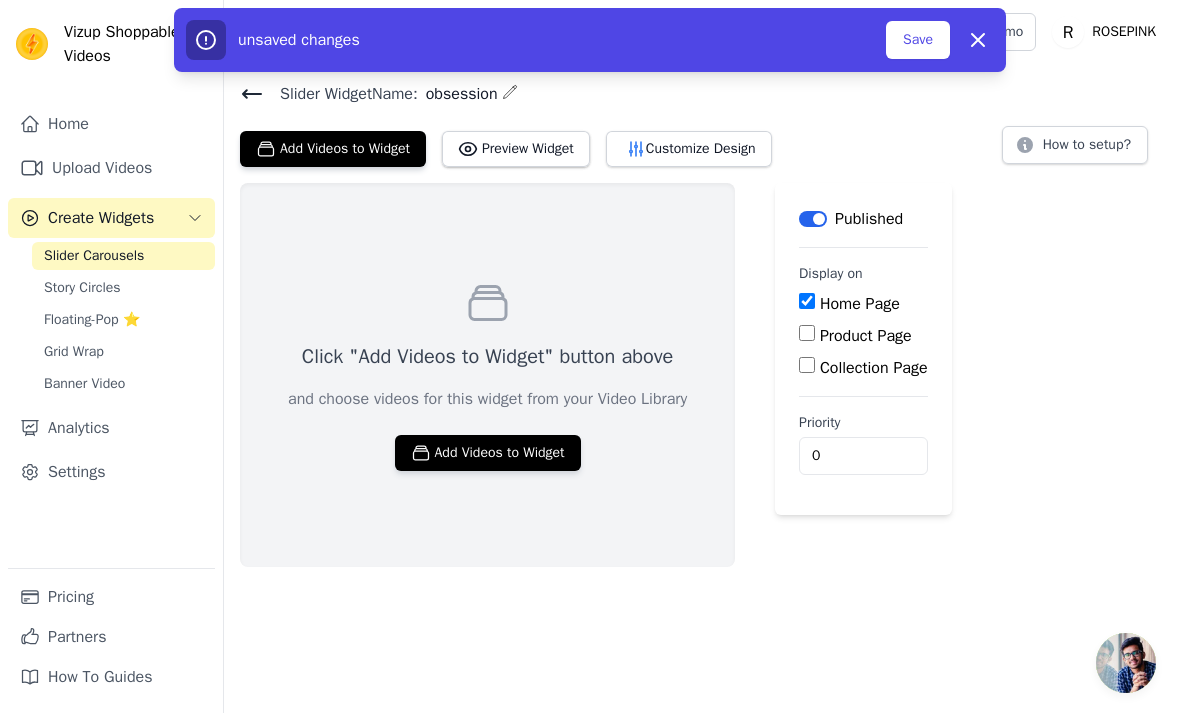 click on "Add Videos to Widget" at bounding box center [488, 453] 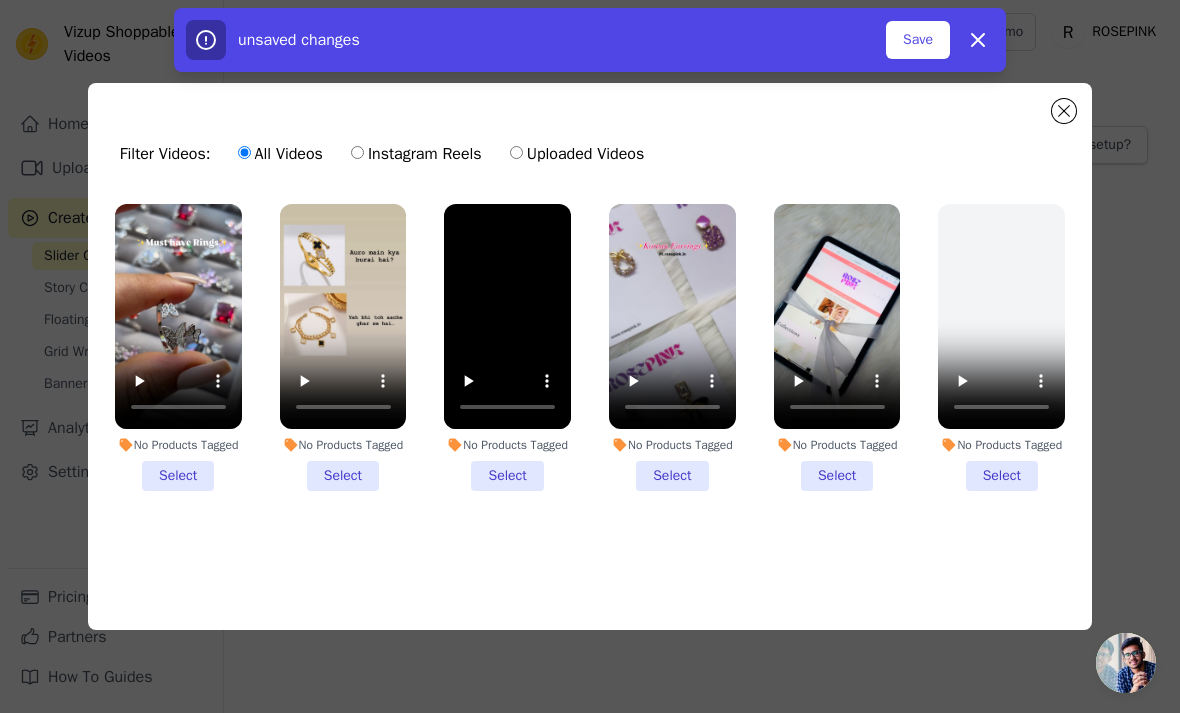 click on "No Products Tagged     Select" at bounding box center [178, 347] 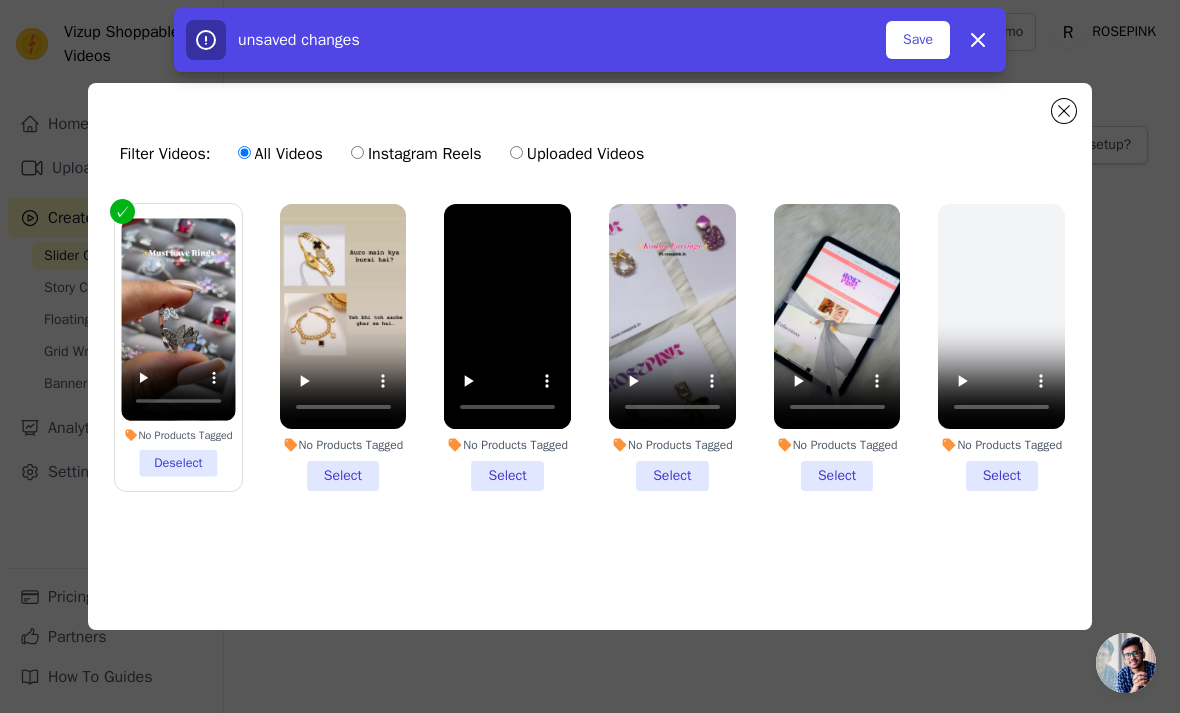 click on "No Products Tagged     Select" at bounding box center [672, 347] 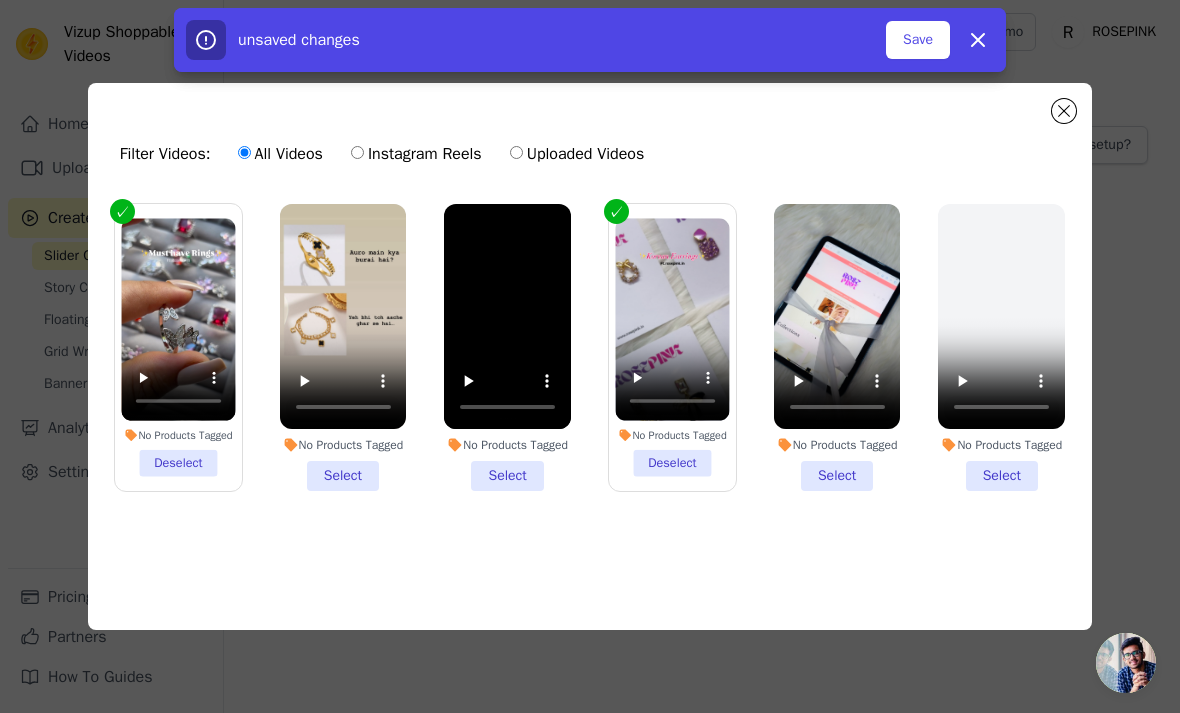 click on "No Products Tagged     Select" at bounding box center [837, 347] 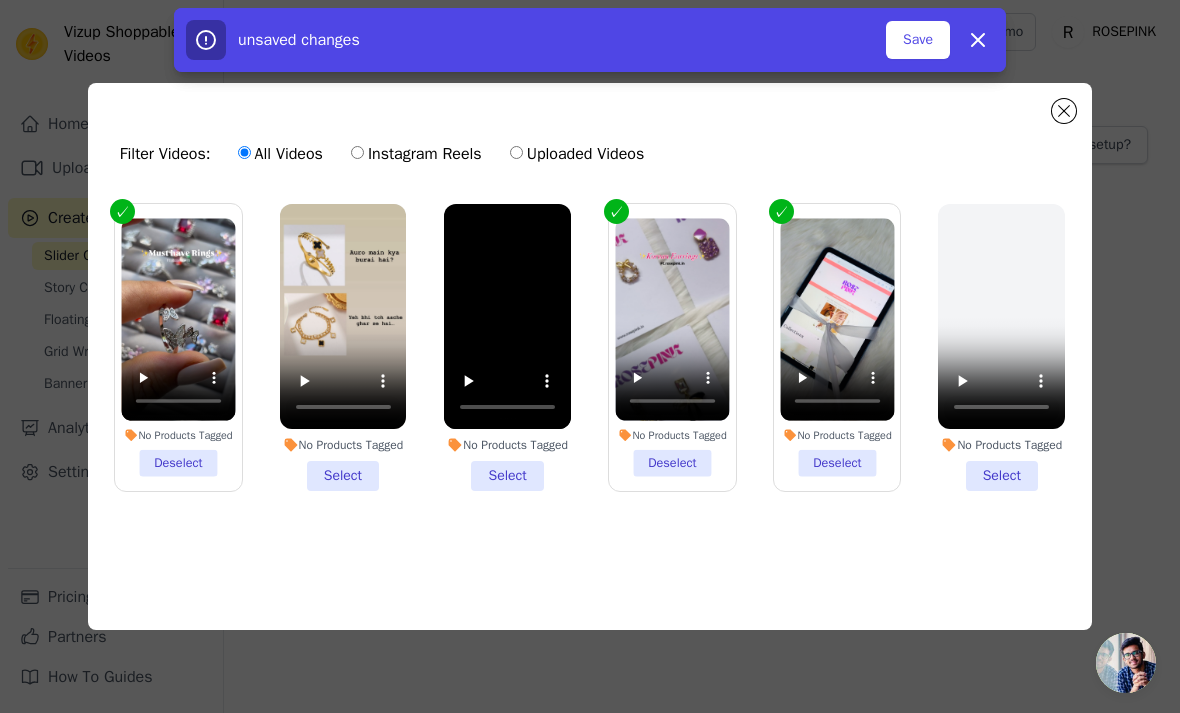click on "No Products Tagged     Select" at bounding box center (343, 347) 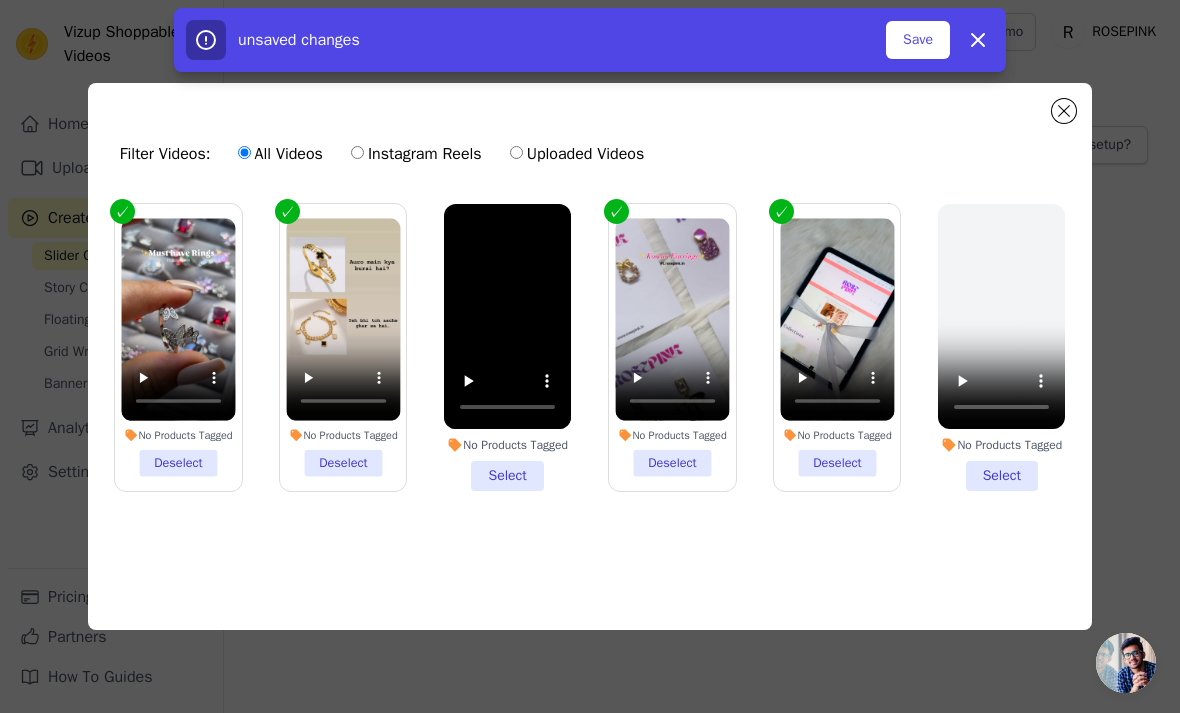 click on "No Products Tagged     Select" at bounding box center (507, 347) 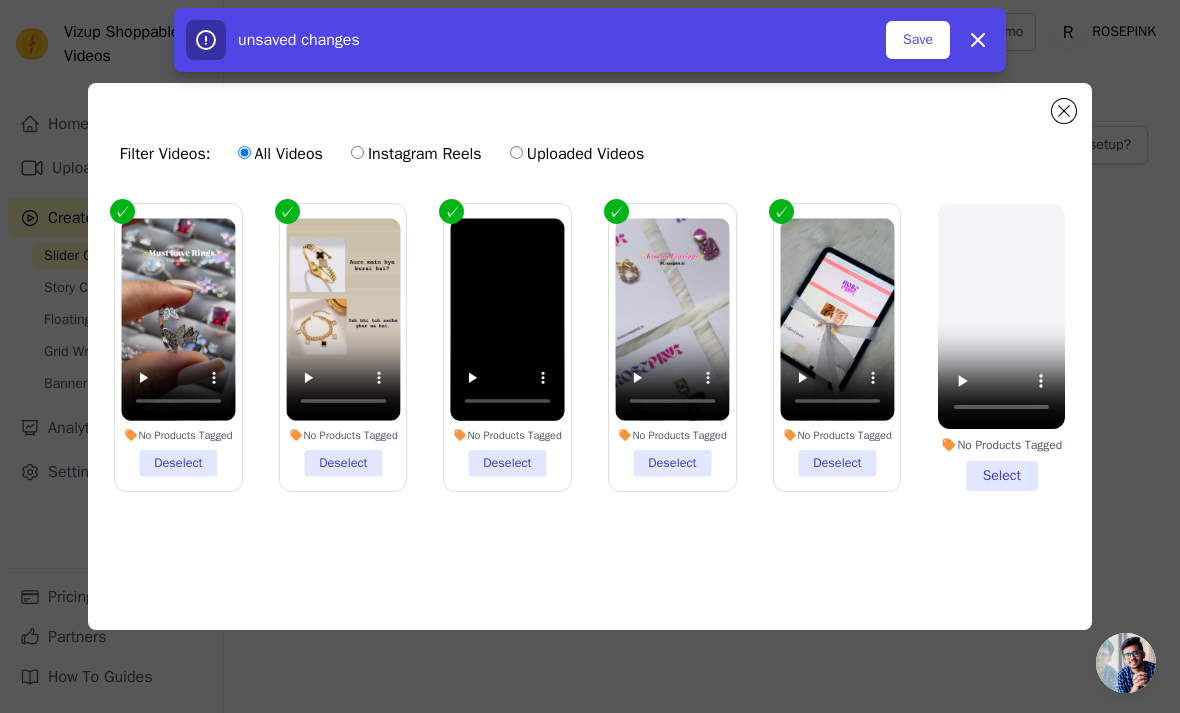 click on "Save" at bounding box center (918, 40) 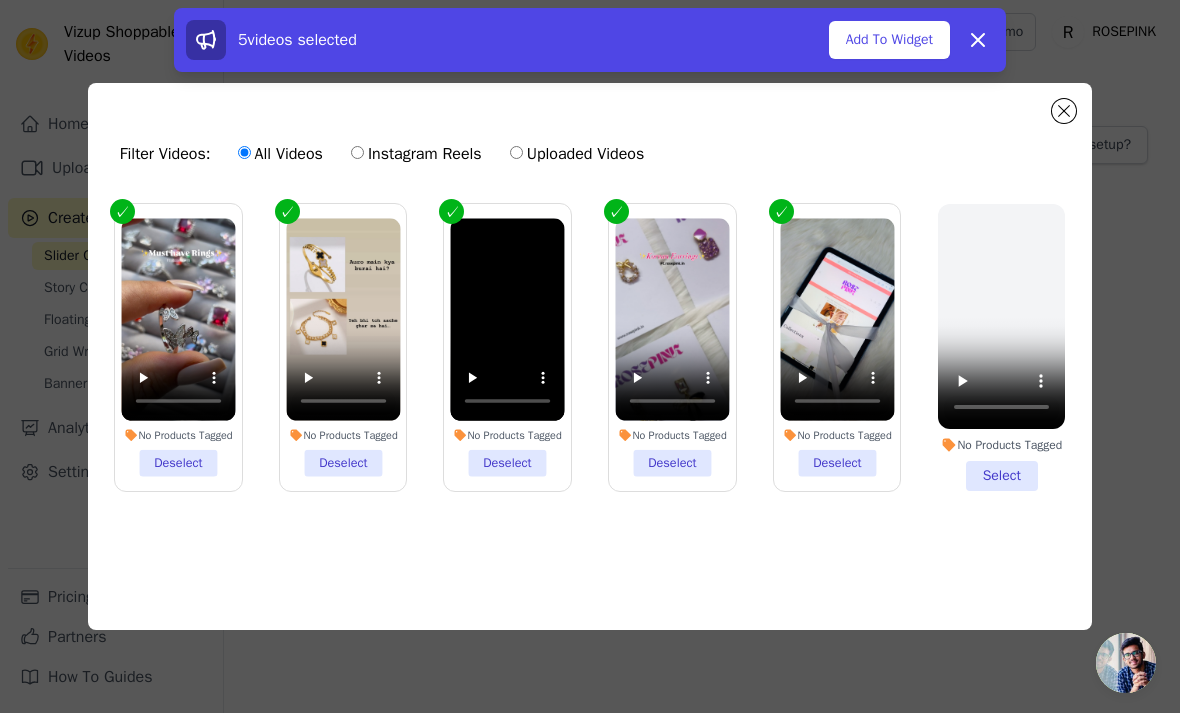 click on "Add To Widget" at bounding box center [889, 40] 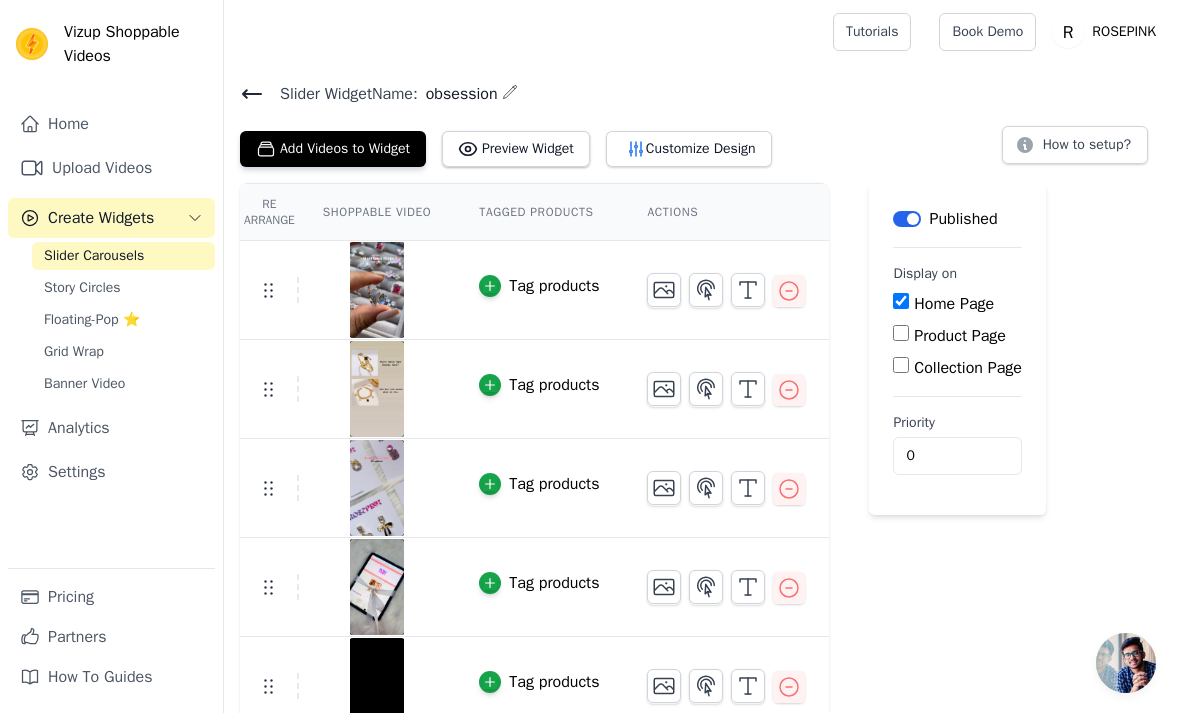 click 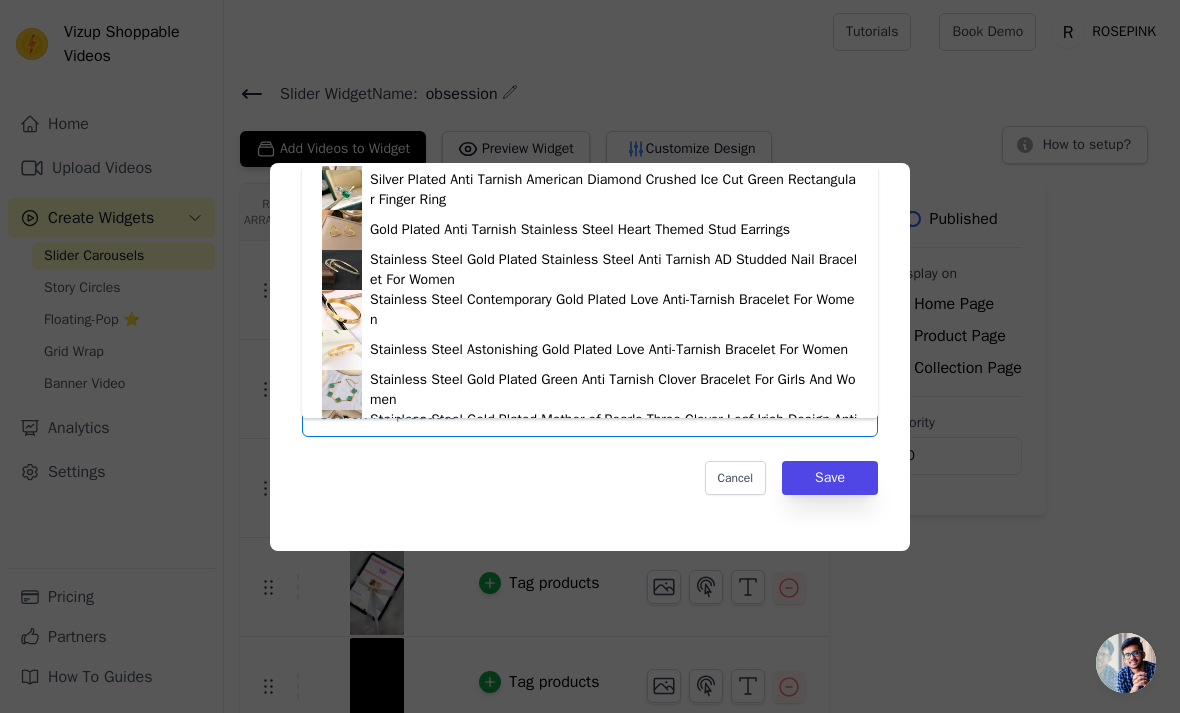 scroll, scrollTop: 917, scrollLeft: 0, axis: vertical 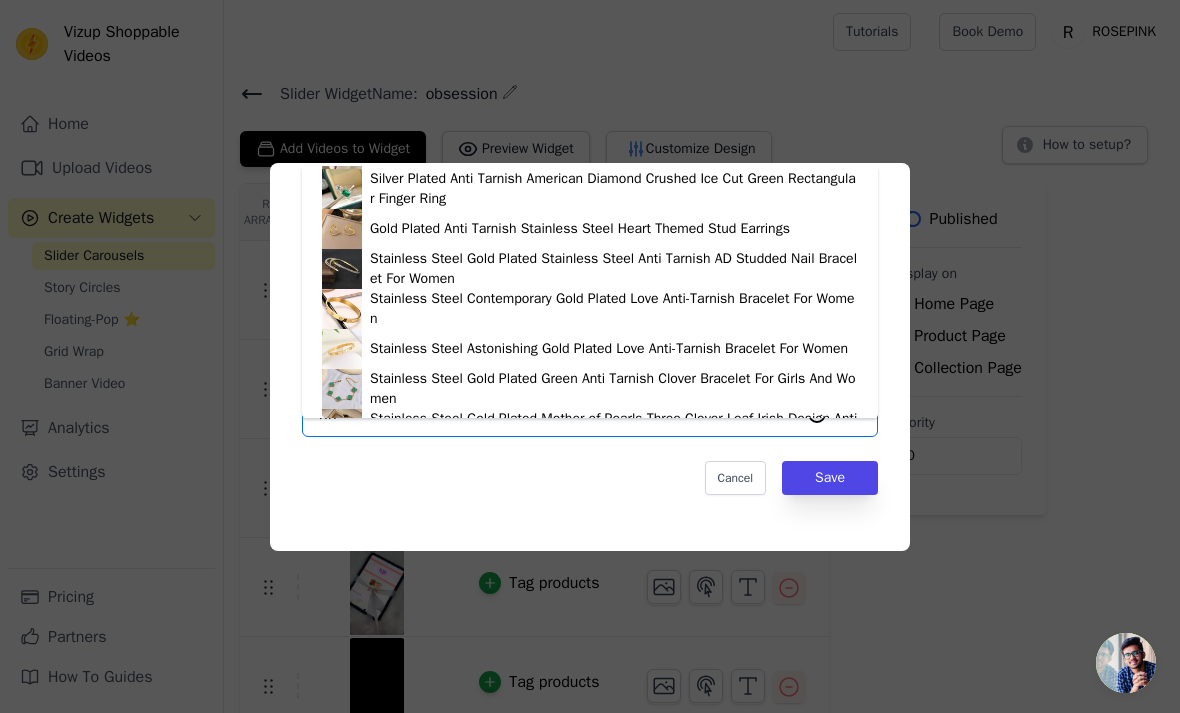 type on "ring" 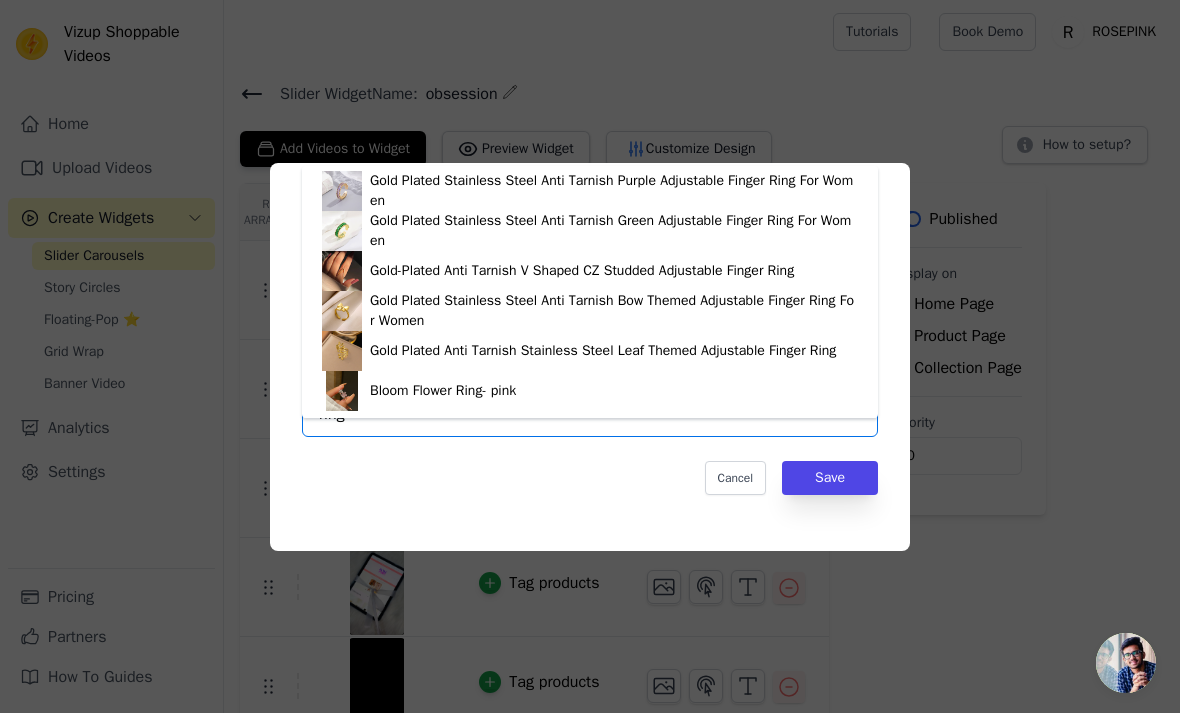 scroll, scrollTop: 388, scrollLeft: 0, axis: vertical 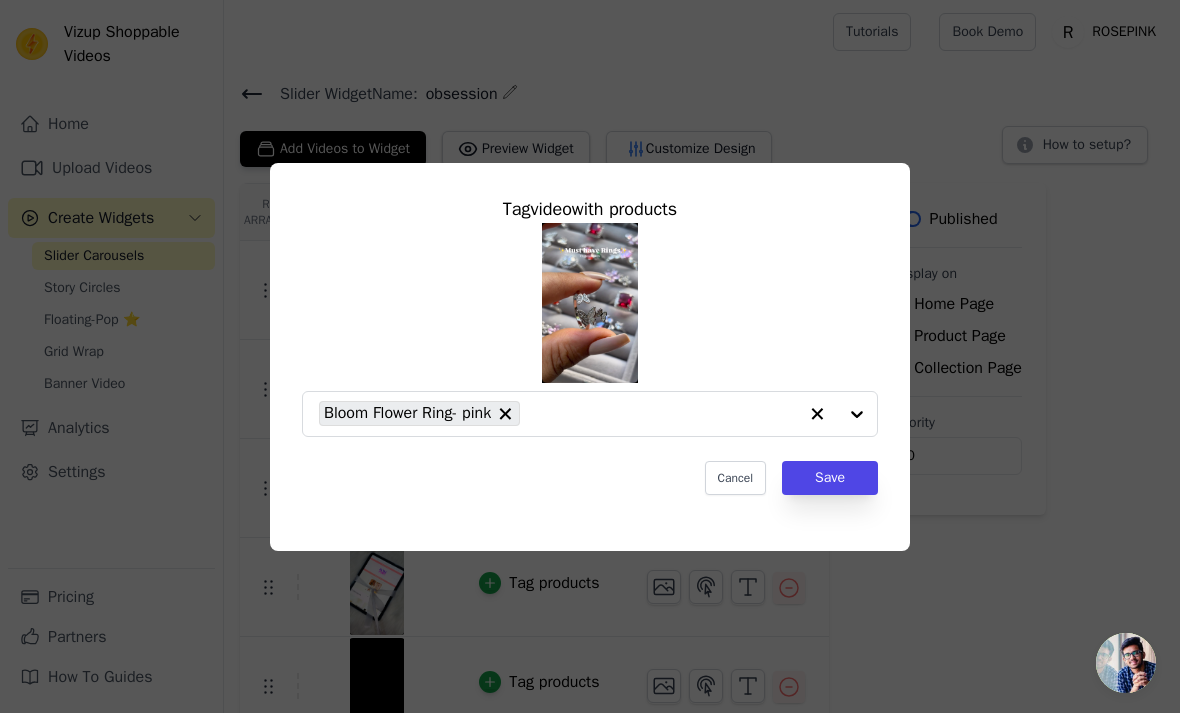 click on "Save" at bounding box center (830, 478) 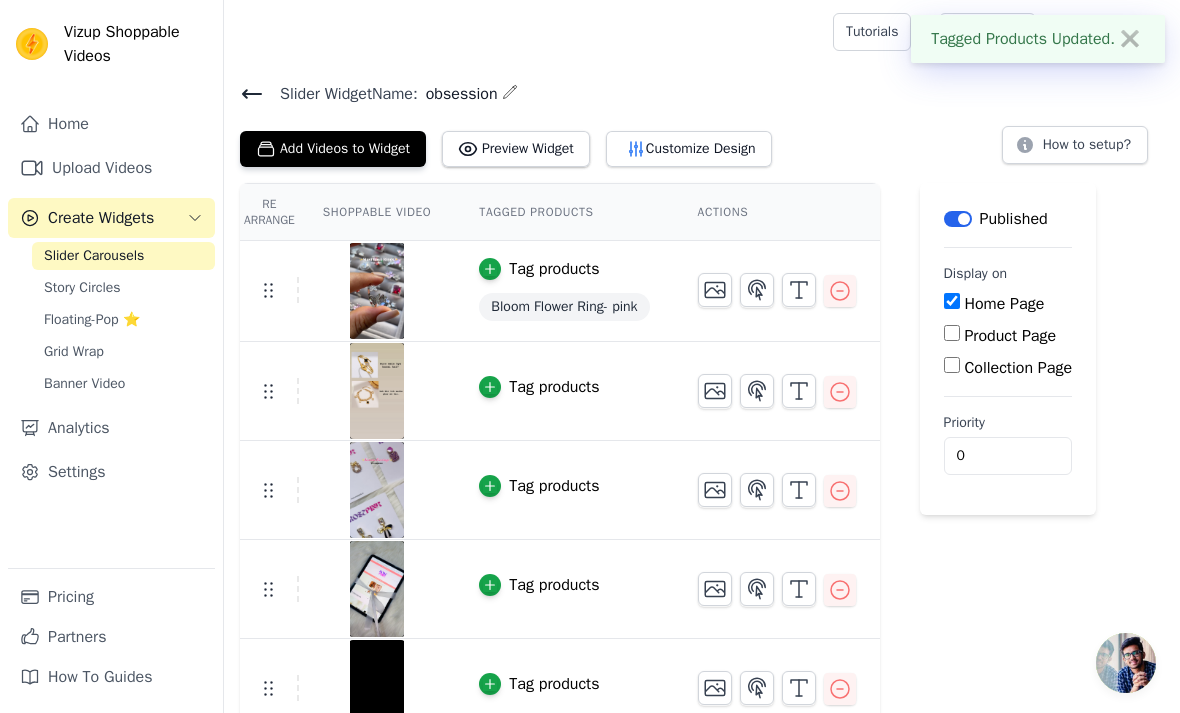 click on "Tag products" at bounding box center [554, 387] 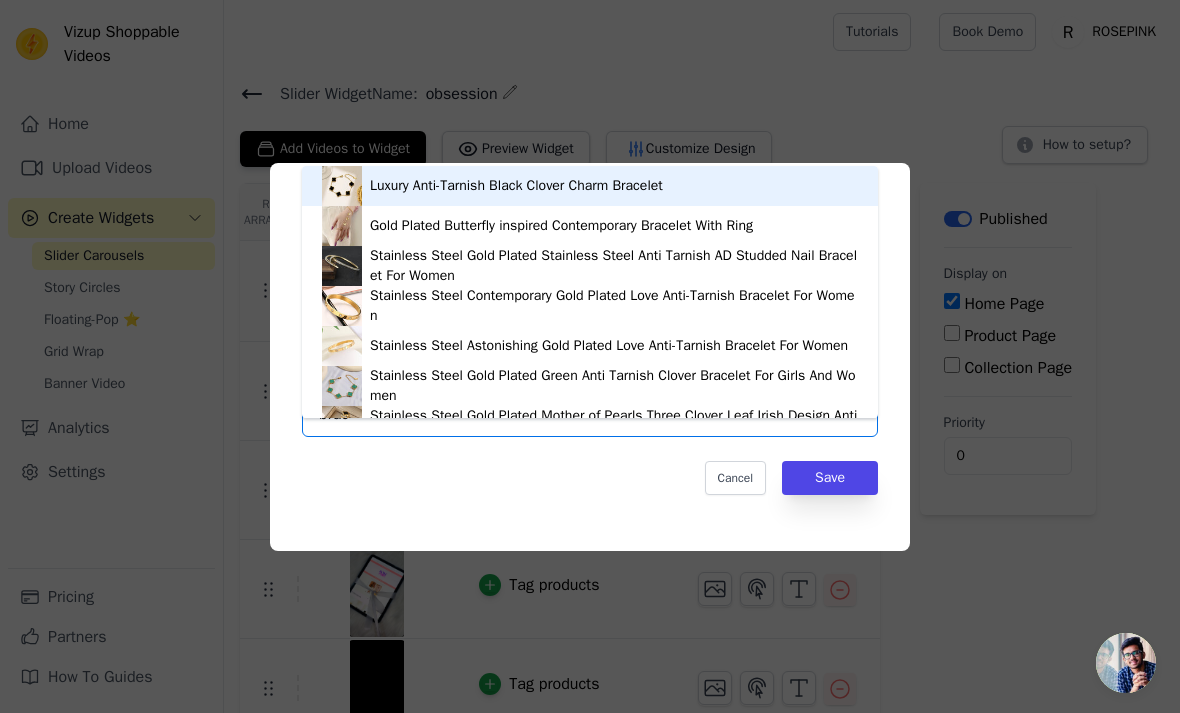 type on "brace" 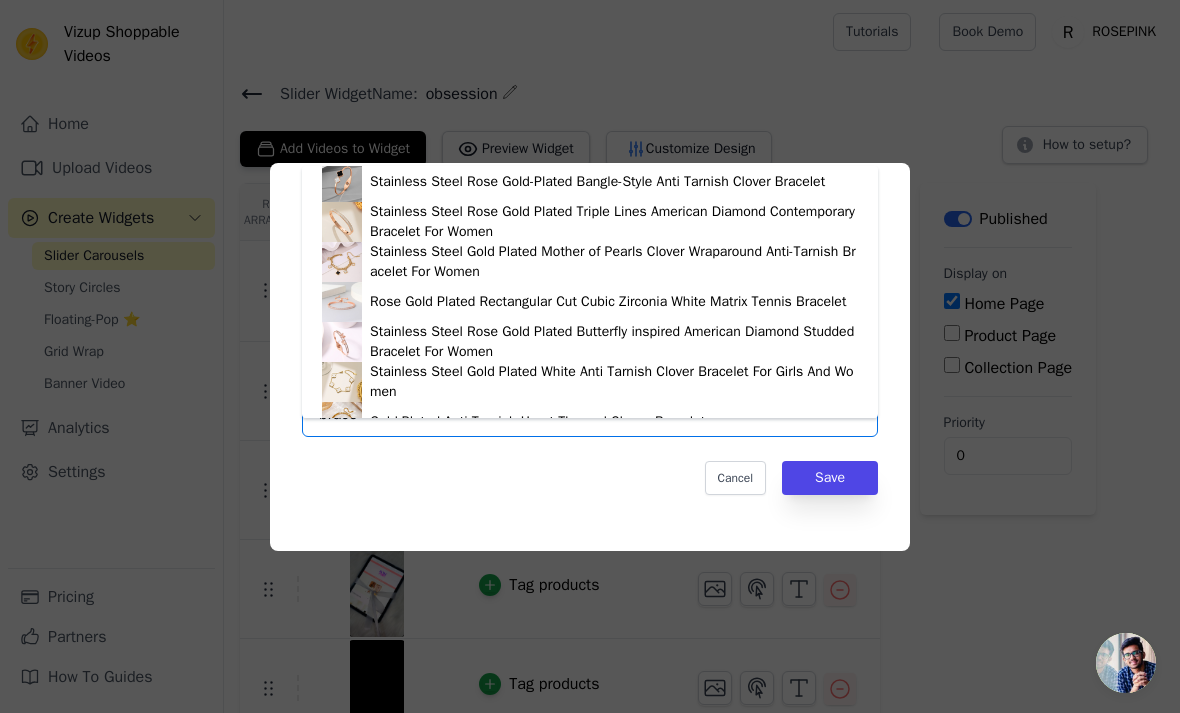 scroll, scrollTop: 404, scrollLeft: 0, axis: vertical 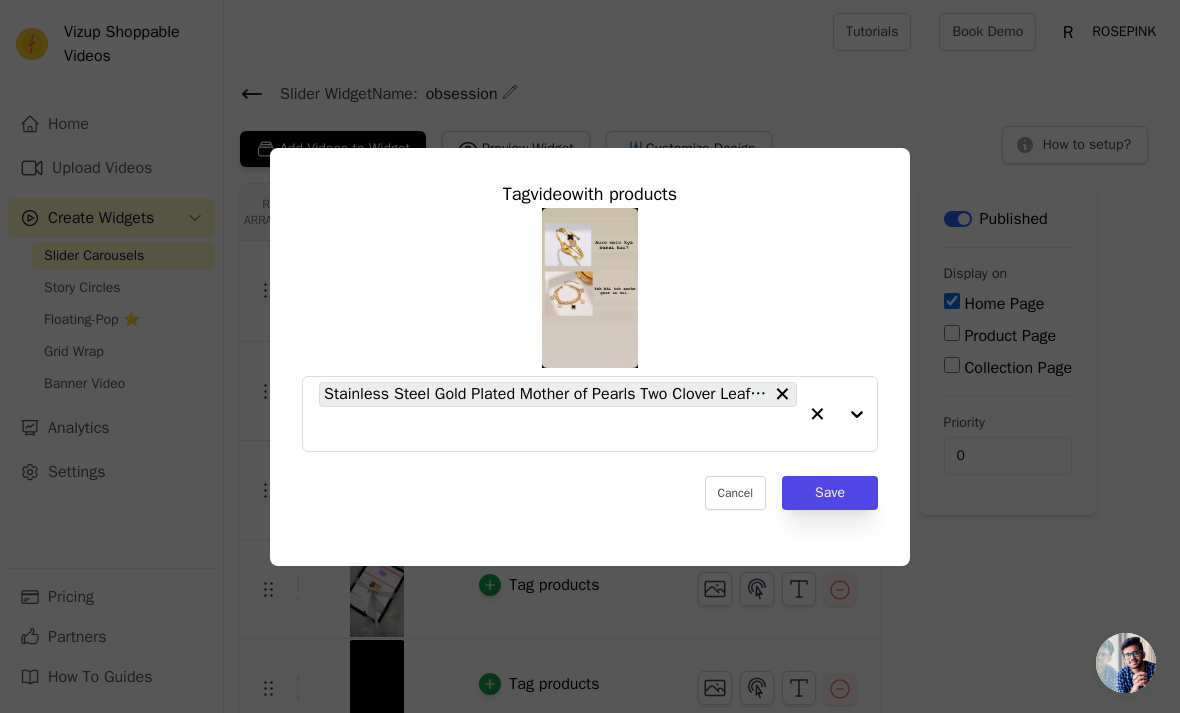click on "Save" at bounding box center (830, 493) 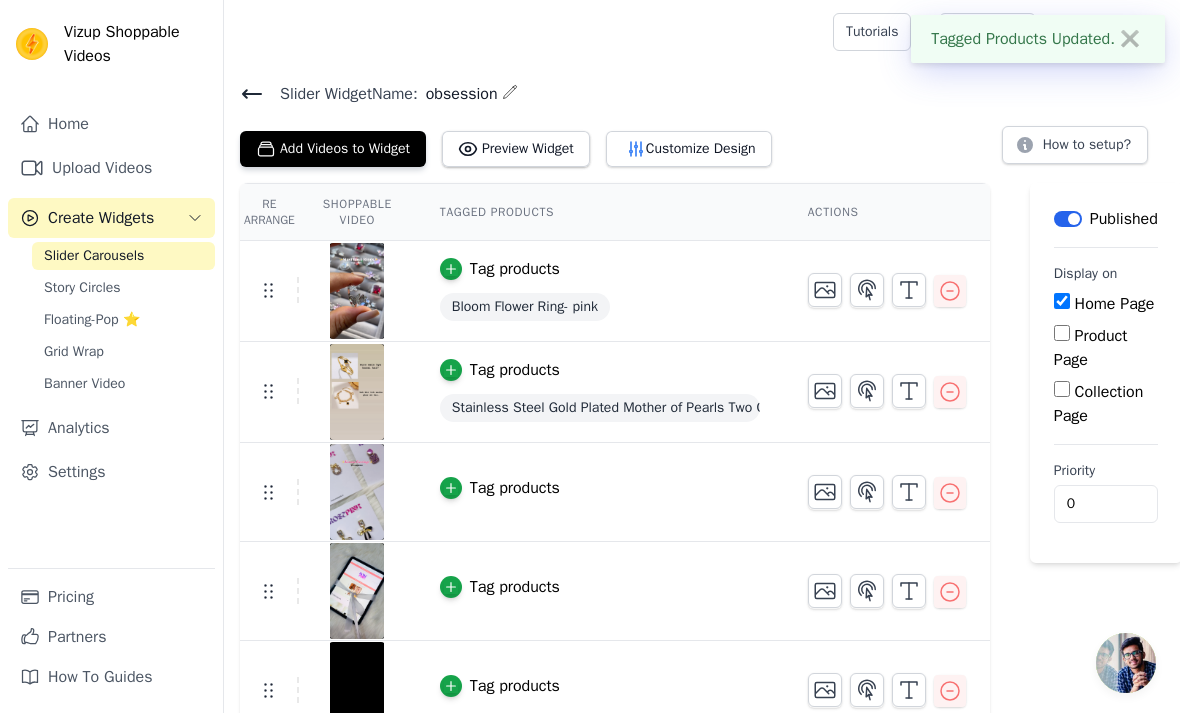 click on "Tag products" at bounding box center [515, 488] 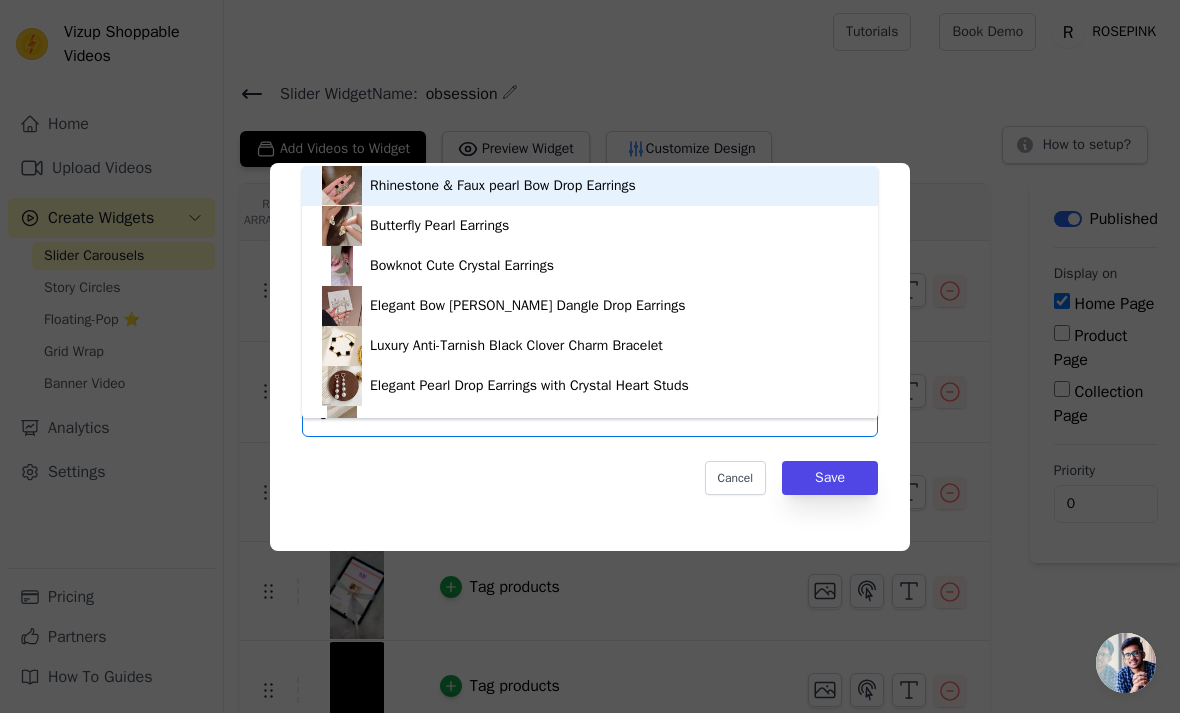 type on "ea" 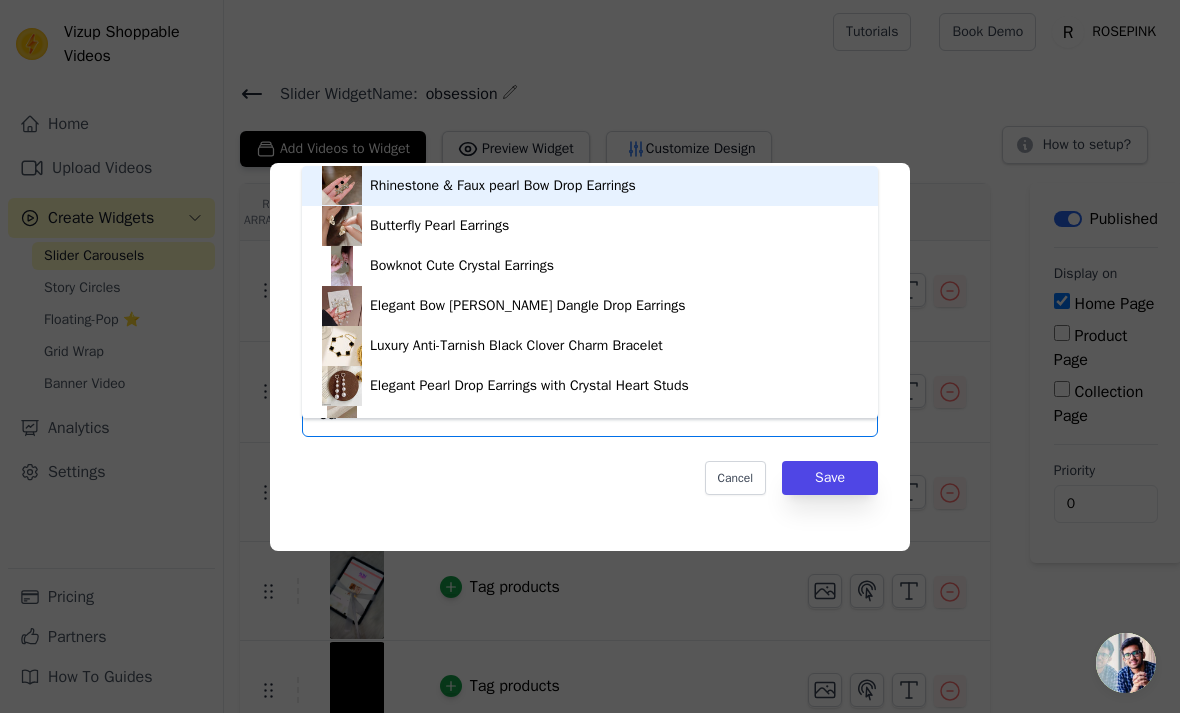 click on "Rhinestone & Faux pearl Bow Drop Earrings" at bounding box center (590, 186) 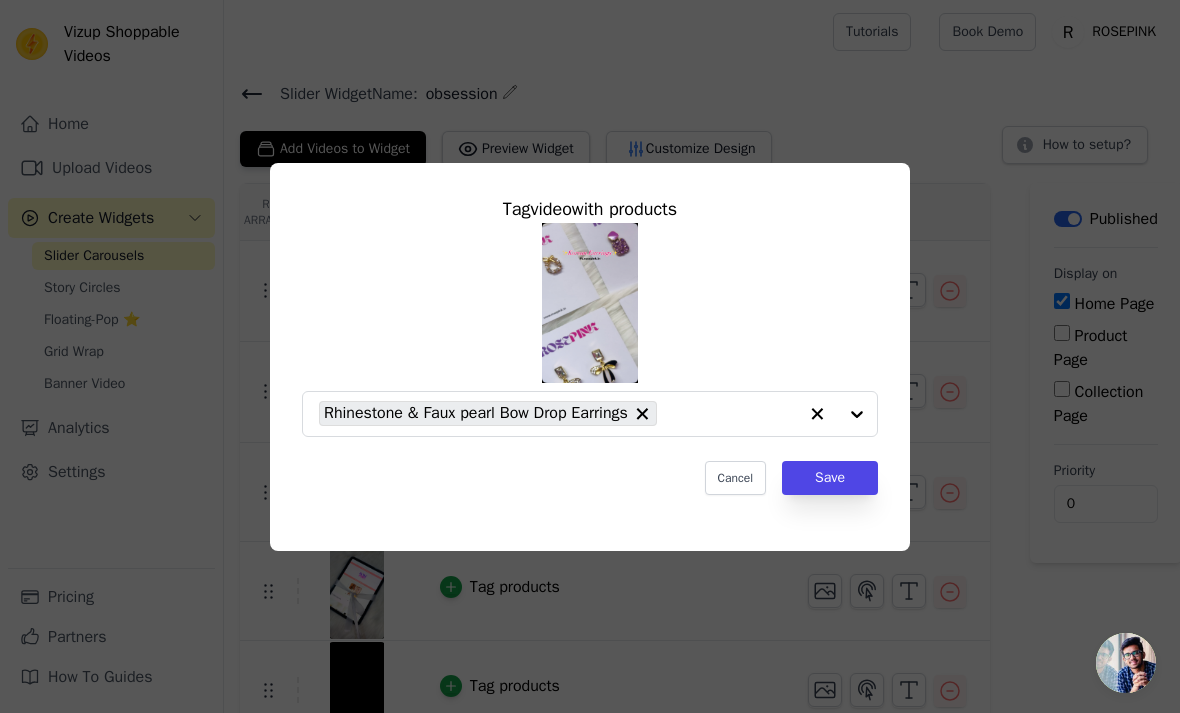 click on "Save" at bounding box center [830, 478] 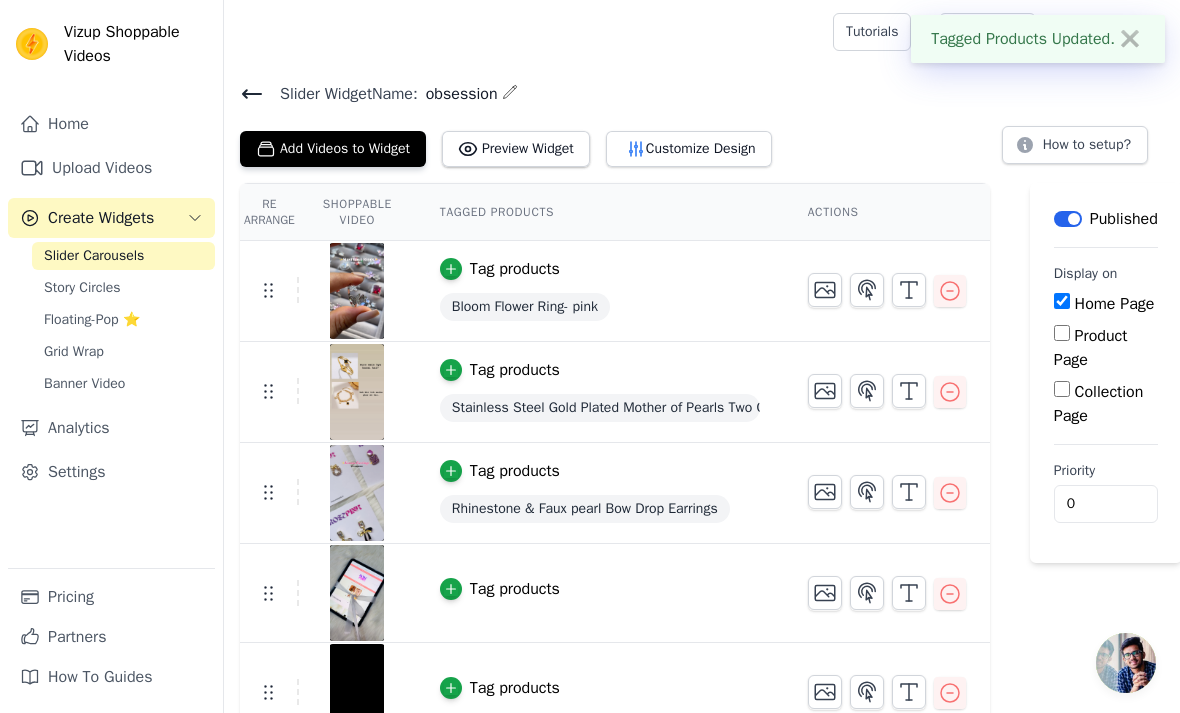 scroll, scrollTop: 28, scrollLeft: 0, axis: vertical 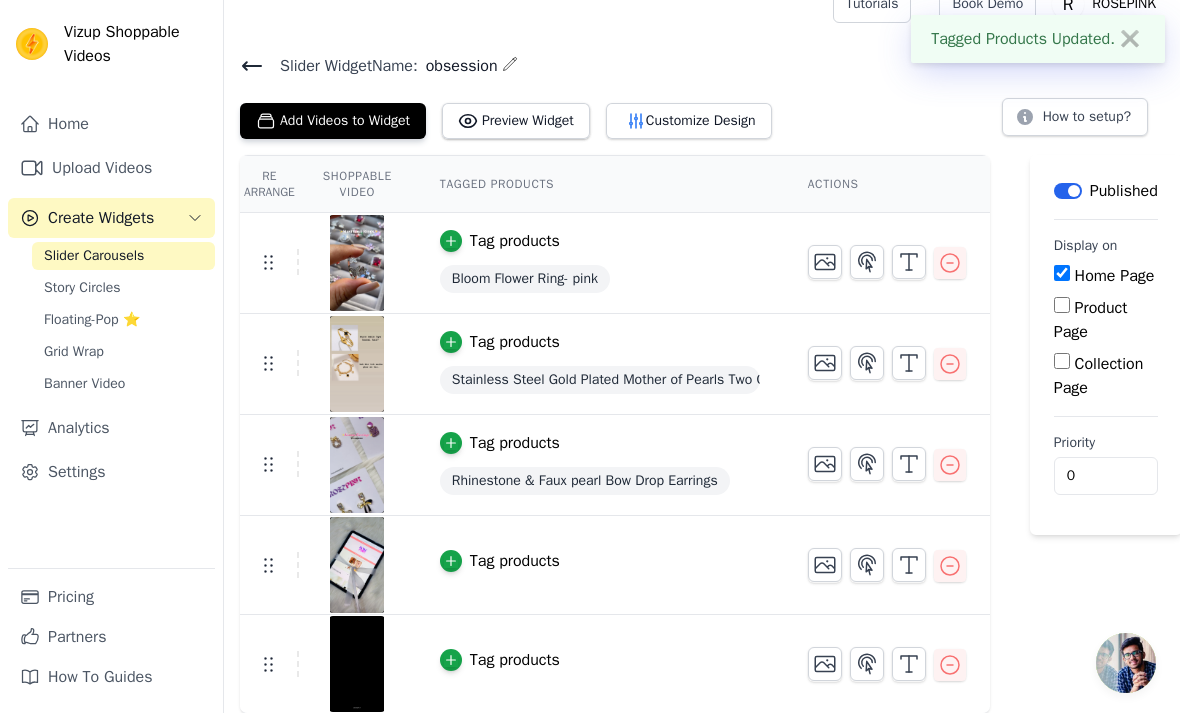 click on "Tag products" at bounding box center [500, 561] 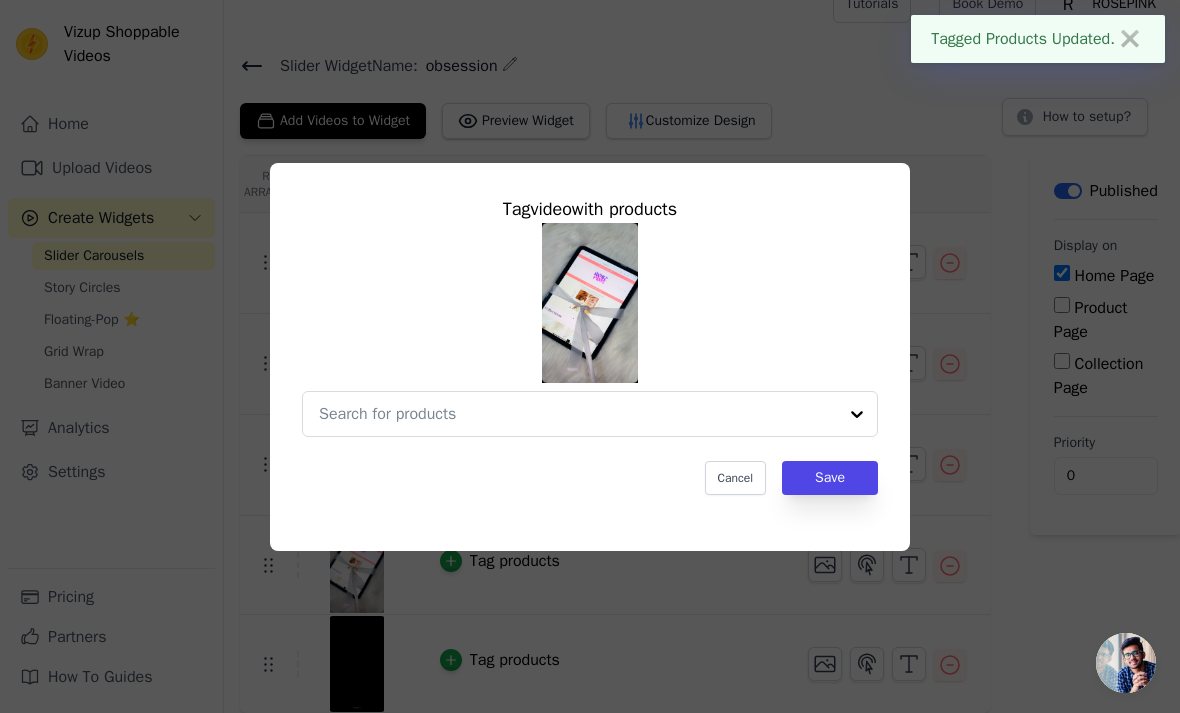 scroll, scrollTop: 0, scrollLeft: 0, axis: both 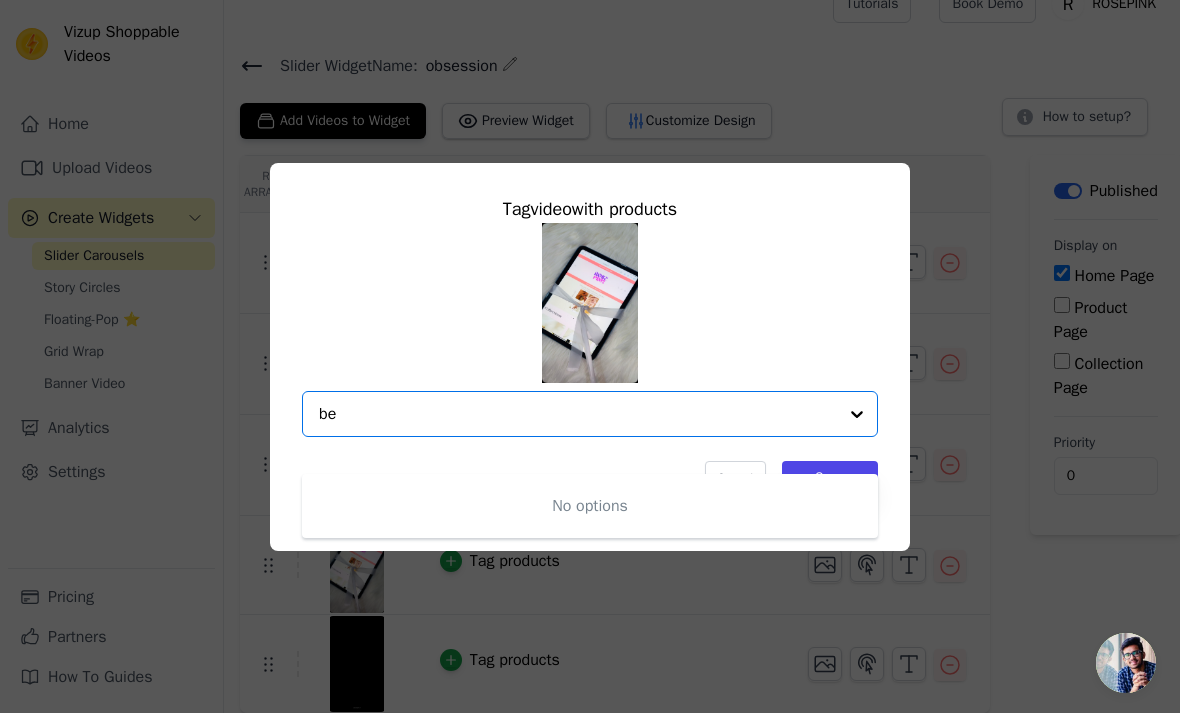 type on "b" 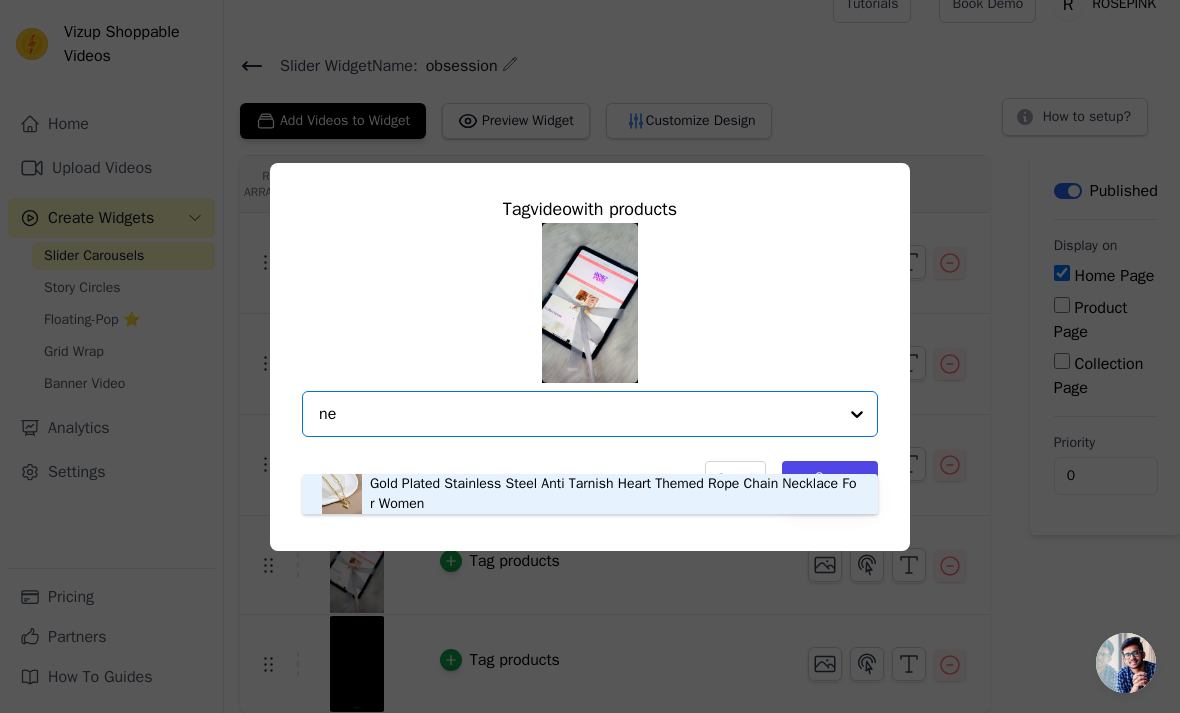 type on "n" 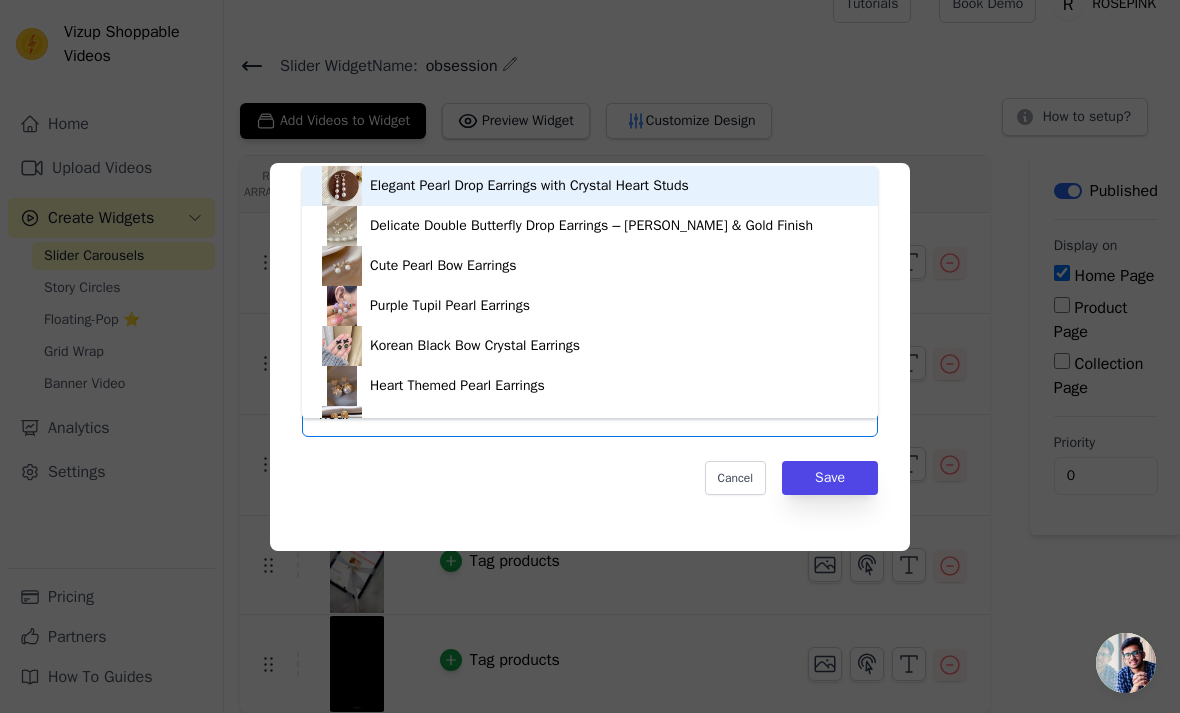 type on "heart" 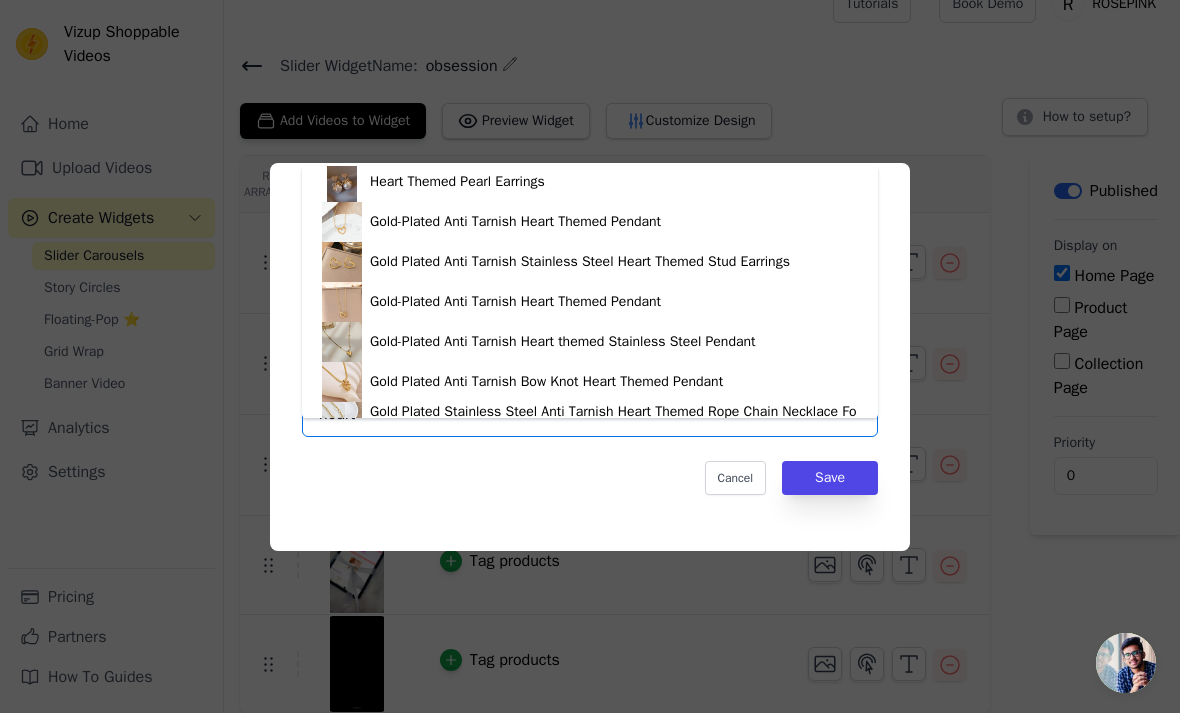 scroll, scrollTop: 50, scrollLeft: 0, axis: vertical 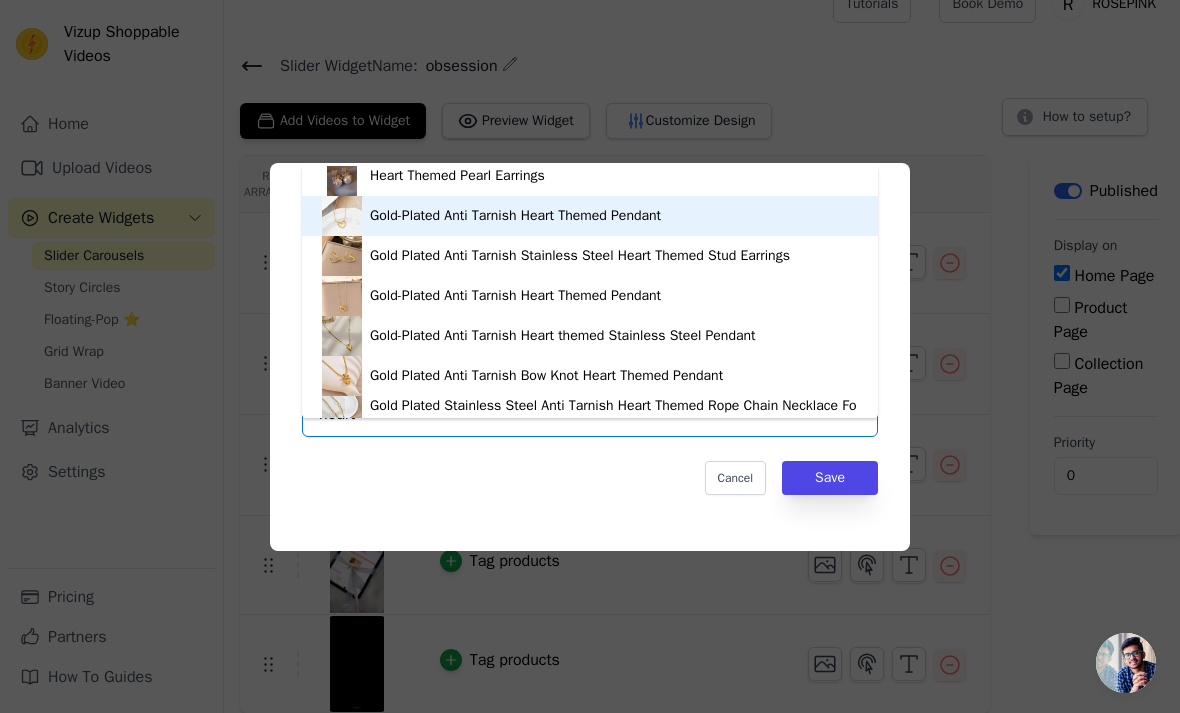 click on "Gold-Plated Anti Tarnish Heart Themed Pendant" at bounding box center [590, 216] 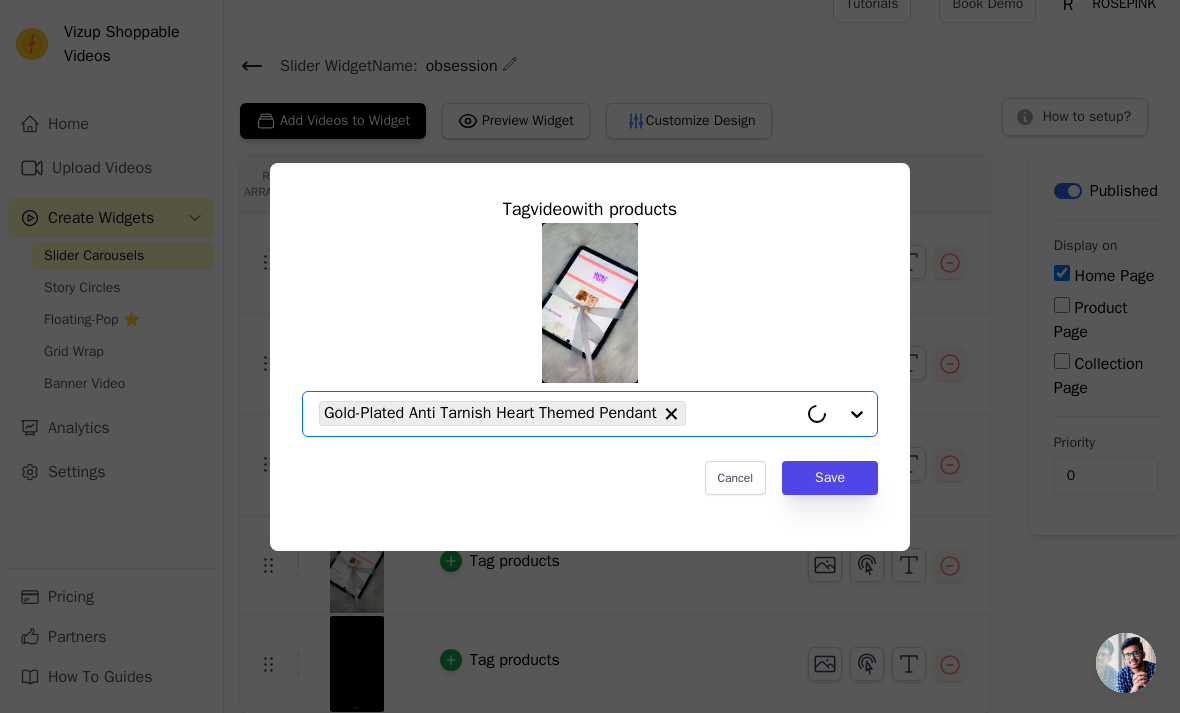 click on "Save" at bounding box center [830, 478] 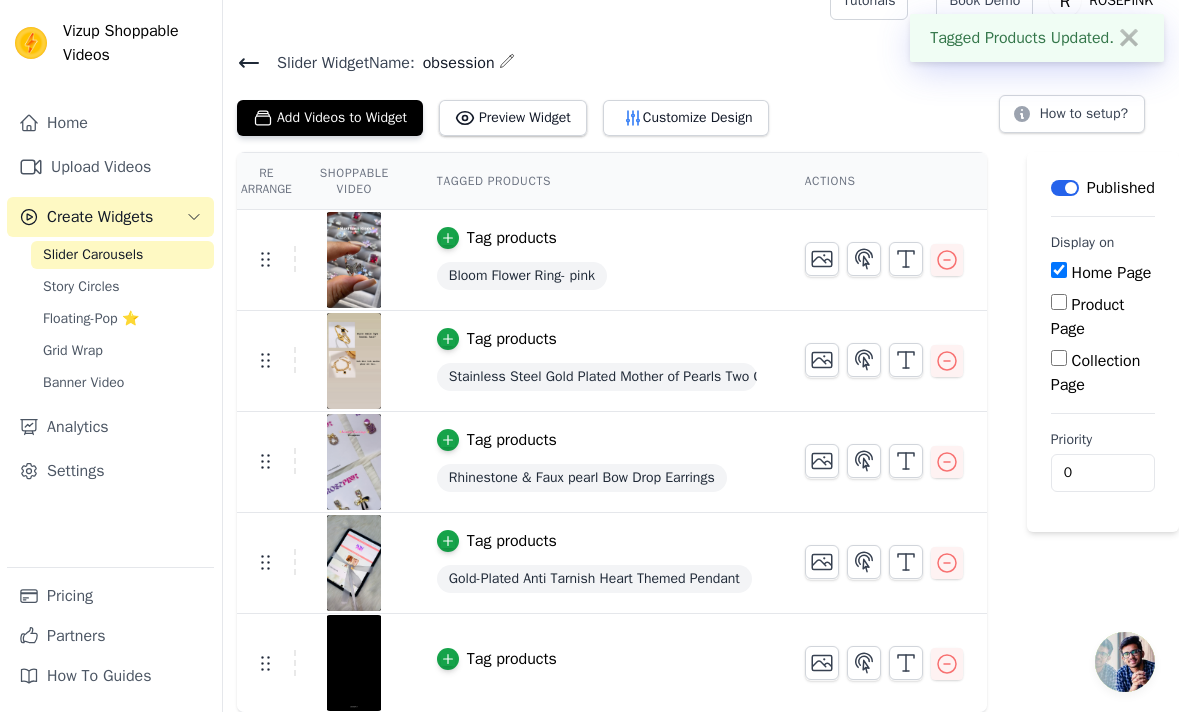 click on "Tag products" at bounding box center (498, 660) 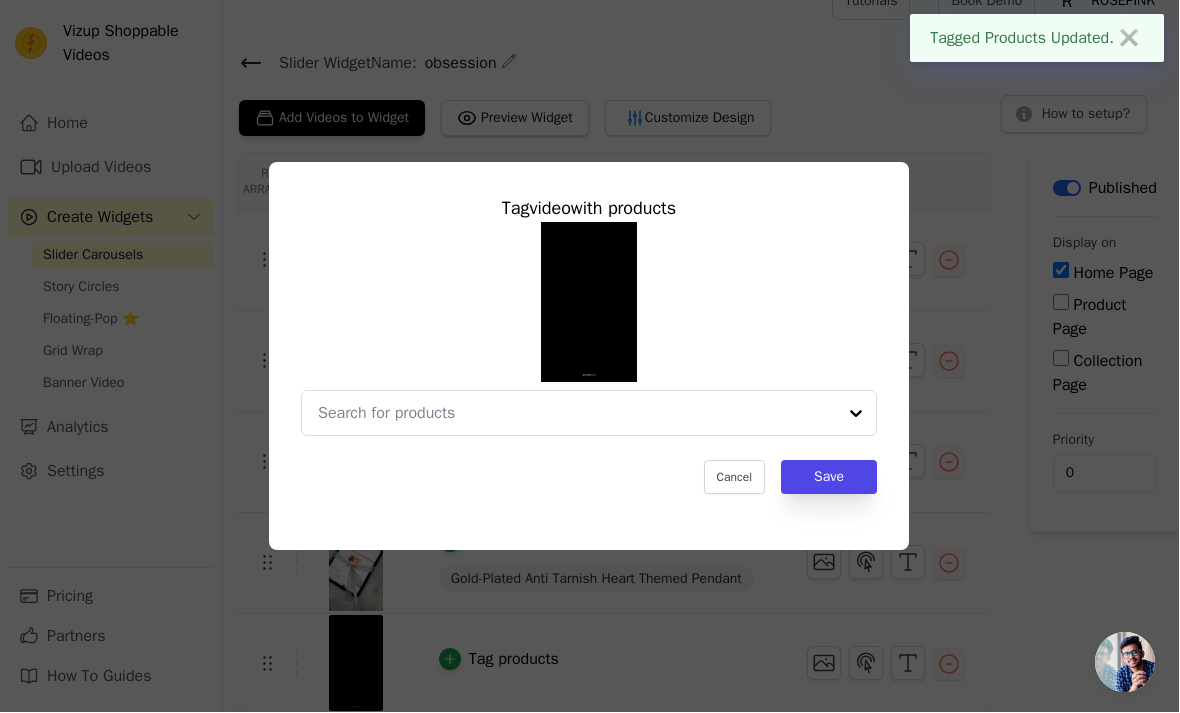 scroll, scrollTop: 0, scrollLeft: 0, axis: both 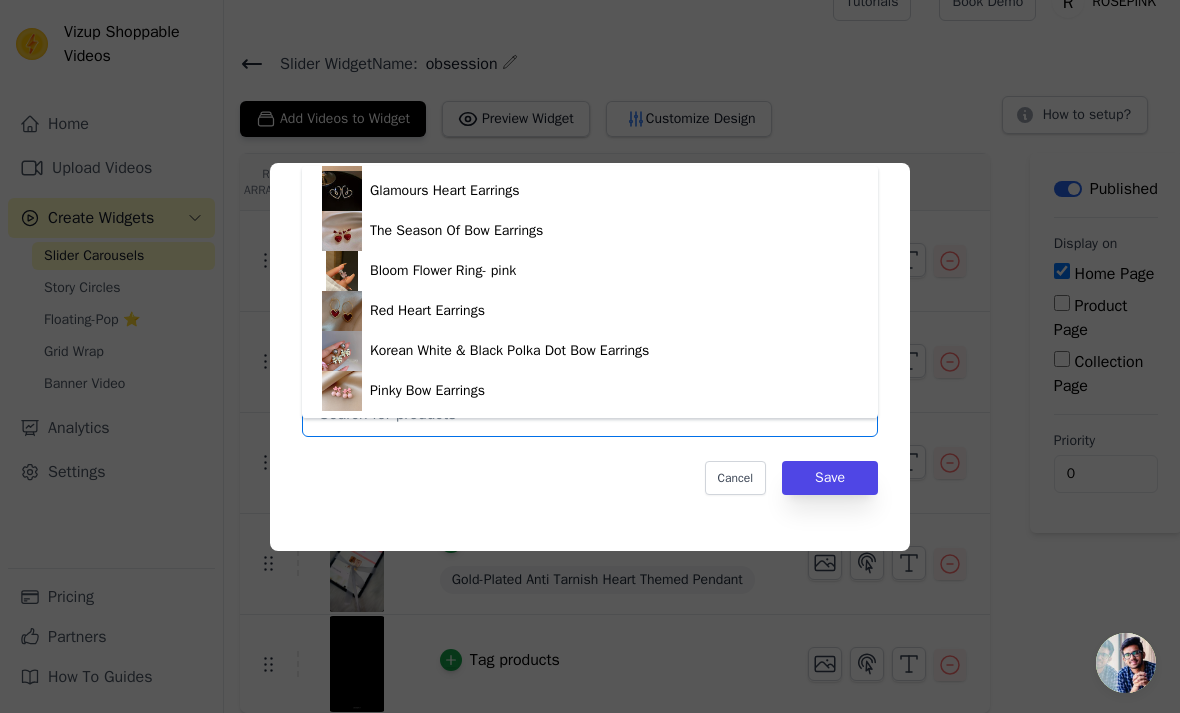 click on "Gold Plated Stainless Steel Anti Tarnish Green Adjustable Finger Ring For Women" at bounding box center (614, -369) 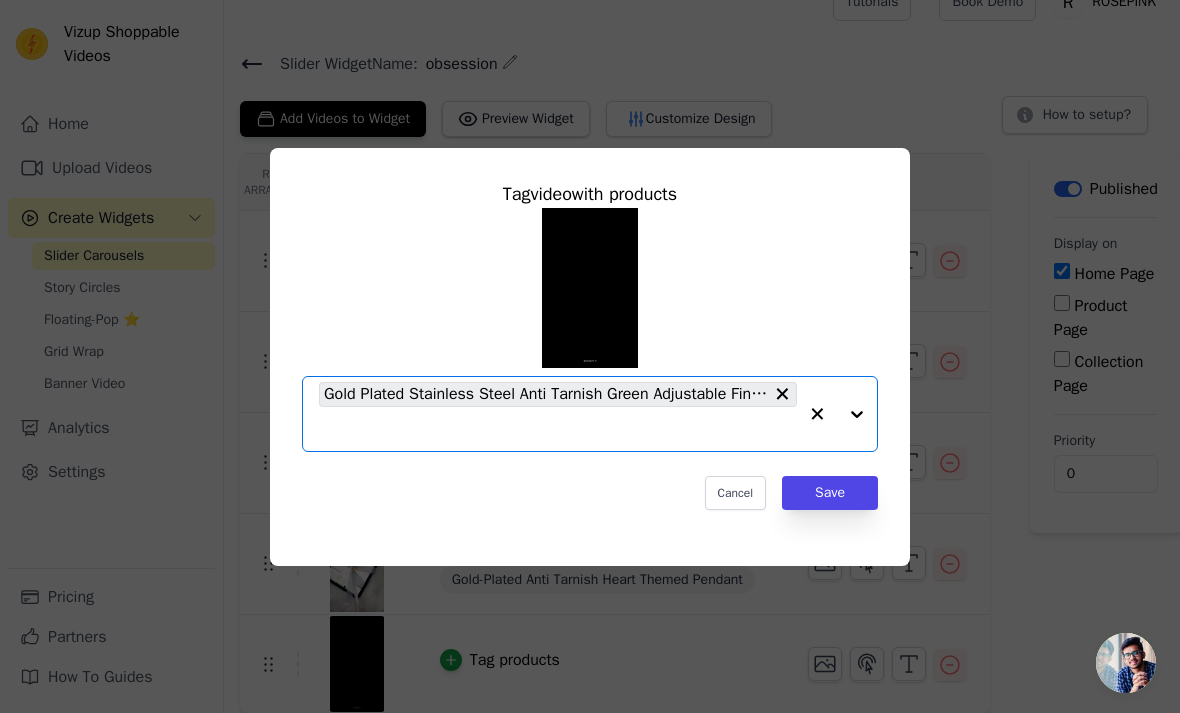 click on "Save" at bounding box center [830, 493] 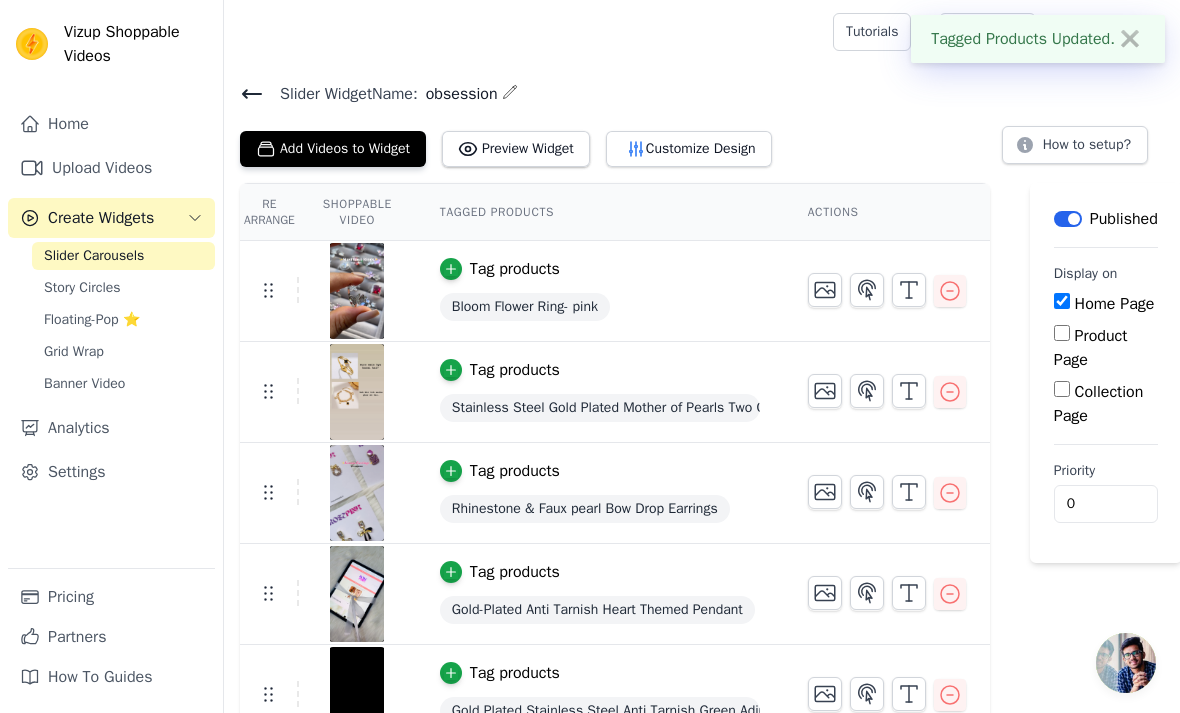 scroll, scrollTop: 32, scrollLeft: 0, axis: vertical 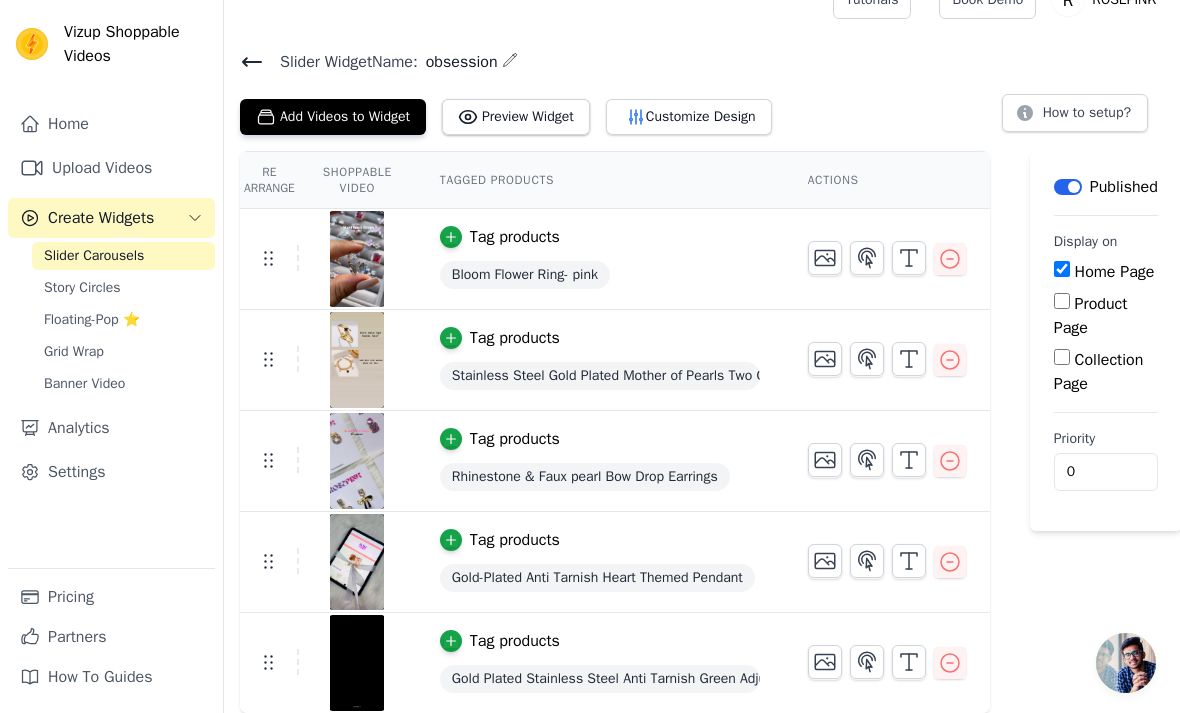 click on "Customize Design" at bounding box center [689, 117] 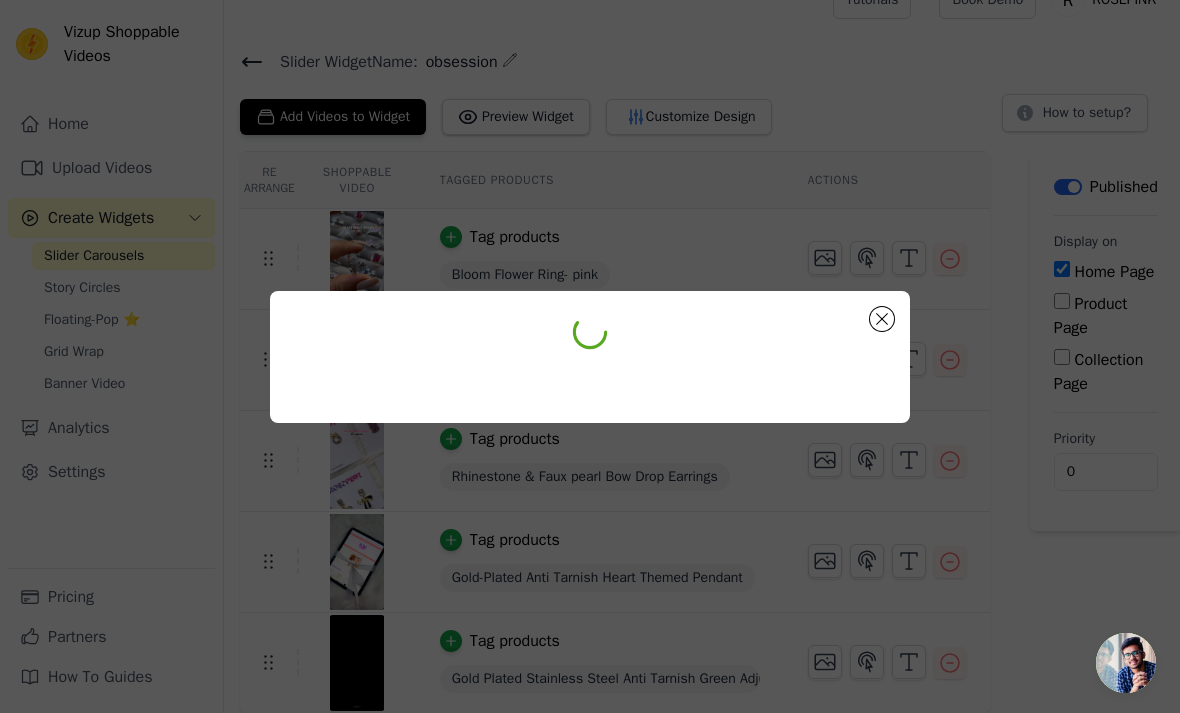 scroll, scrollTop: 0, scrollLeft: 0, axis: both 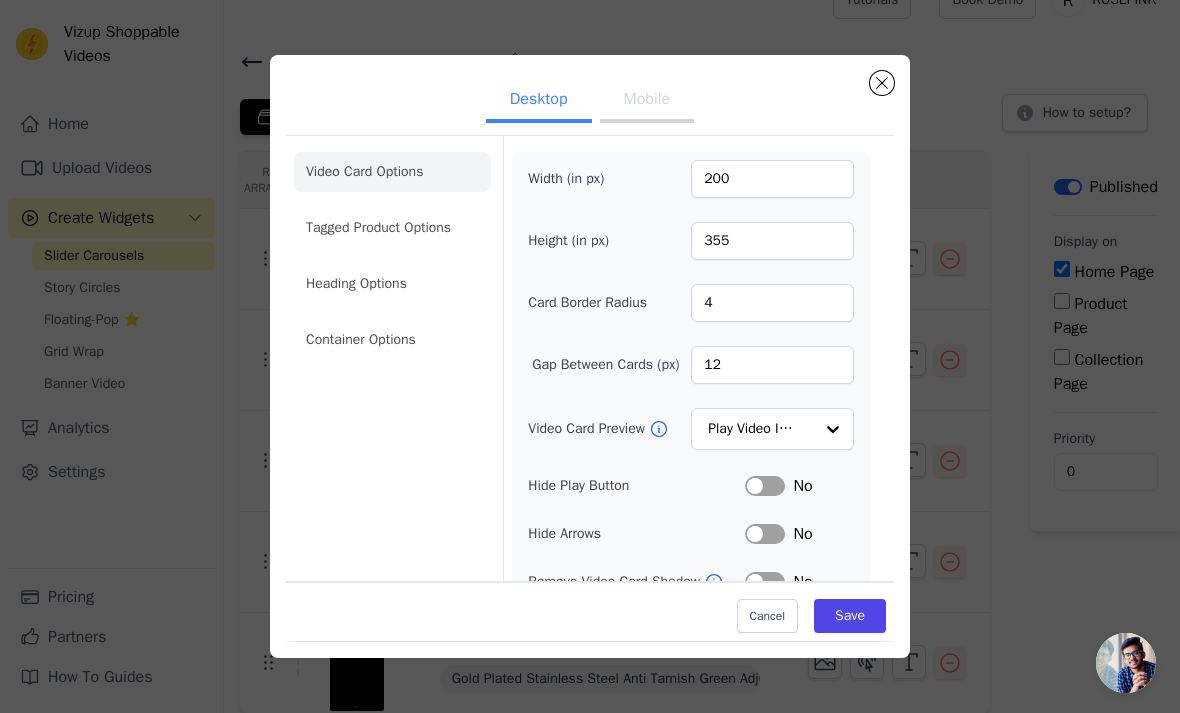 click on "Mobile" at bounding box center (647, 101) 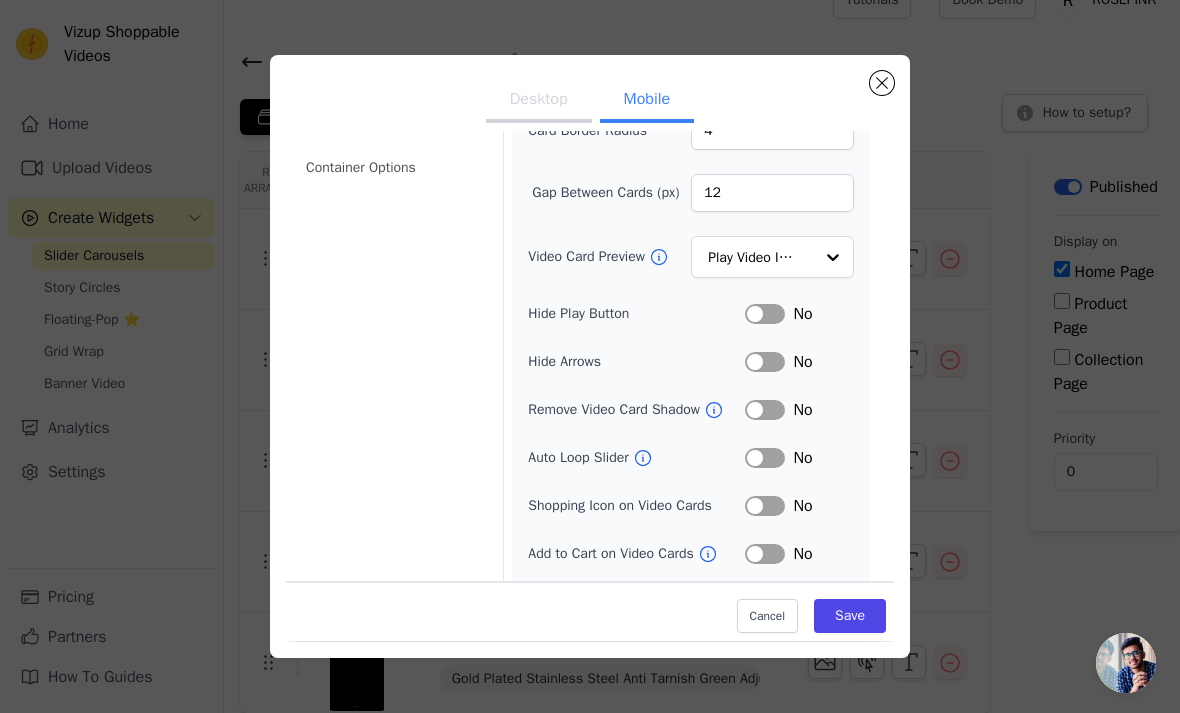 scroll, scrollTop: 171, scrollLeft: 0, axis: vertical 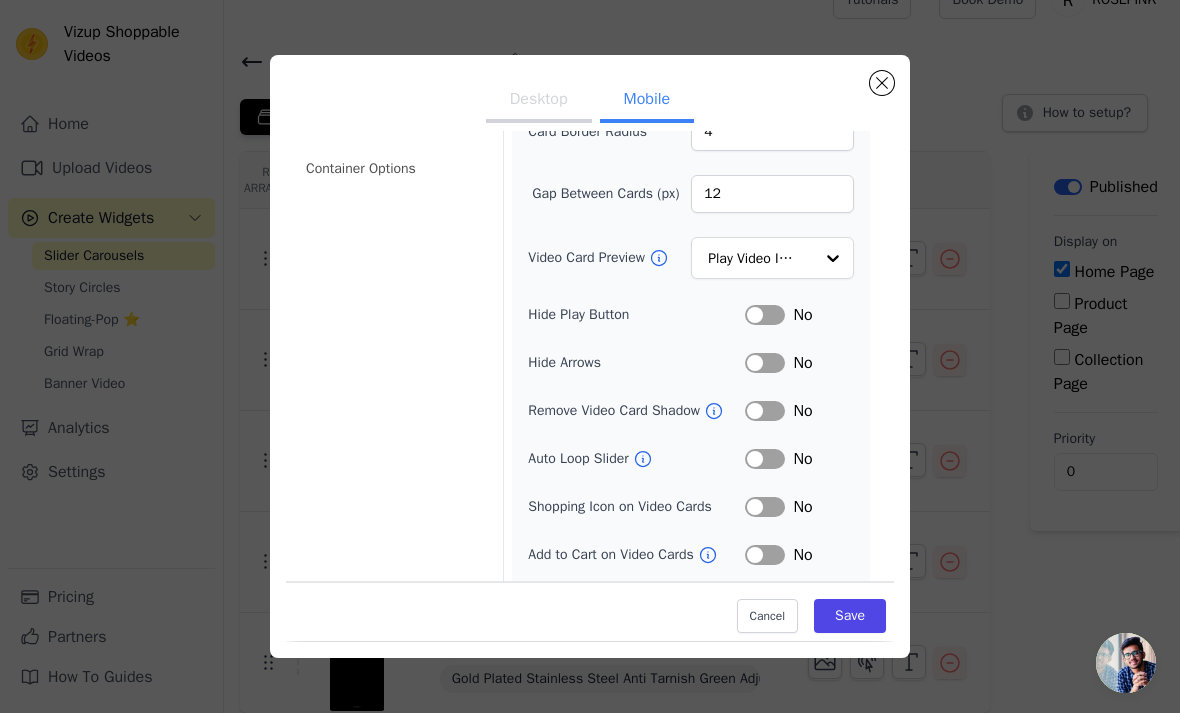 click on "Label" at bounding box center (765, 315) 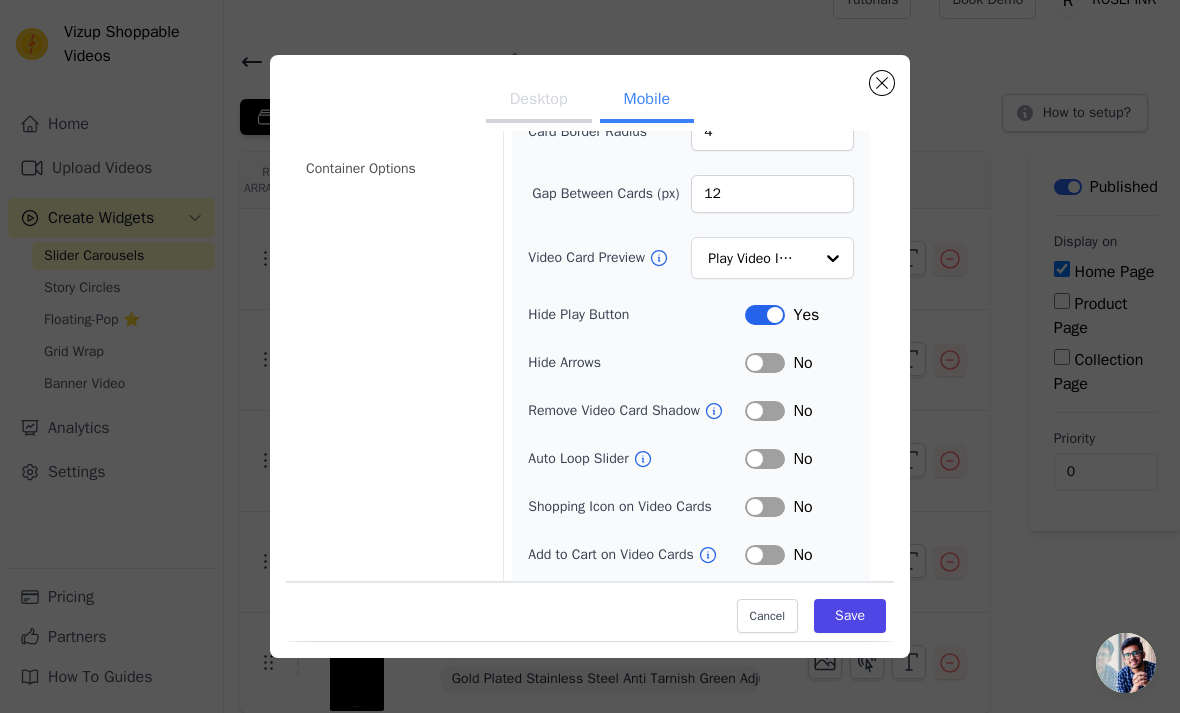 click on "Label" at bounding box center [765, 315] 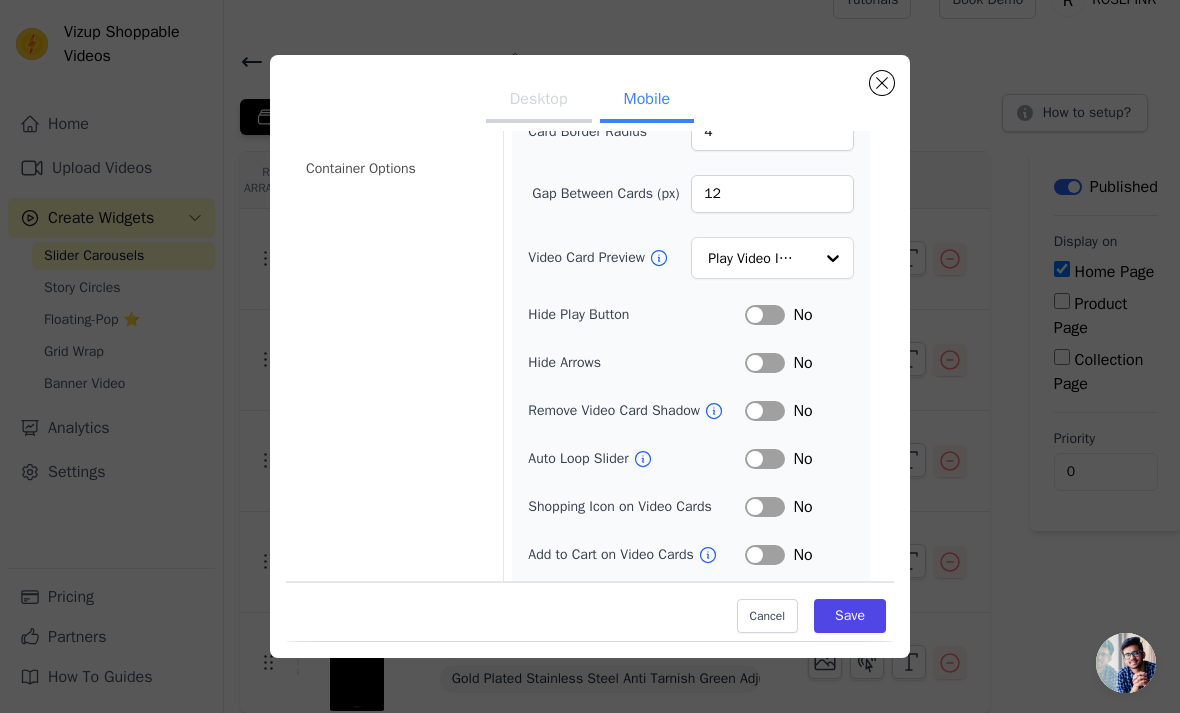 click on "Label" at bounding box center [765, 315] 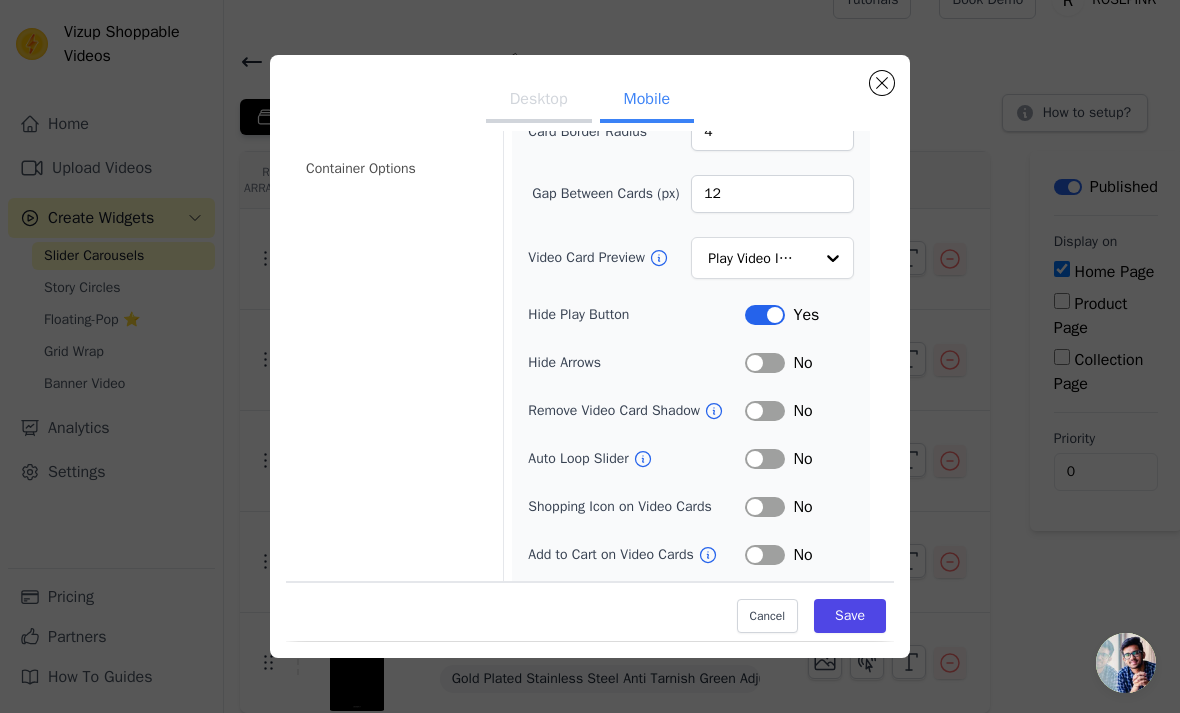 click on "Label" at bounding box center (765, 363) 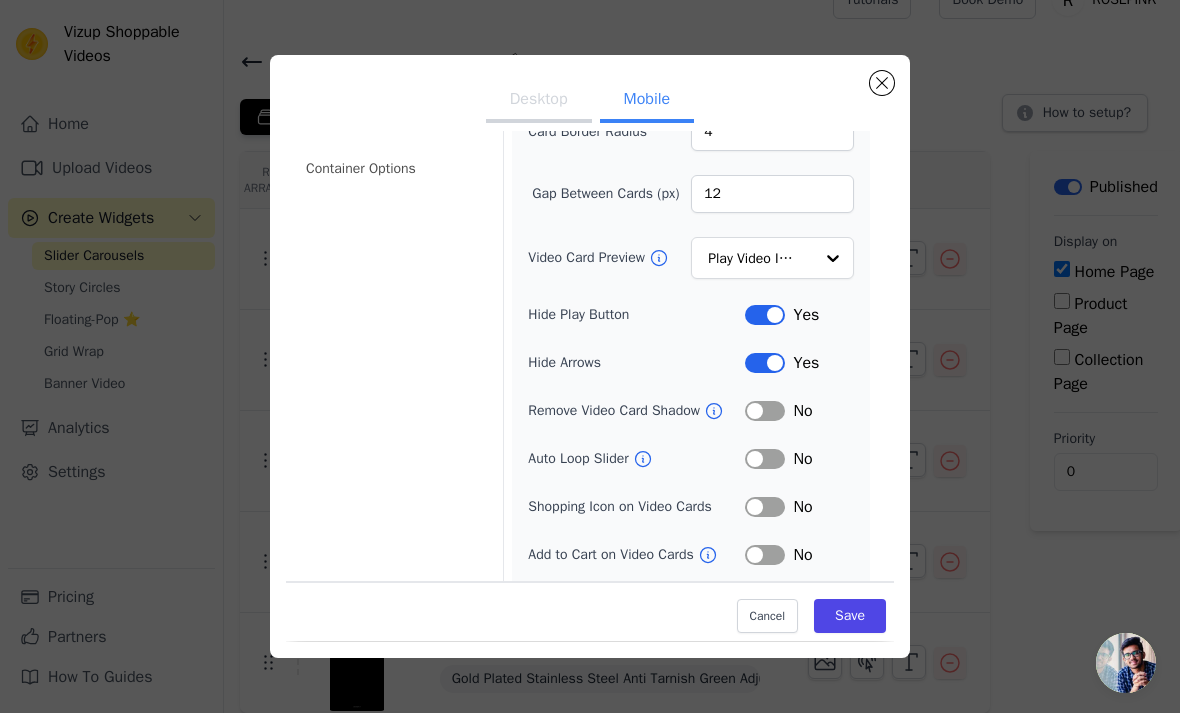 click on "Label" at bounding box center [765, 411] 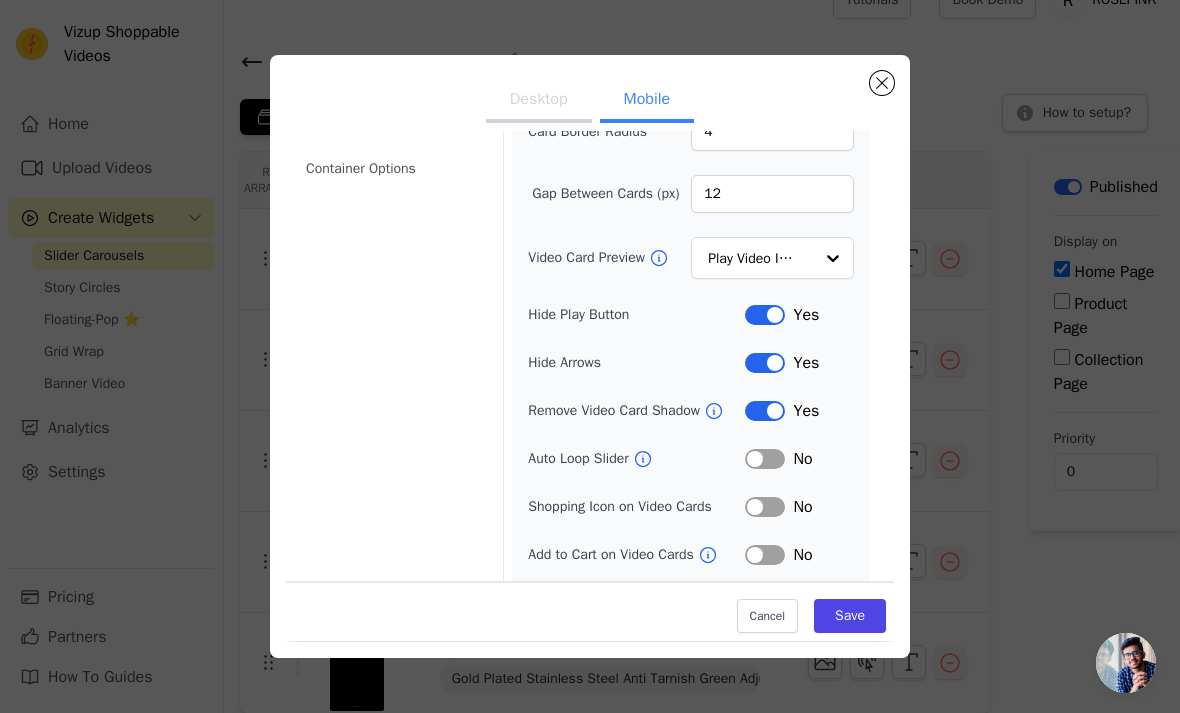click on "Label" at bounding box center [765, 459] 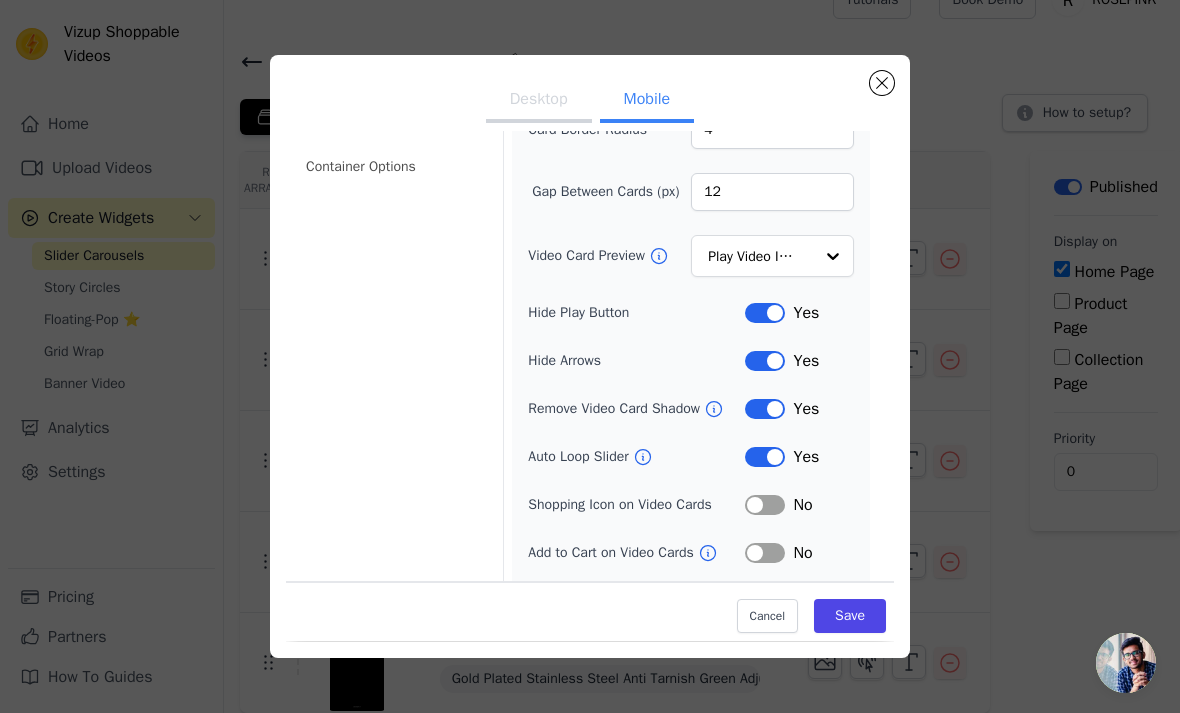 scroll, scrollTop: 171, scrollLeft: 0, axis: vertical 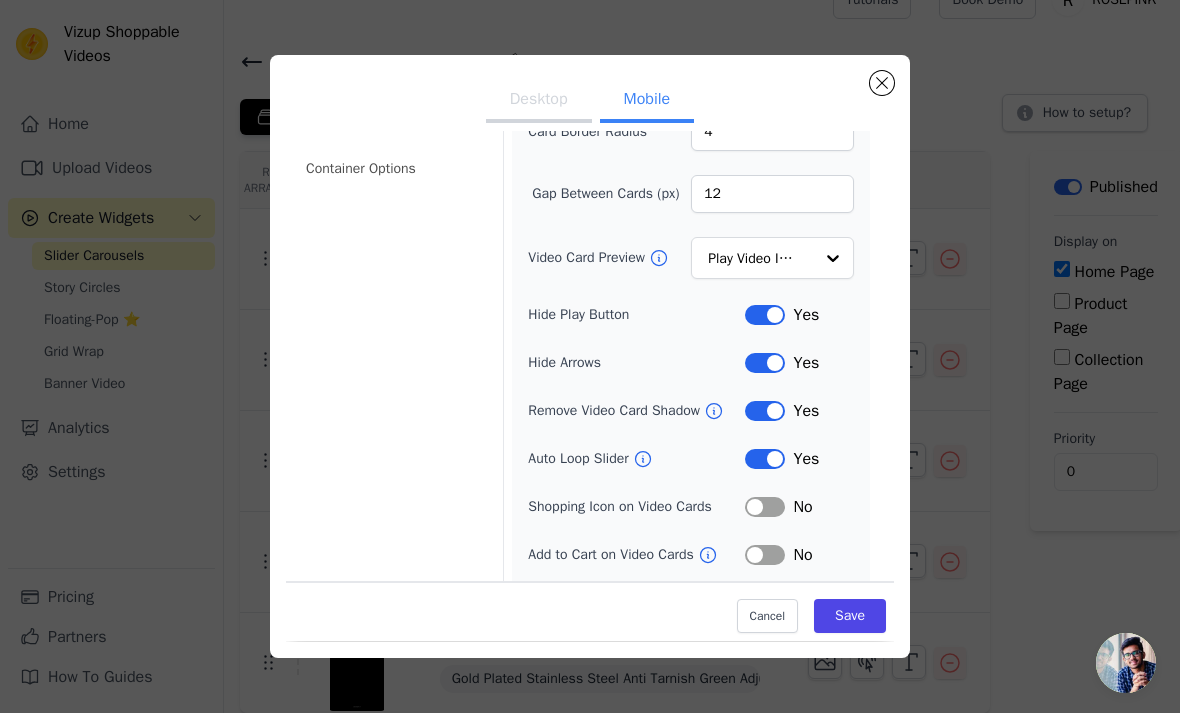 click on "Save" at bounding box center [850, 617] 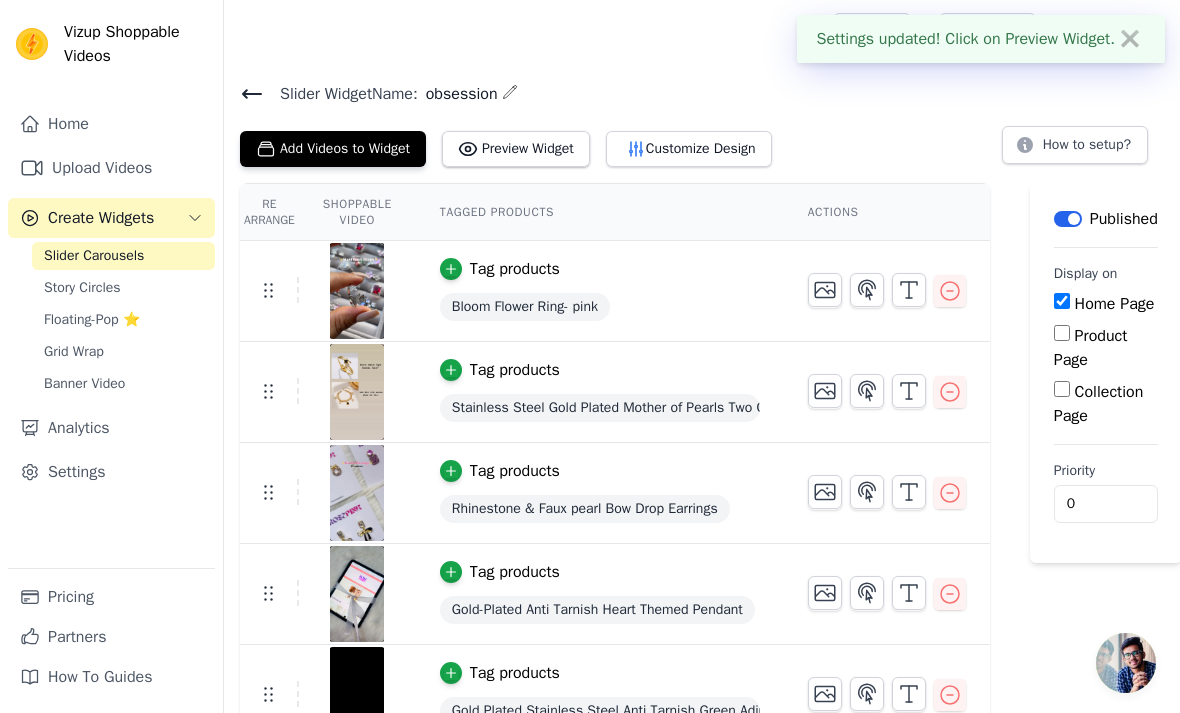 scroll, scrollTop: 32, scrollLeft: 0, axis: vertical 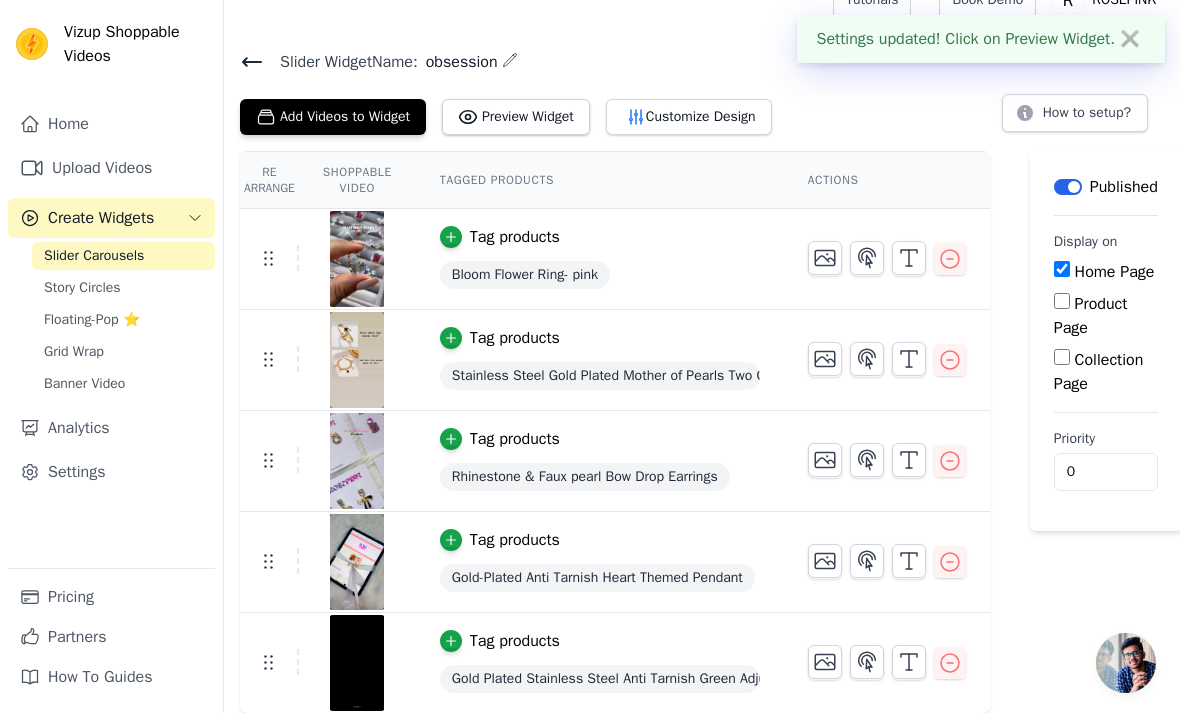 click on "Story Circles" at bounding box center (82, 288) 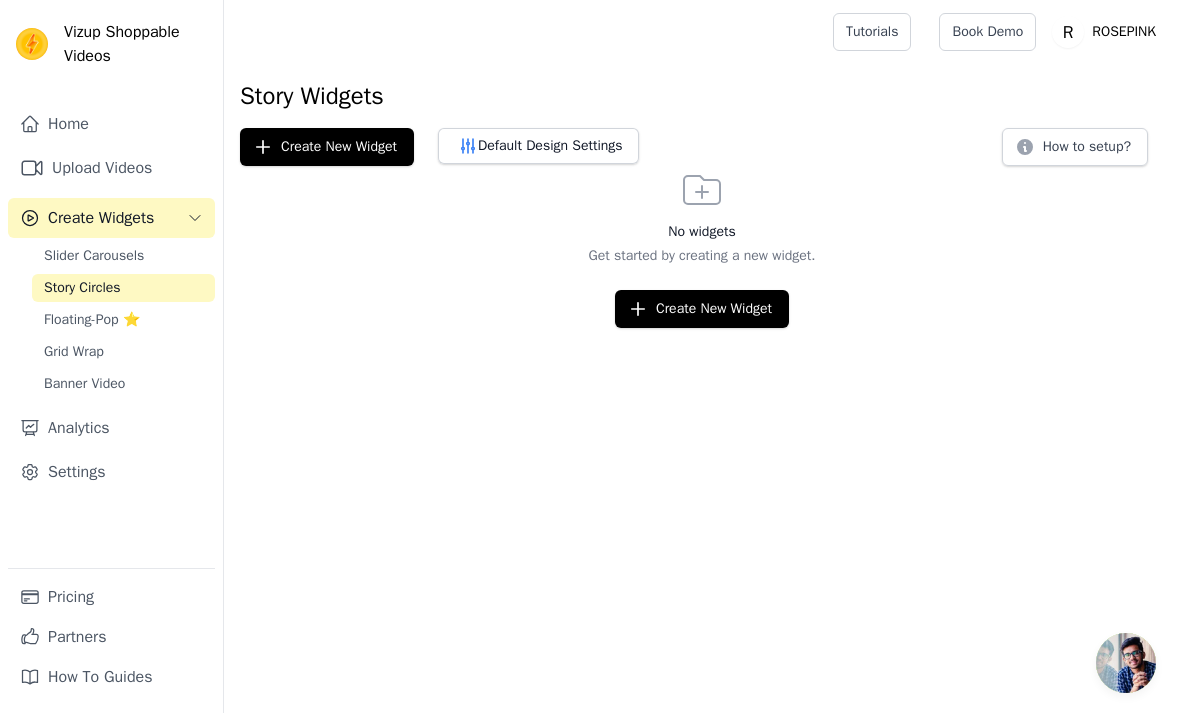 click on "Floating-Pop ⭐" at bounding box center (92, 320) 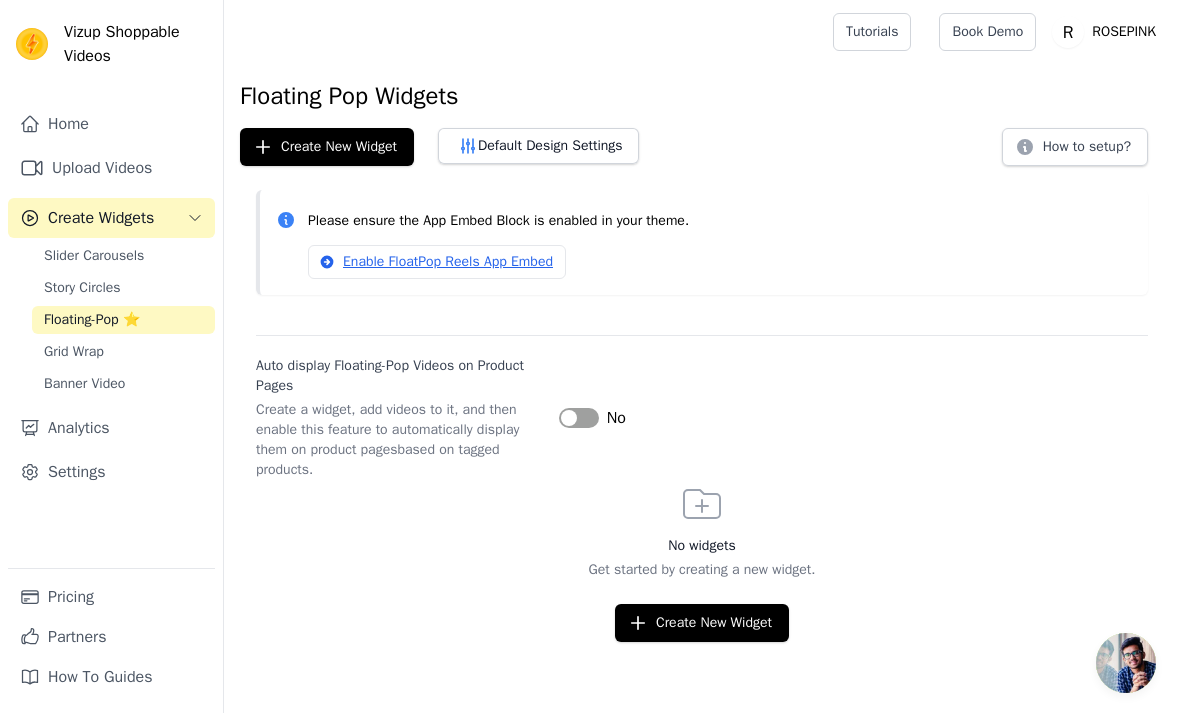 click on "Grid Wrap" at bounding box center [123, 352] 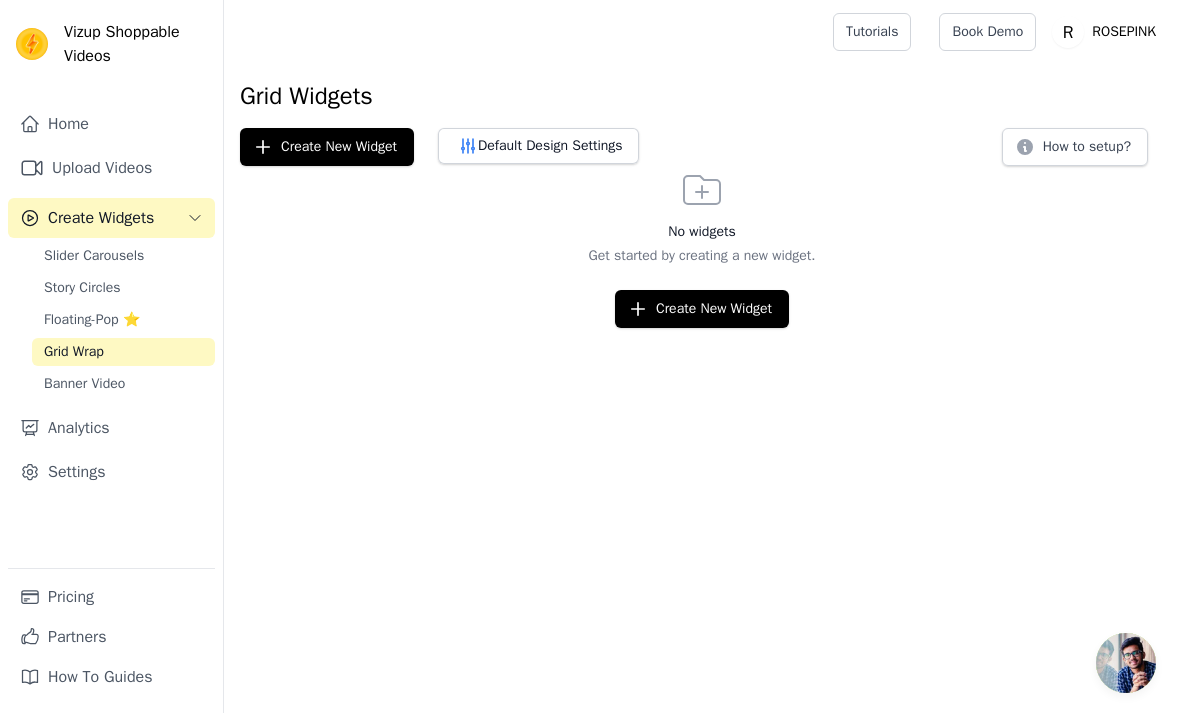 click on "Banner Video" at bounding box center [84, 384] 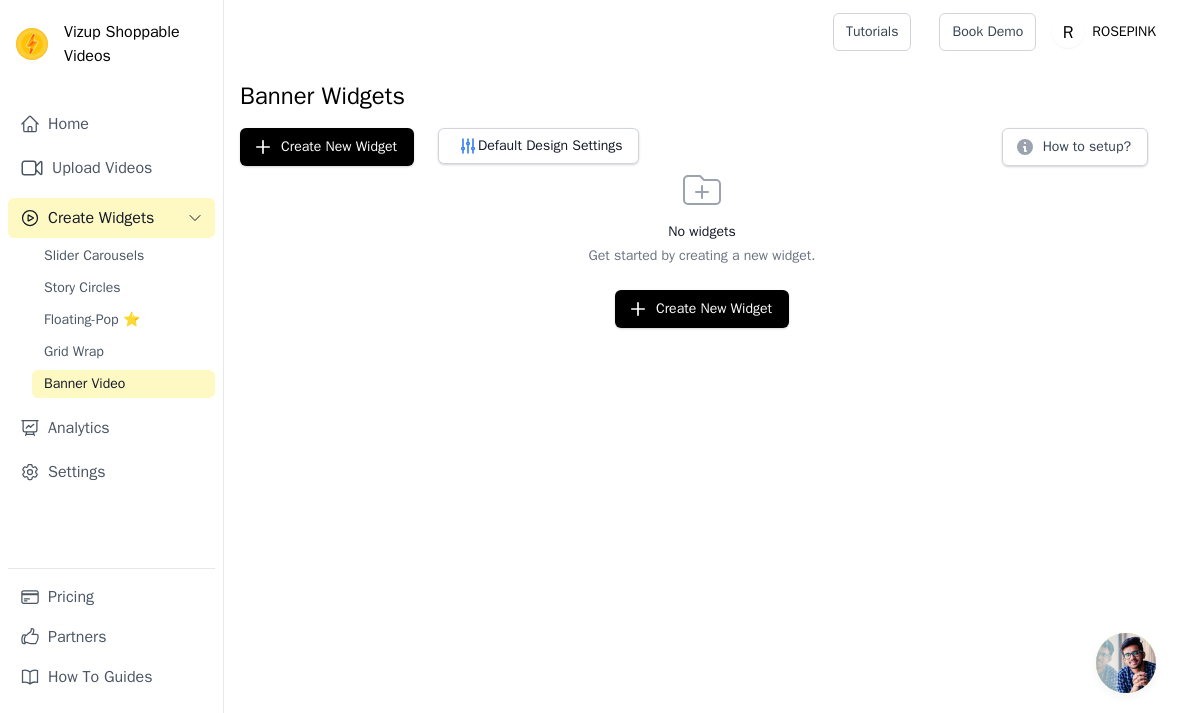 click on "Analytics" at bounding box center (111, 428) 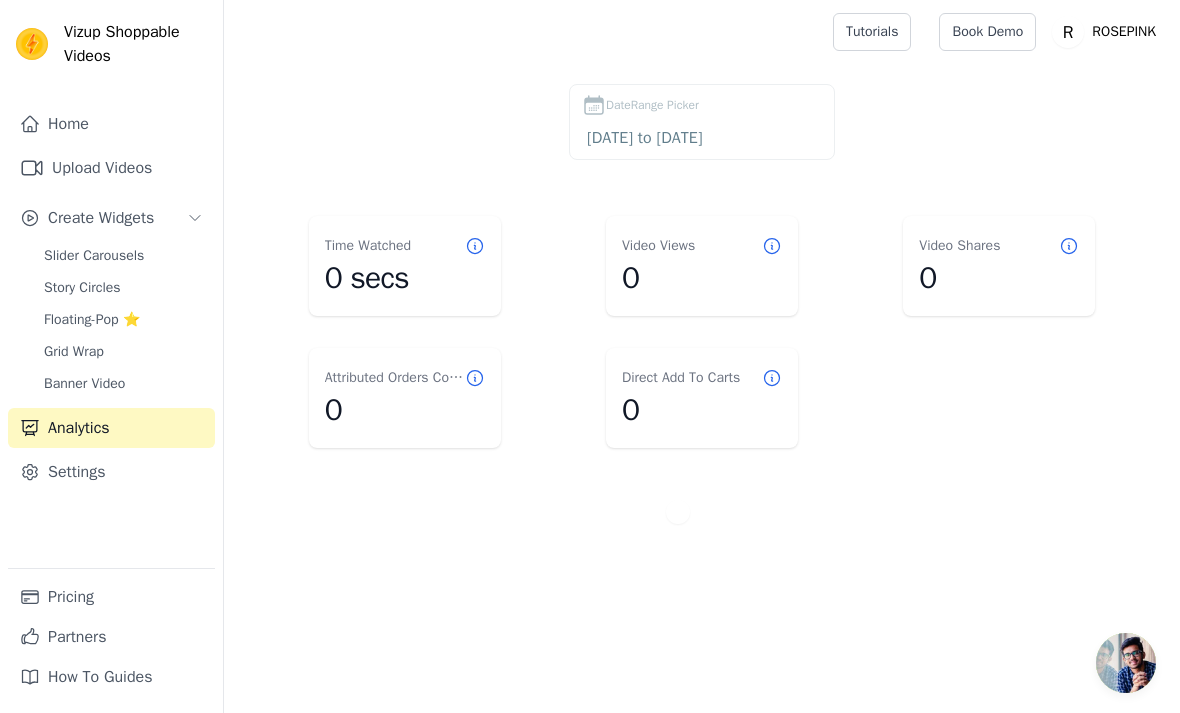 click on "Upload Videos" at bounding box center [111, 168] 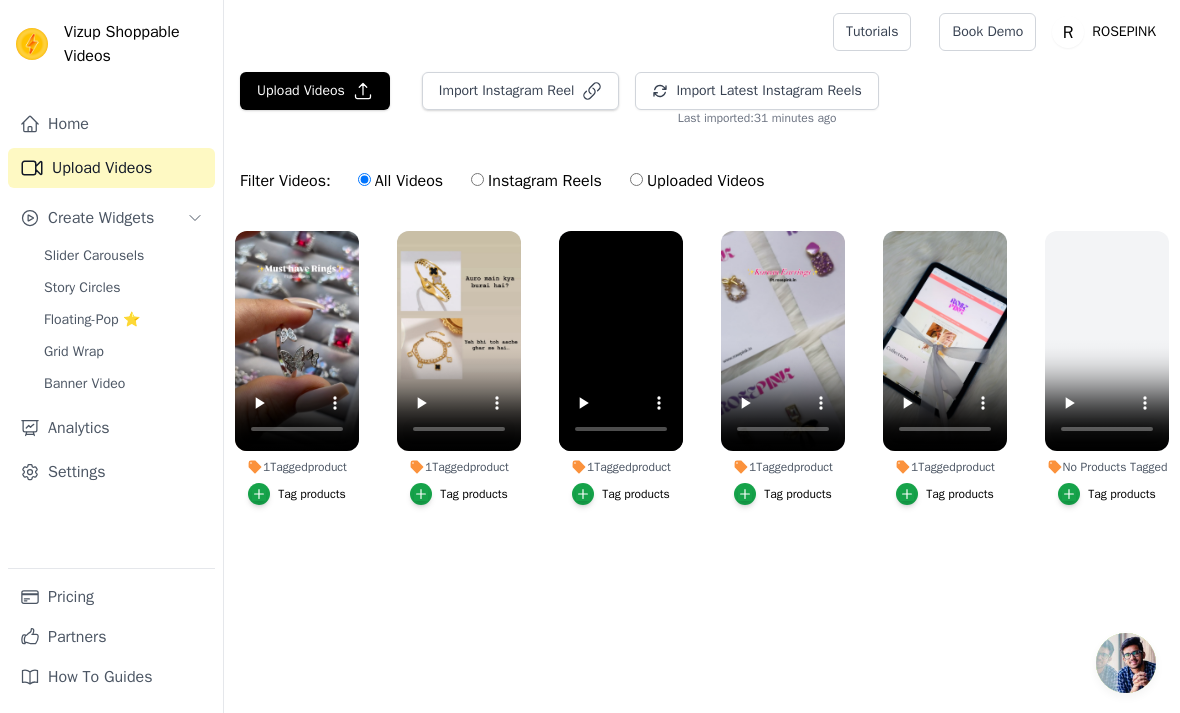 click on "Slider Carousels" at bounding box center [94, 256] 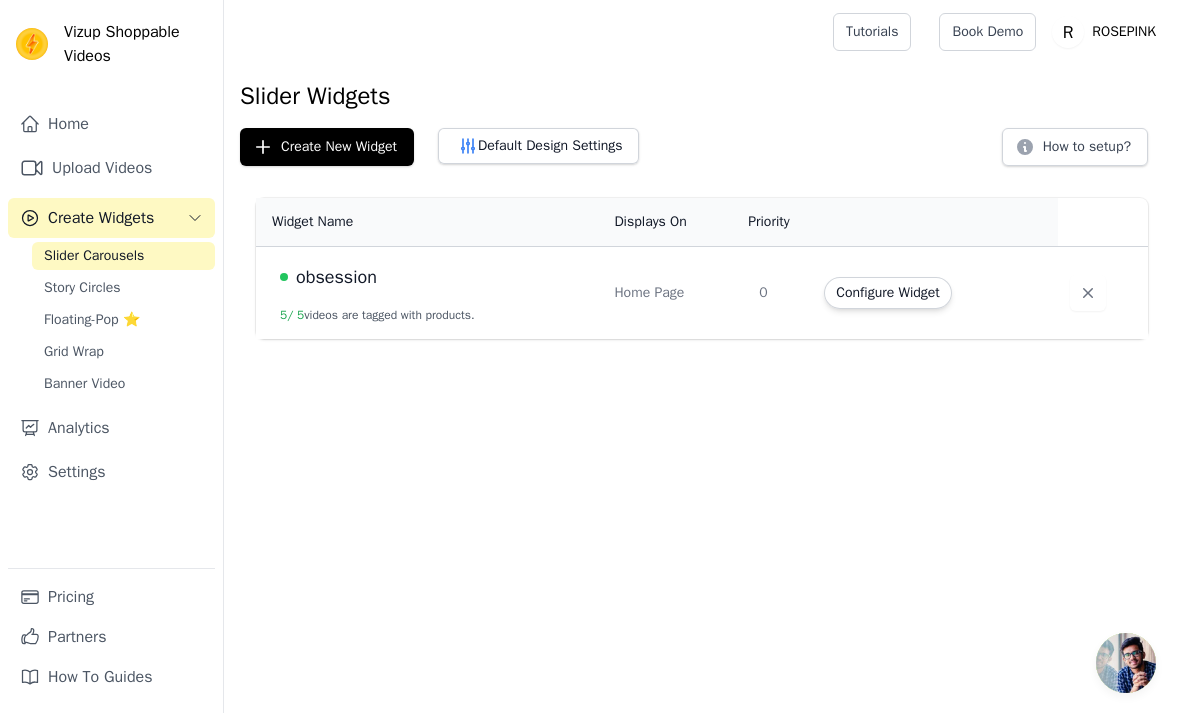 click on "Configure Widget" at bounding box center (887, 293) 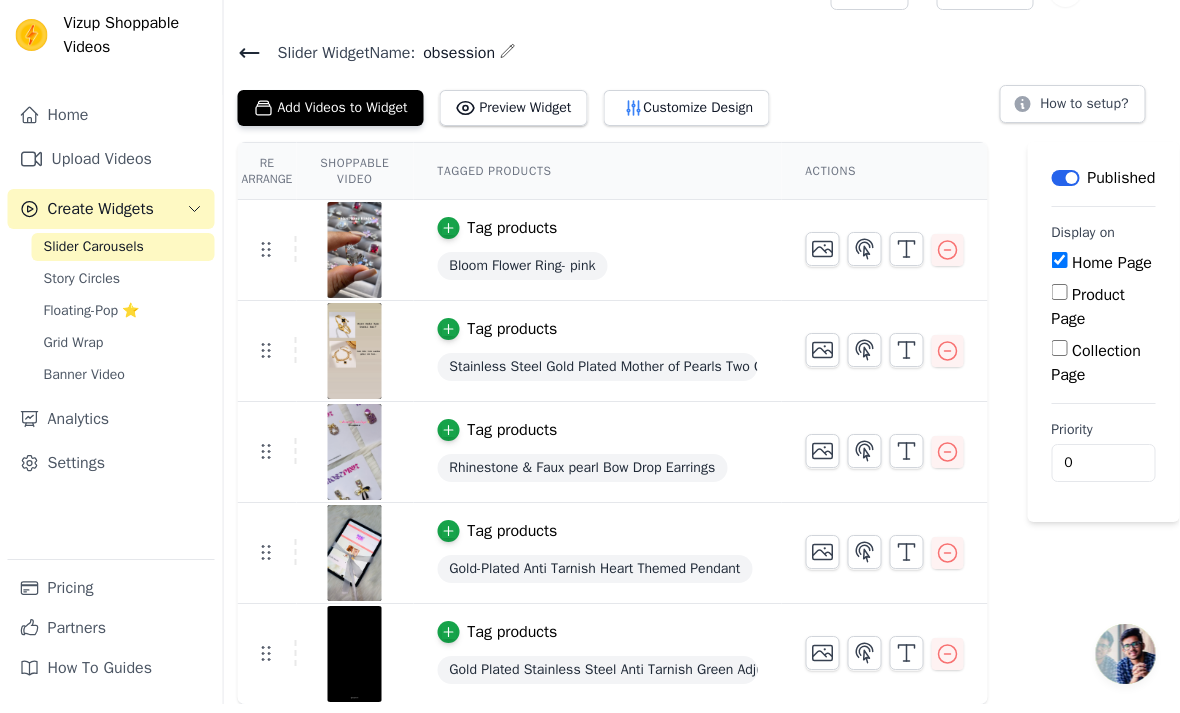 scroll, scrollTop: 32, scrollLeft: 20, axis: both 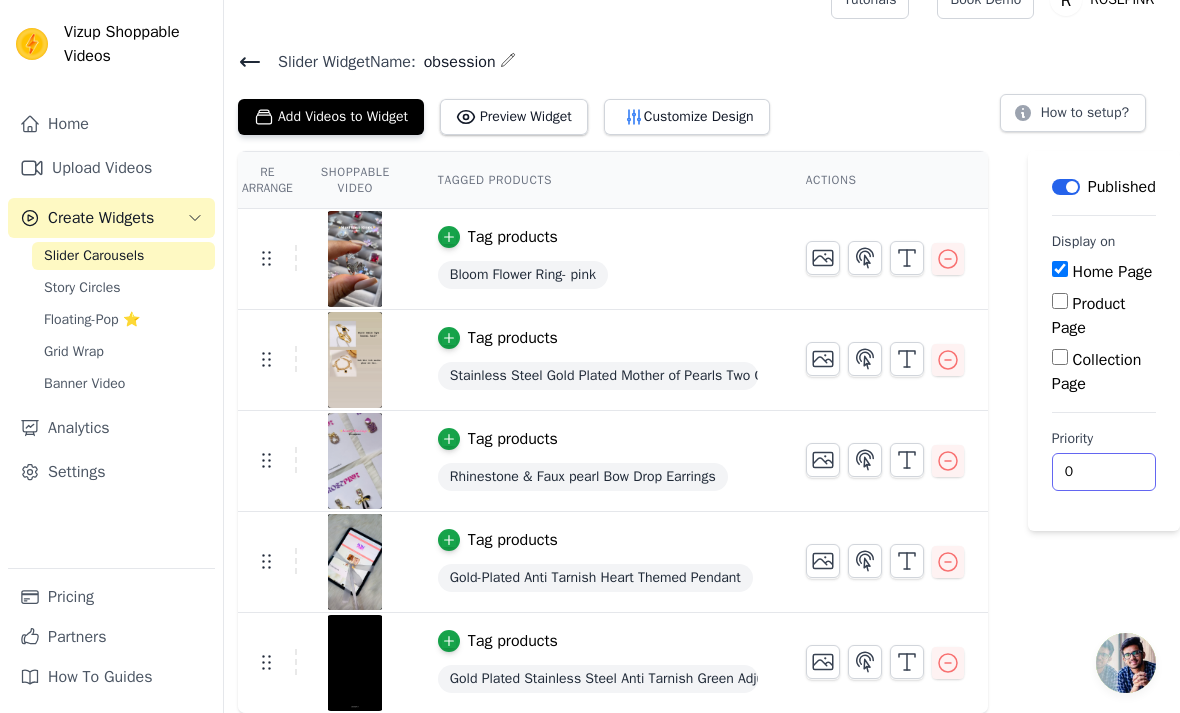 click on "0" at bounding box center [1104, 472] 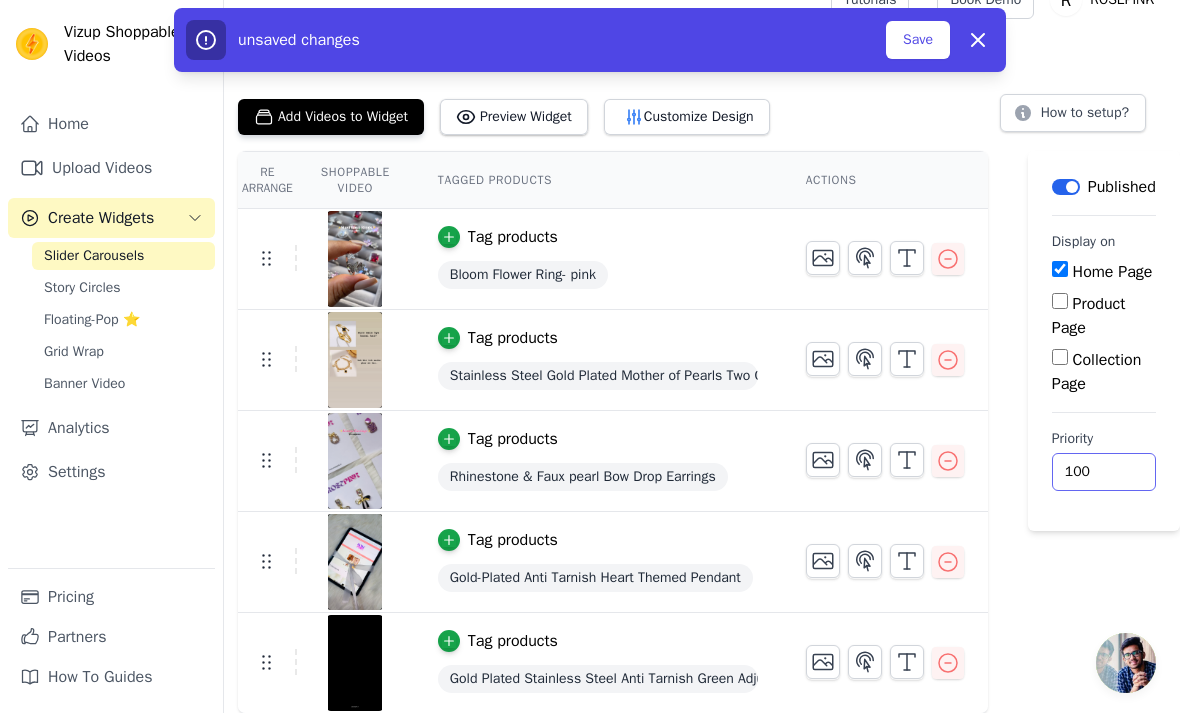 type on "100" 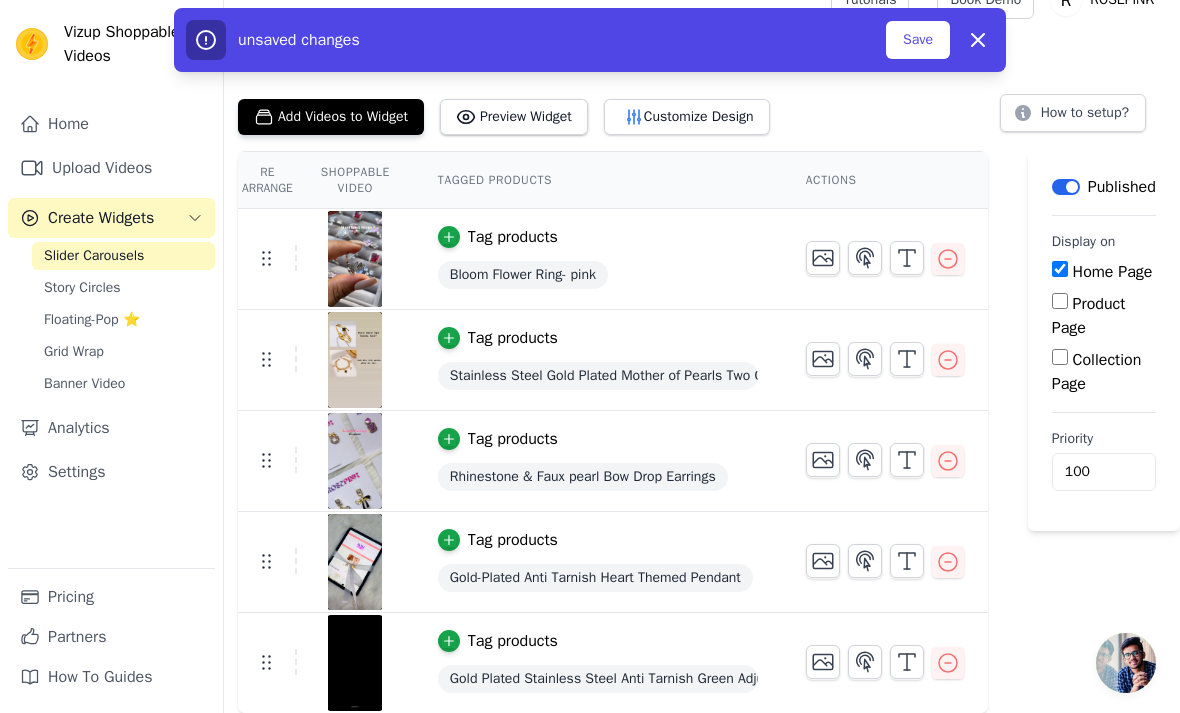 click on "Save" at bounding box center [918, 40] 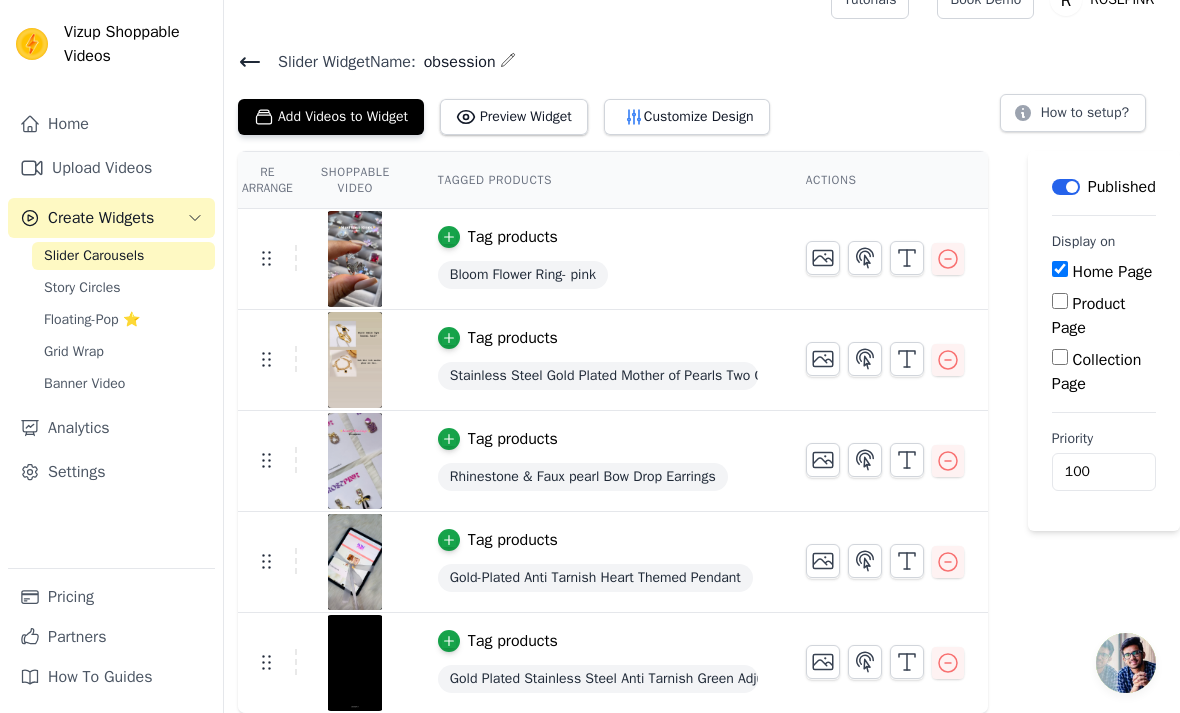 click at bounding box center (823, 258) 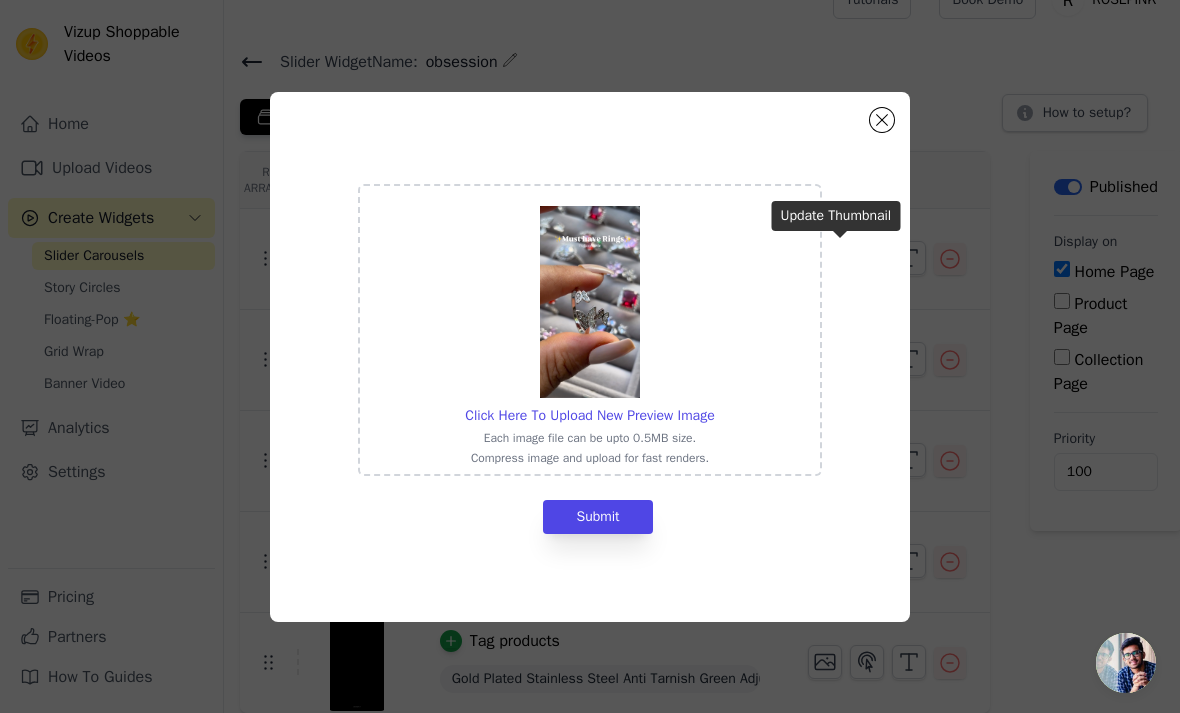 click at bounding box center [882, 120] 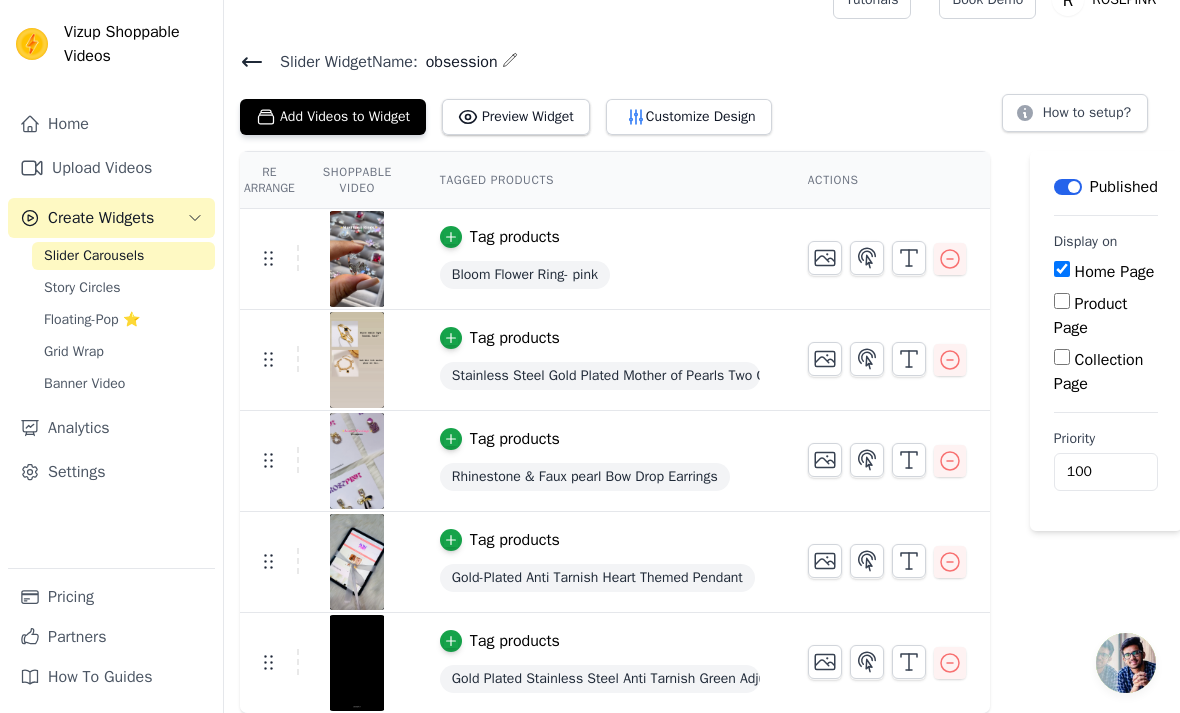click 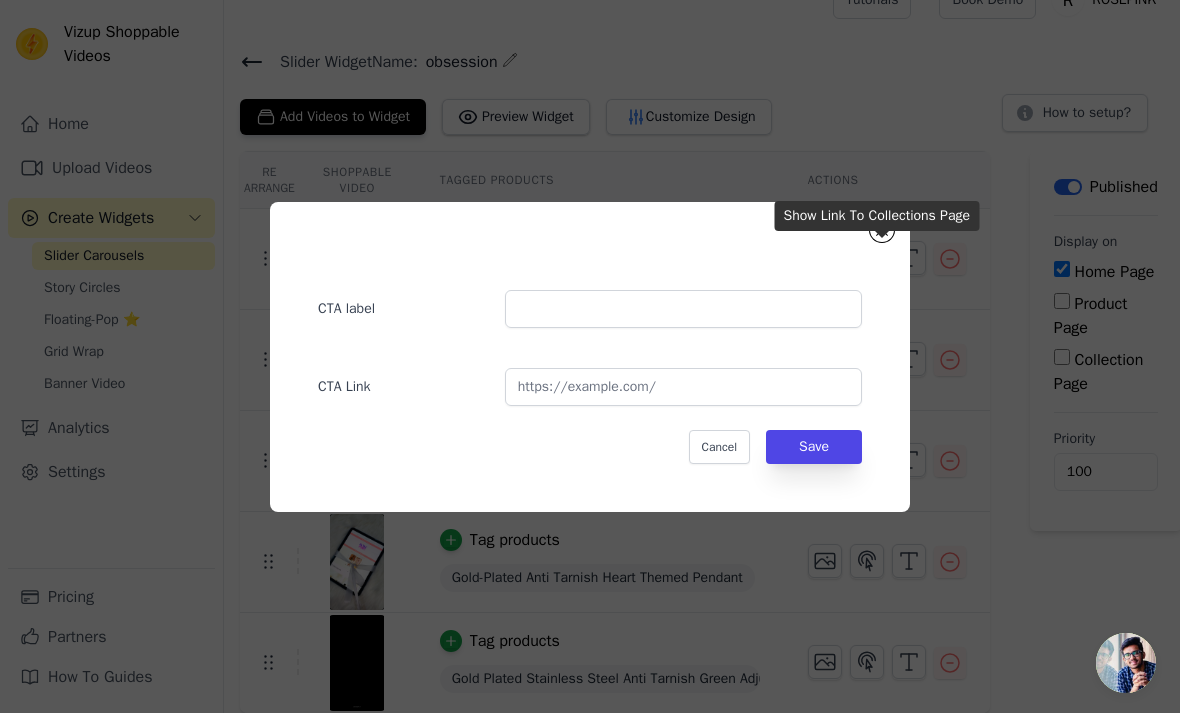 scroll, scrollTop: 0, scrollLeft: 0, axis: both 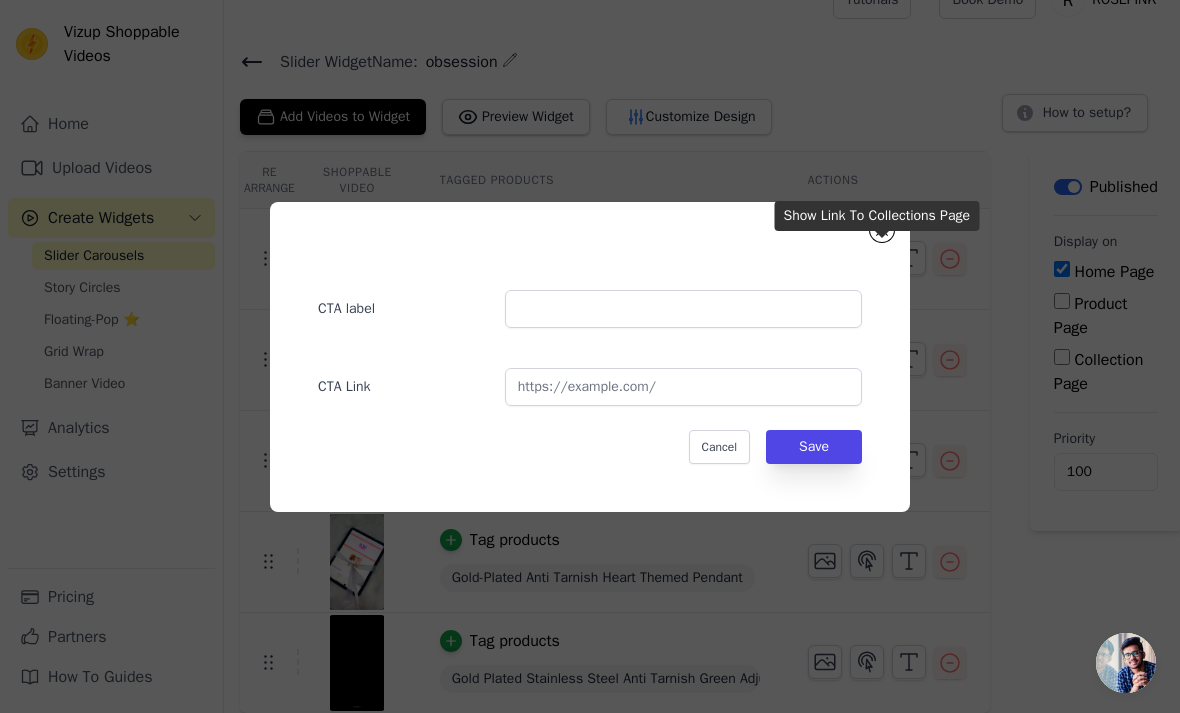 click at bounding box center (882, 230) 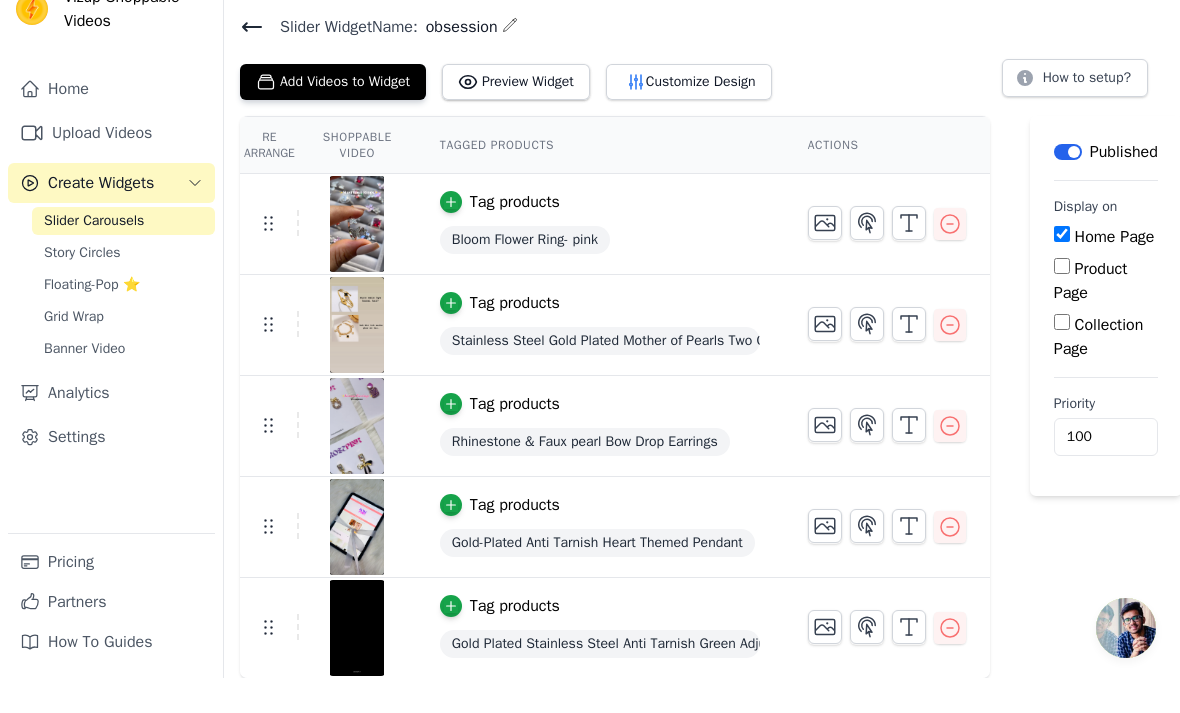 scroll, scrollTop: 0, scrollLeft: 0, axis: both 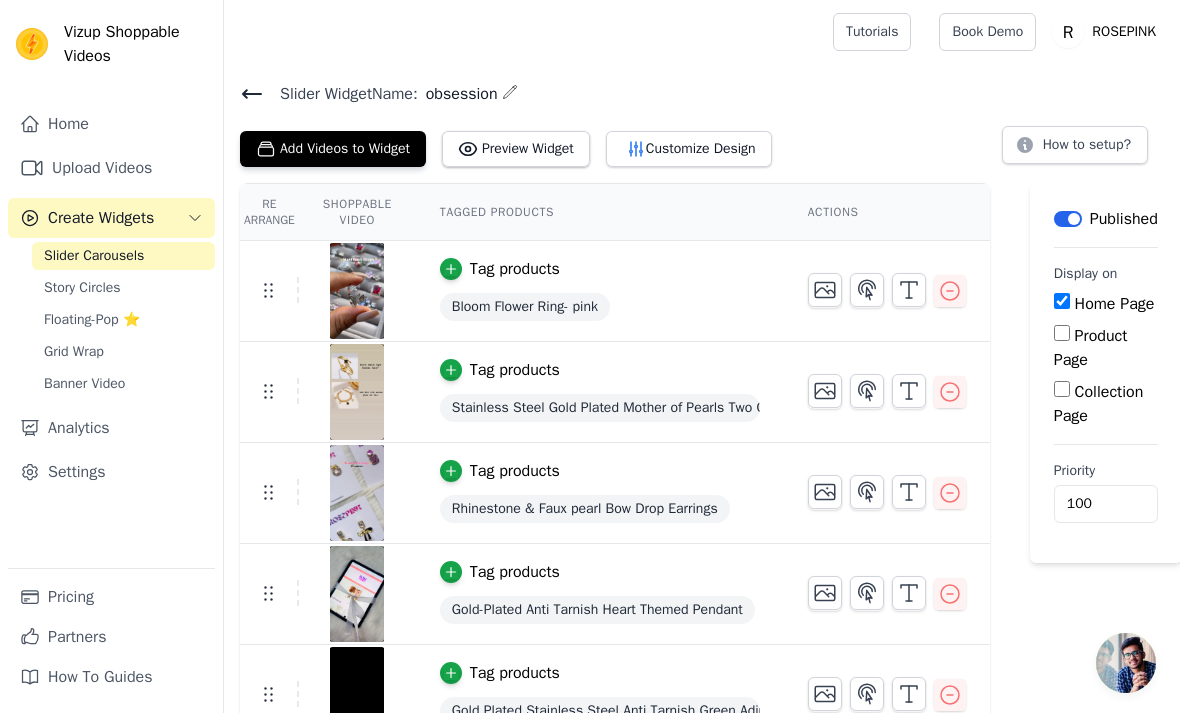click 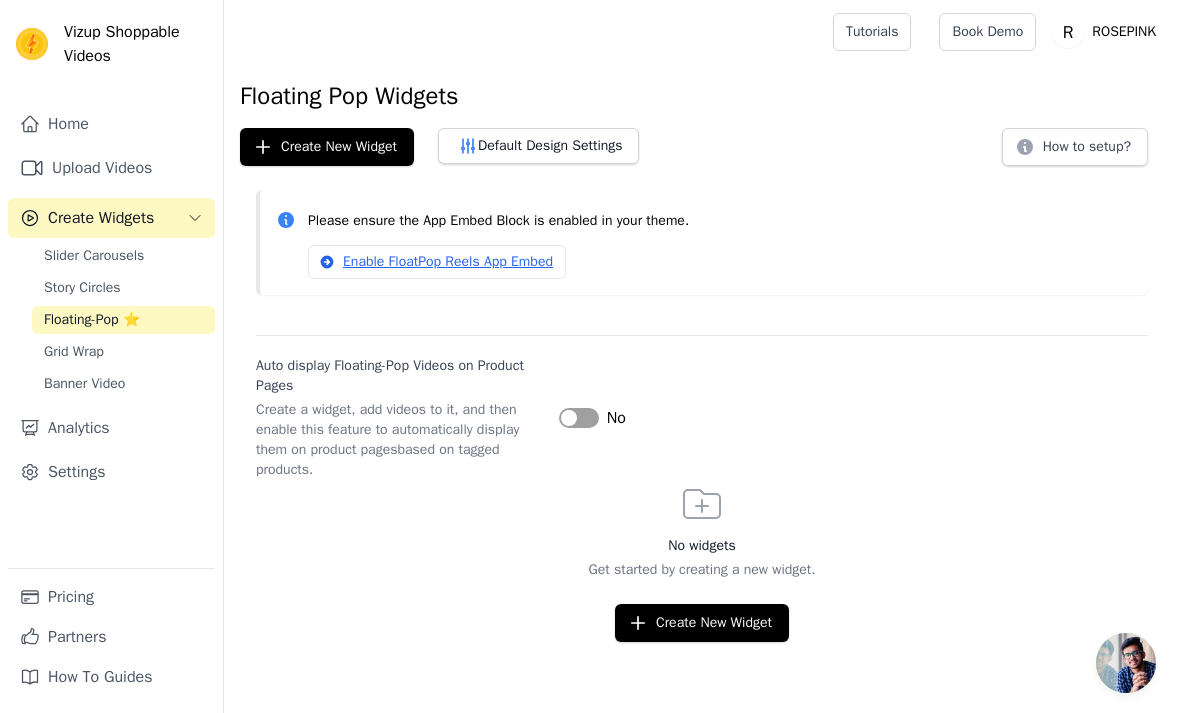 click on "Grid Wrap" at bounding box center [74, 352] 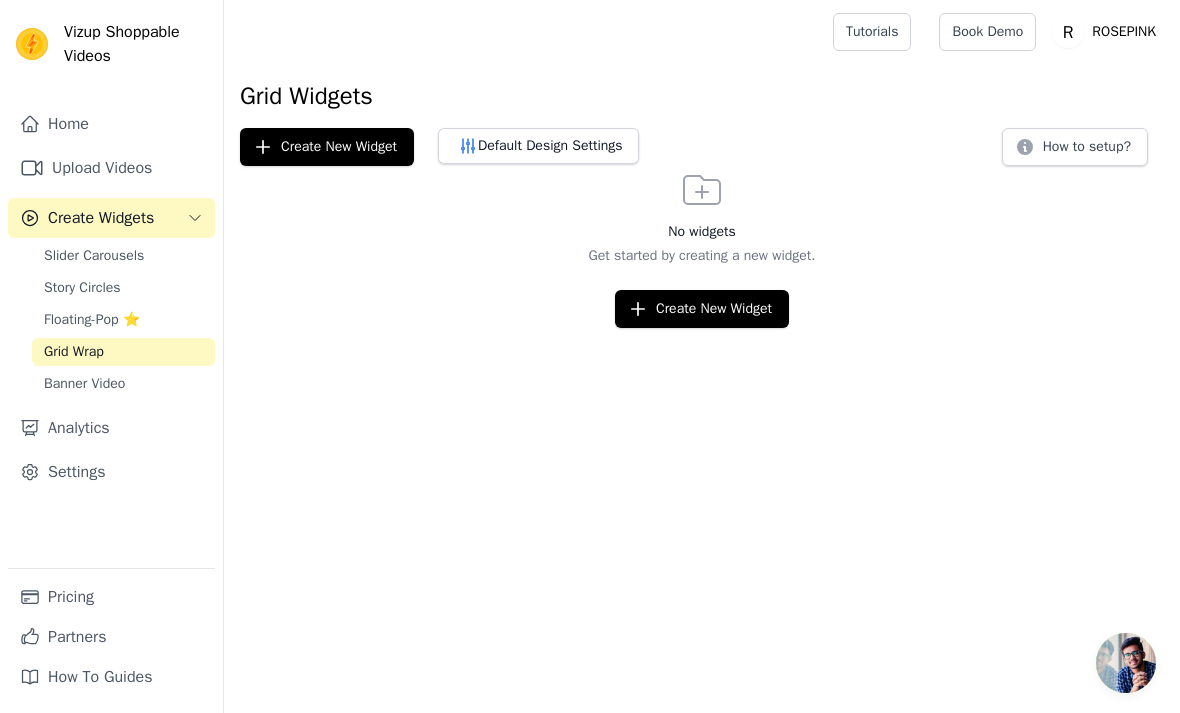 click on "Grid Wrap" at bounding box center (123, 352) 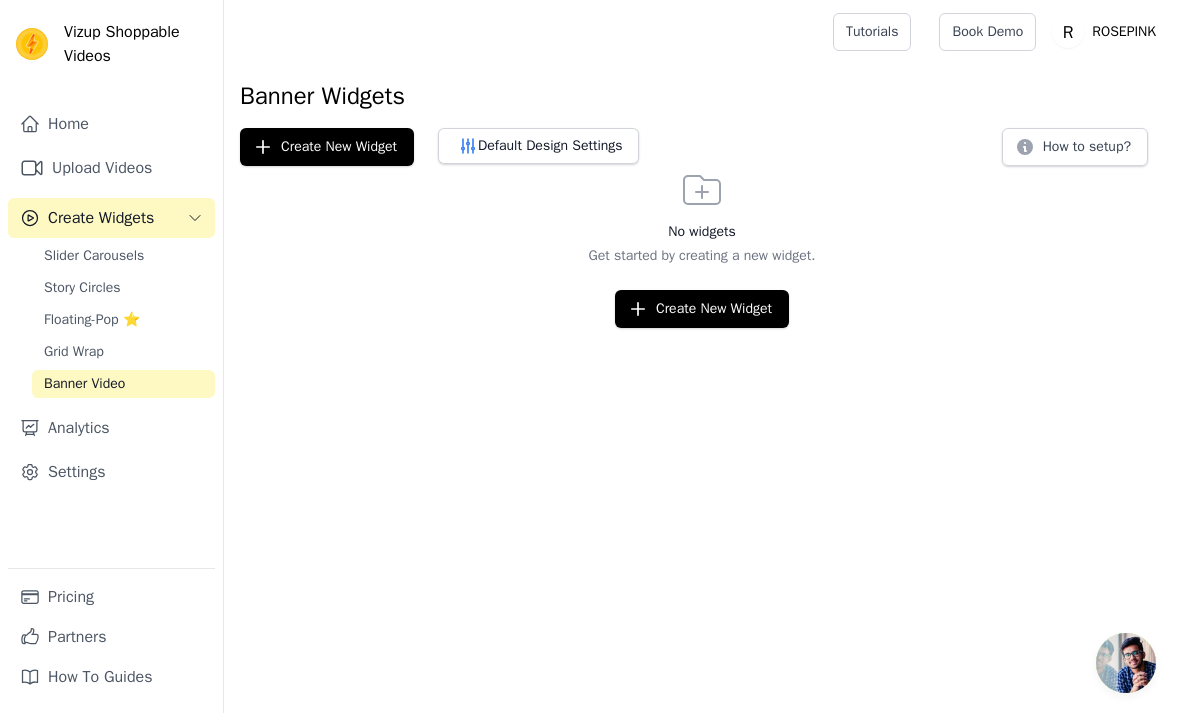 click on "Story Circles" at bounding box center (82, 288) 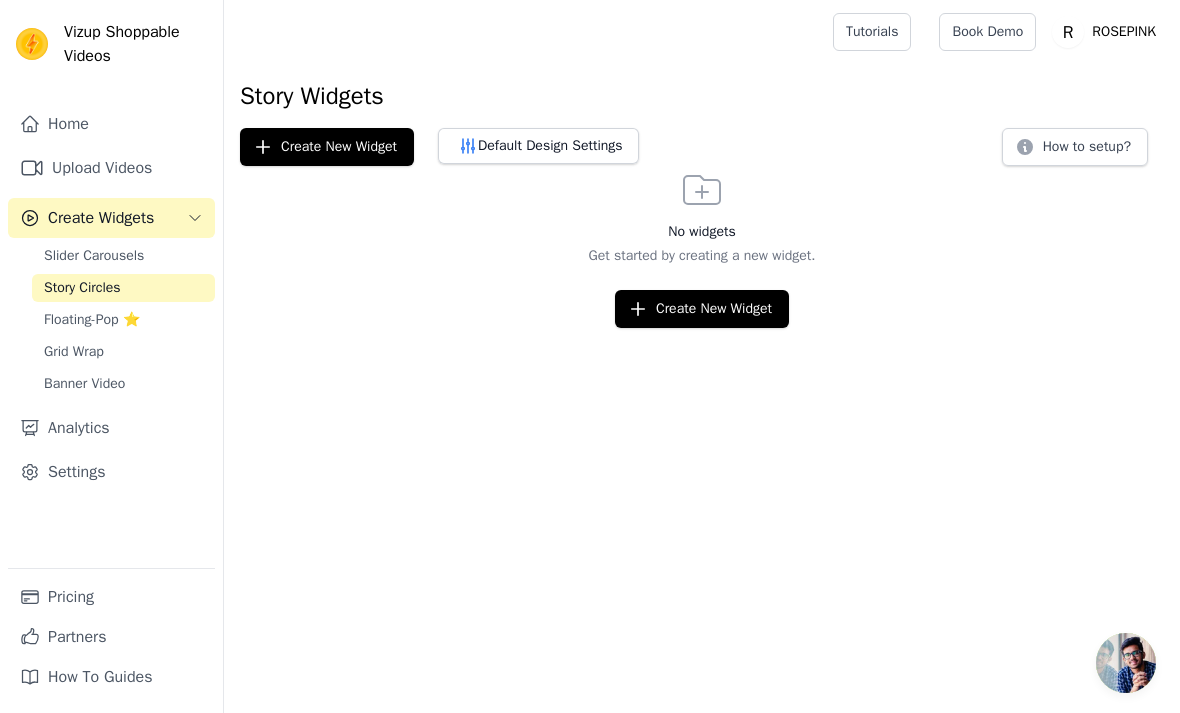 click on "Slider Carousels" at bounding box center [94, 256] 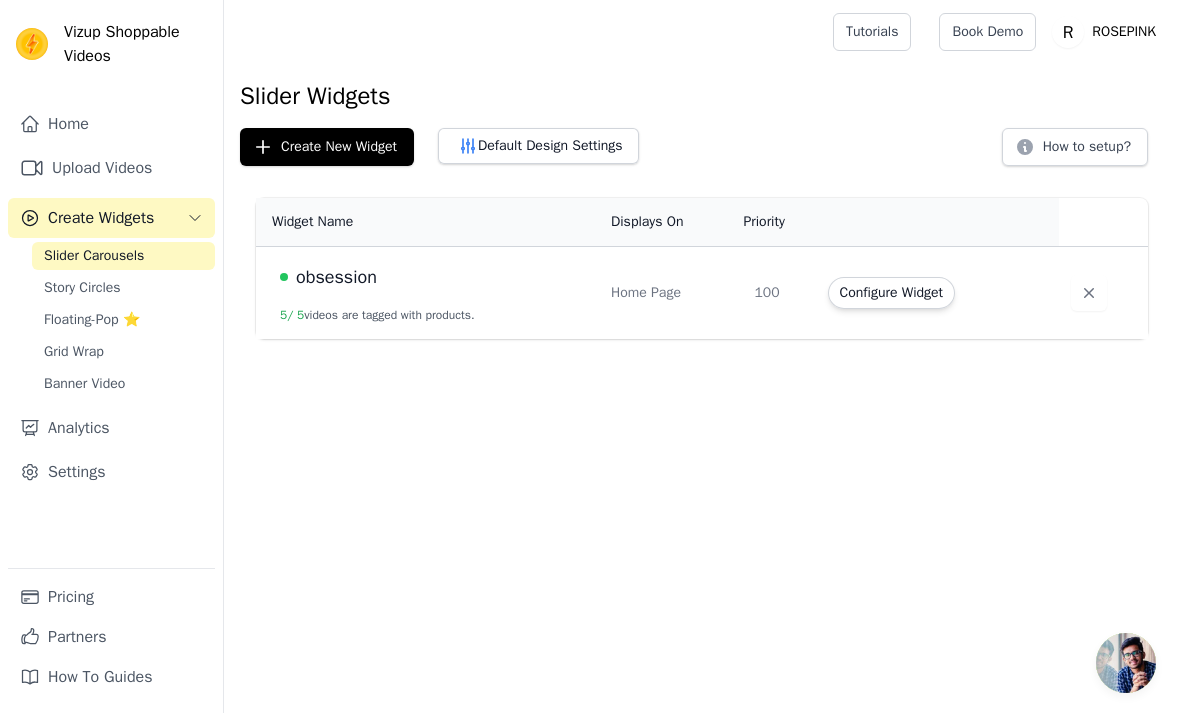 click on "Configure Widget" at bounding box center [891, 293] 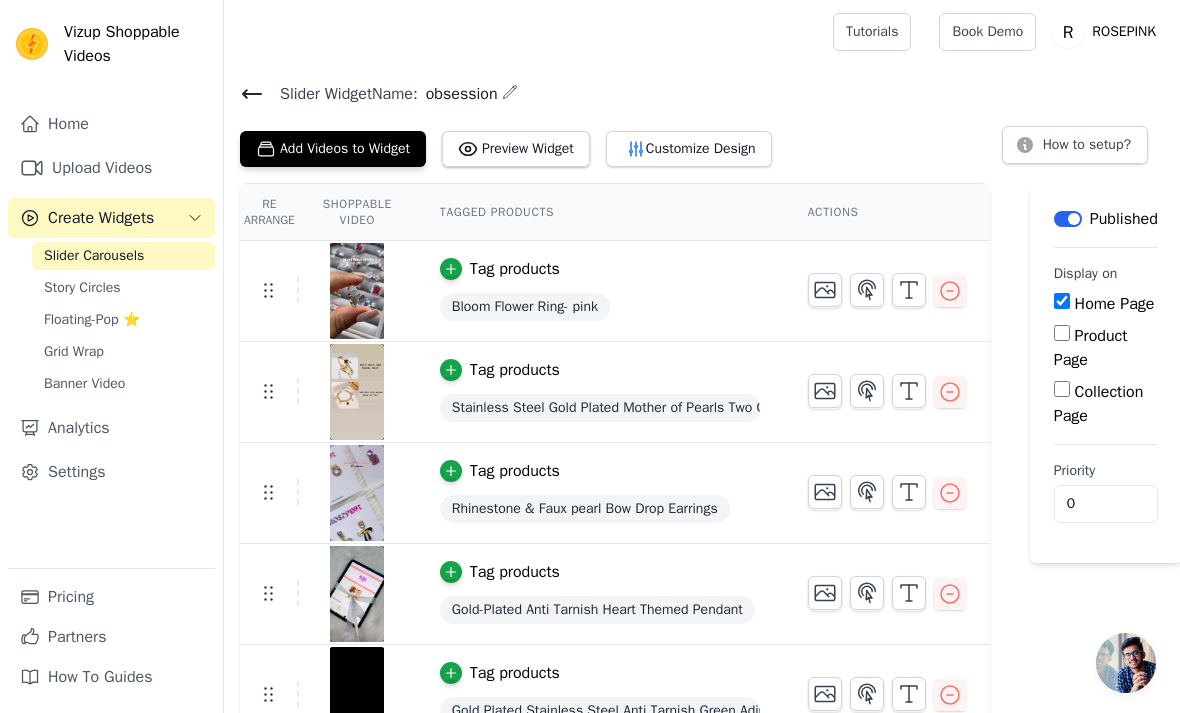 click on "Customize Design" at bounding box center (689, 149) 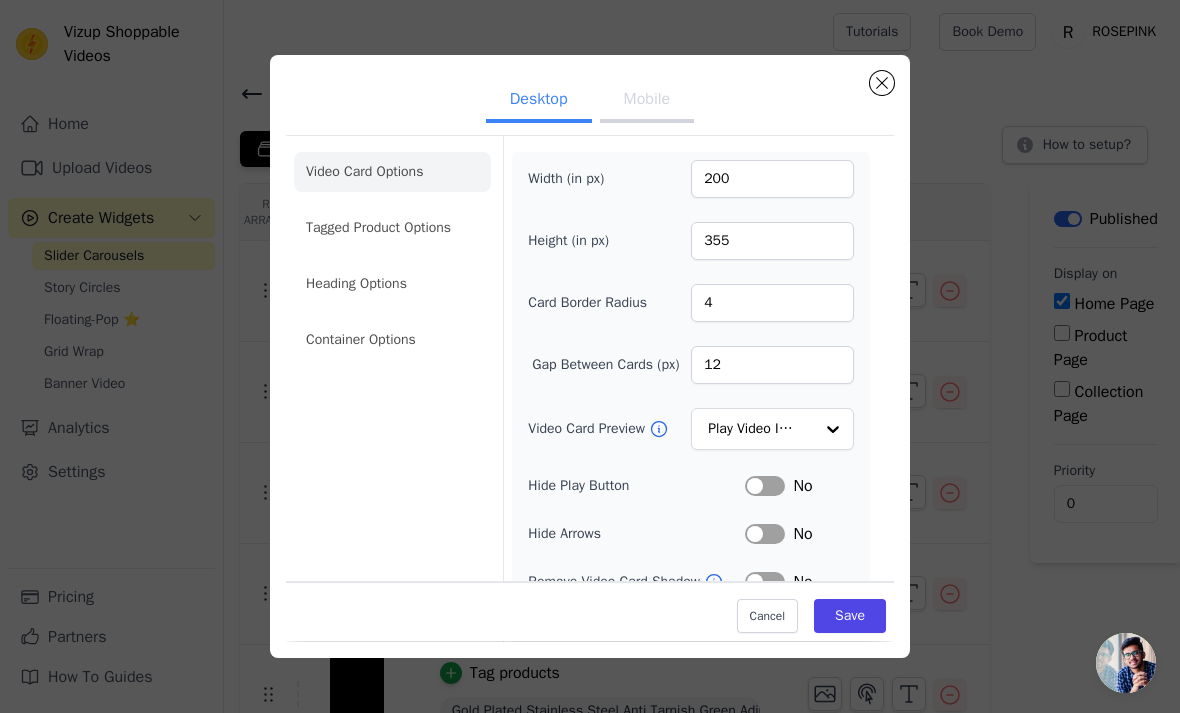 click on "Mobile" at bounding box center [647, 101] 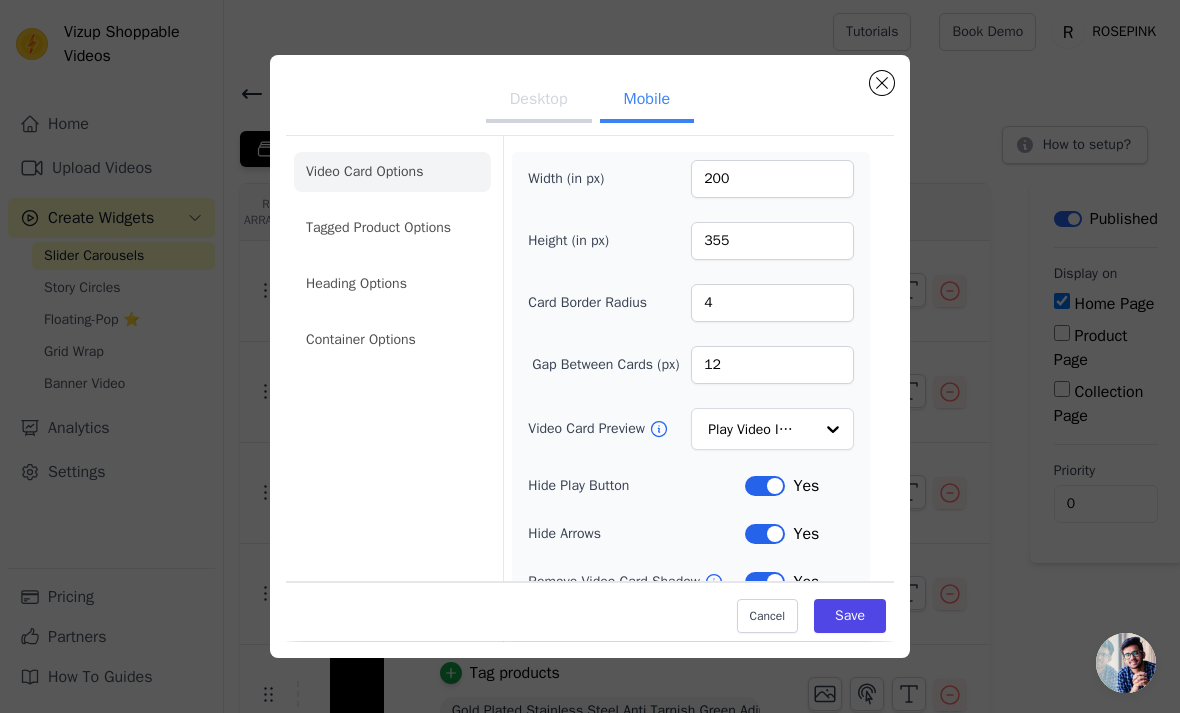 scroll, scrollTop: 0, scrollLeft: 0, axis: both 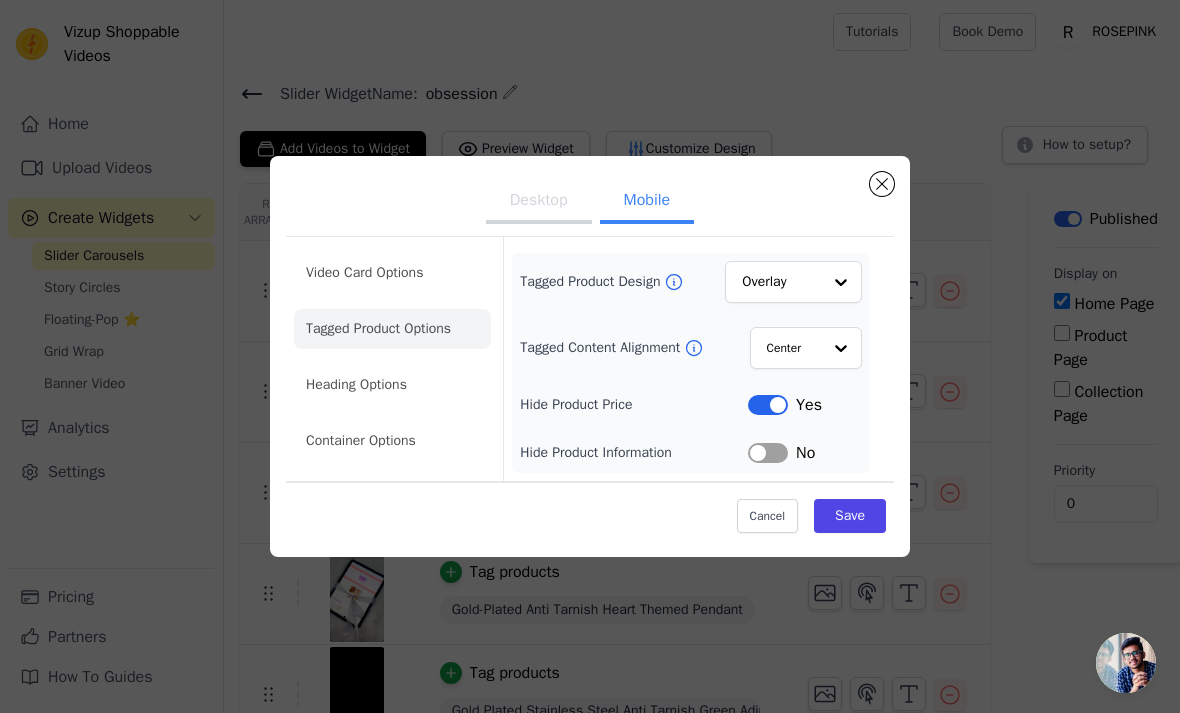 click on "Heading Options" 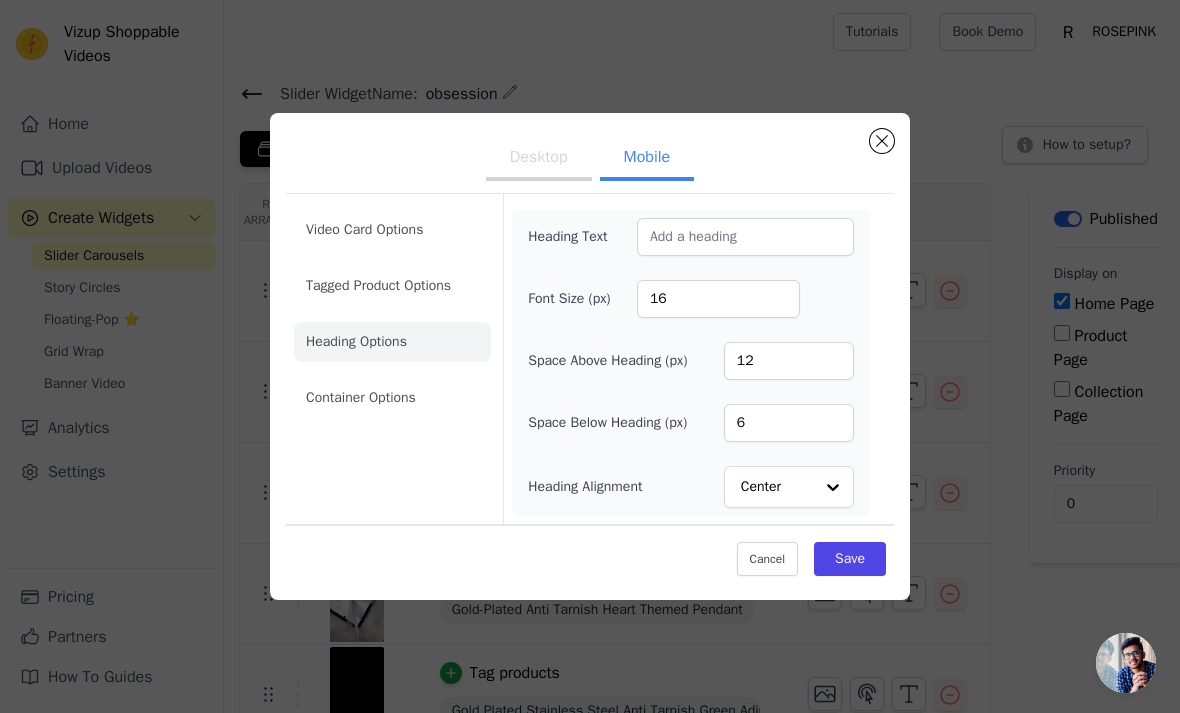 click on "Container Options" 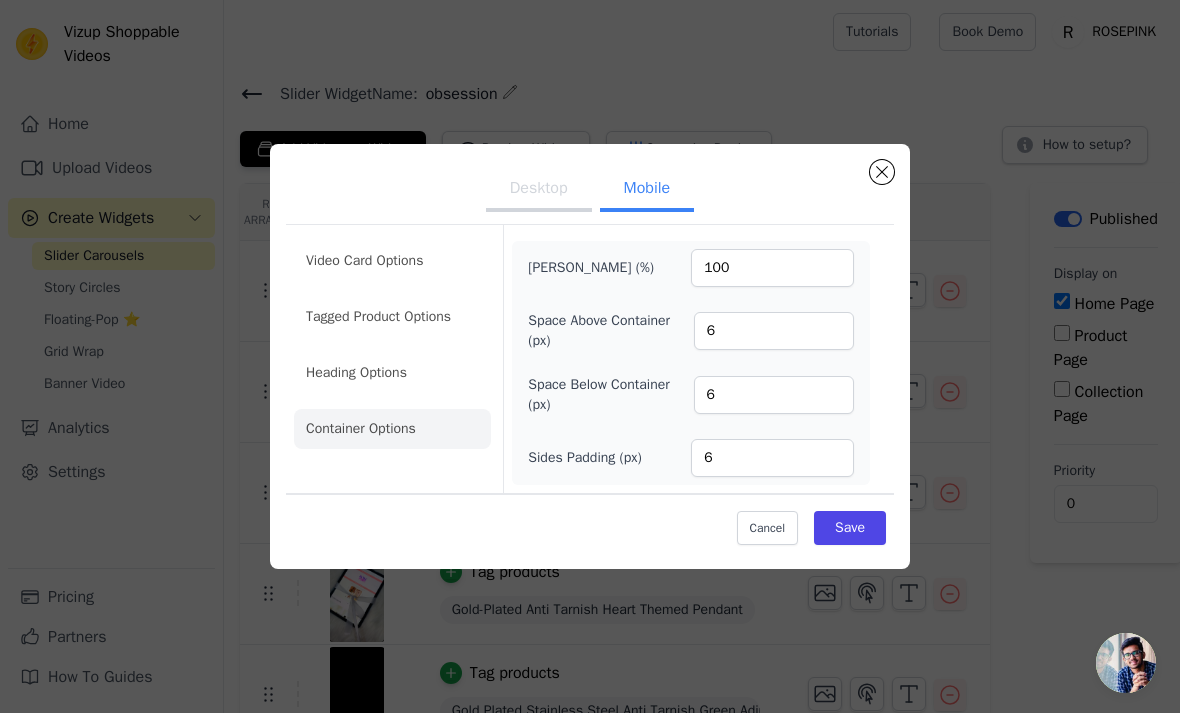 click at bounding box center [882, 172] 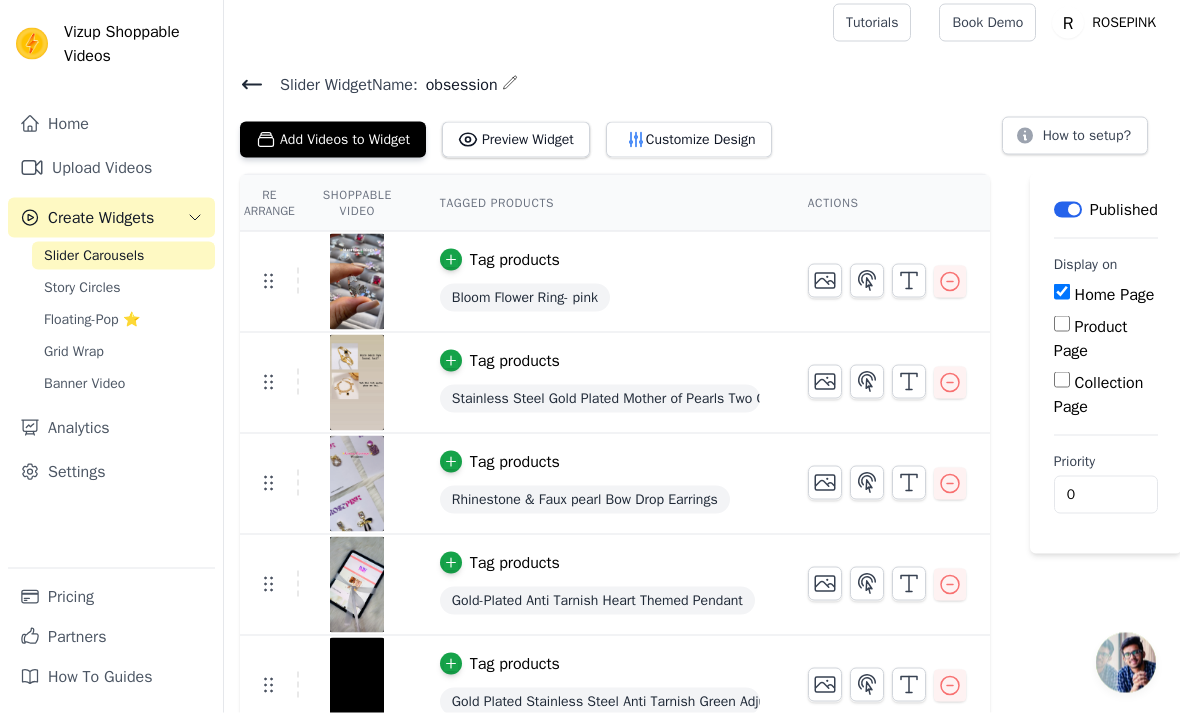 scroll, scrollTop: 32, scrollLeft: 0, axis: vertical 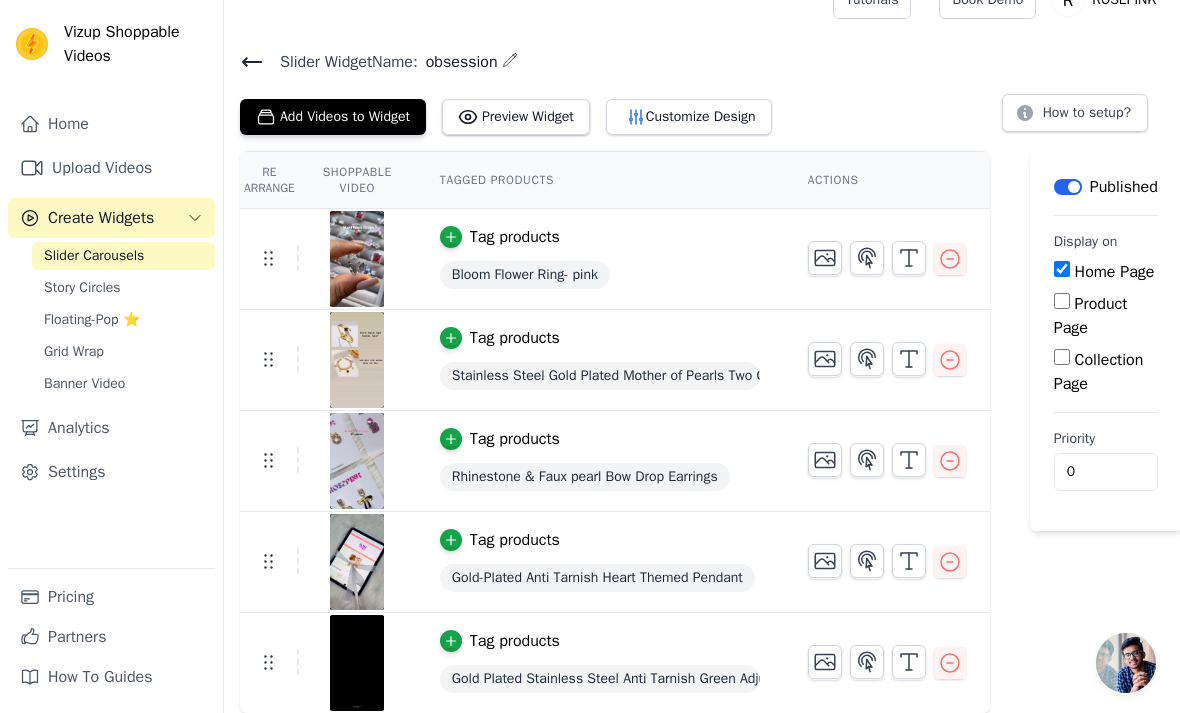 click on "Customize Design" at bounding box center (689, 117) 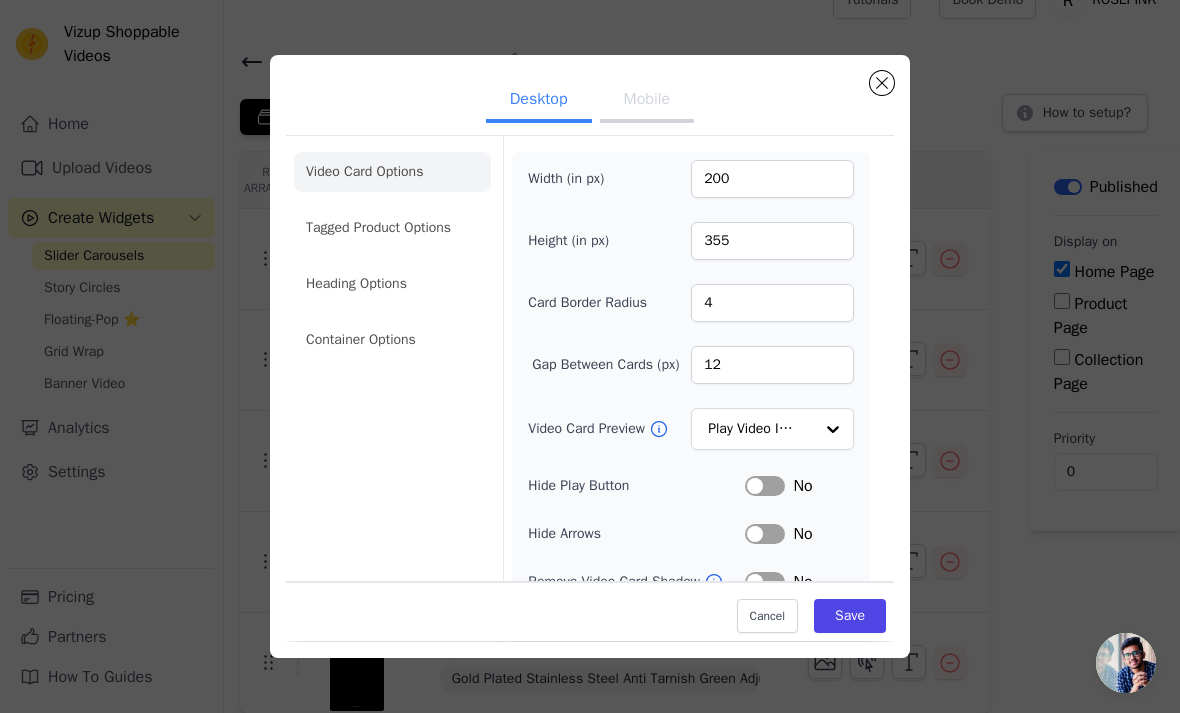 click on "Mobile" at bounding box center (647, 101) 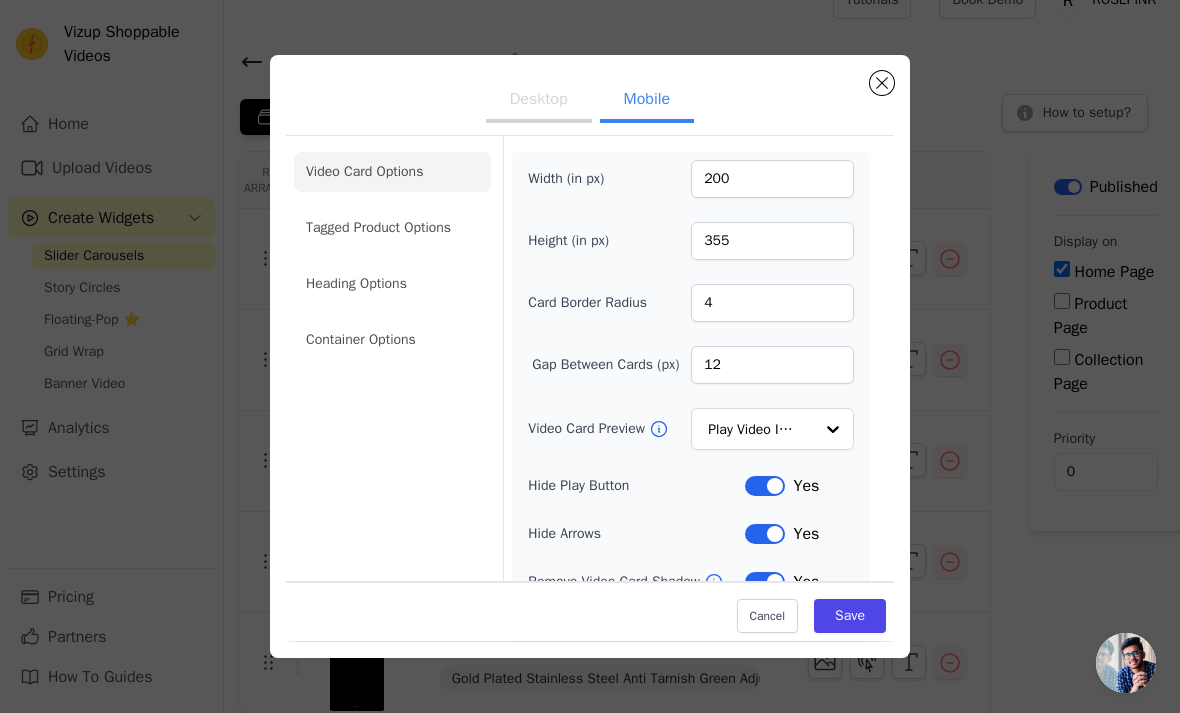 click on "Desktop" at bounding box center [539, 101] 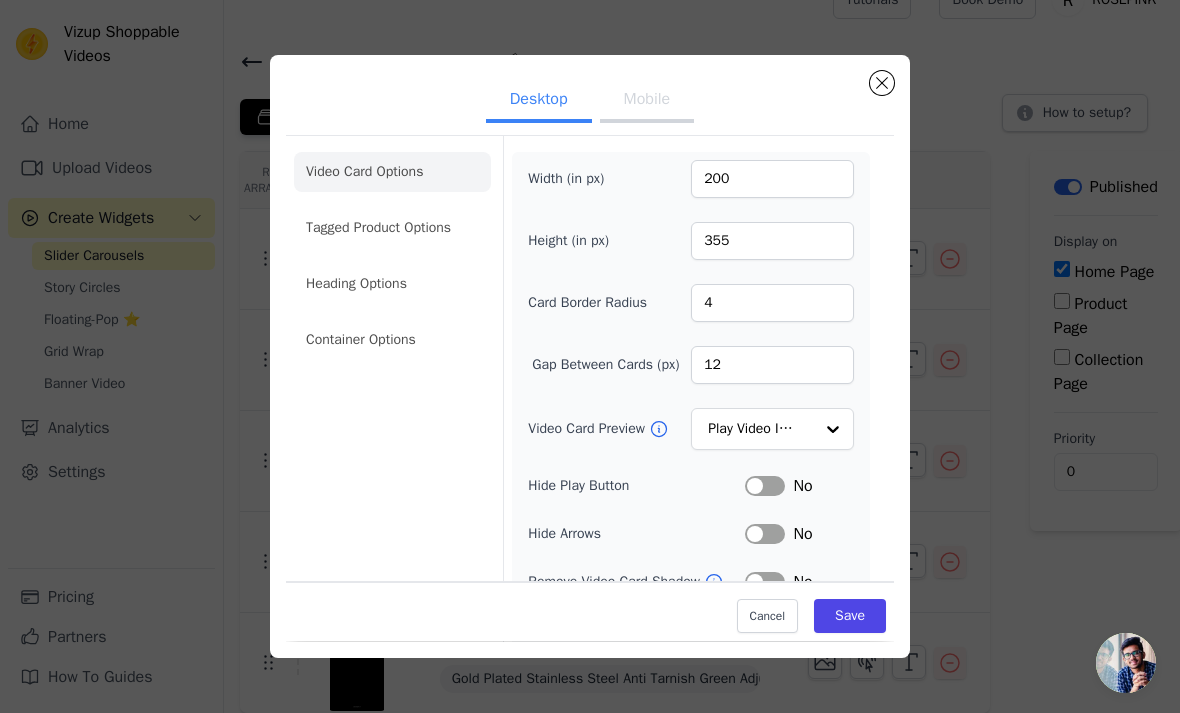 scroll, scrollTop: 0, scrollLeft: 0, axis: both 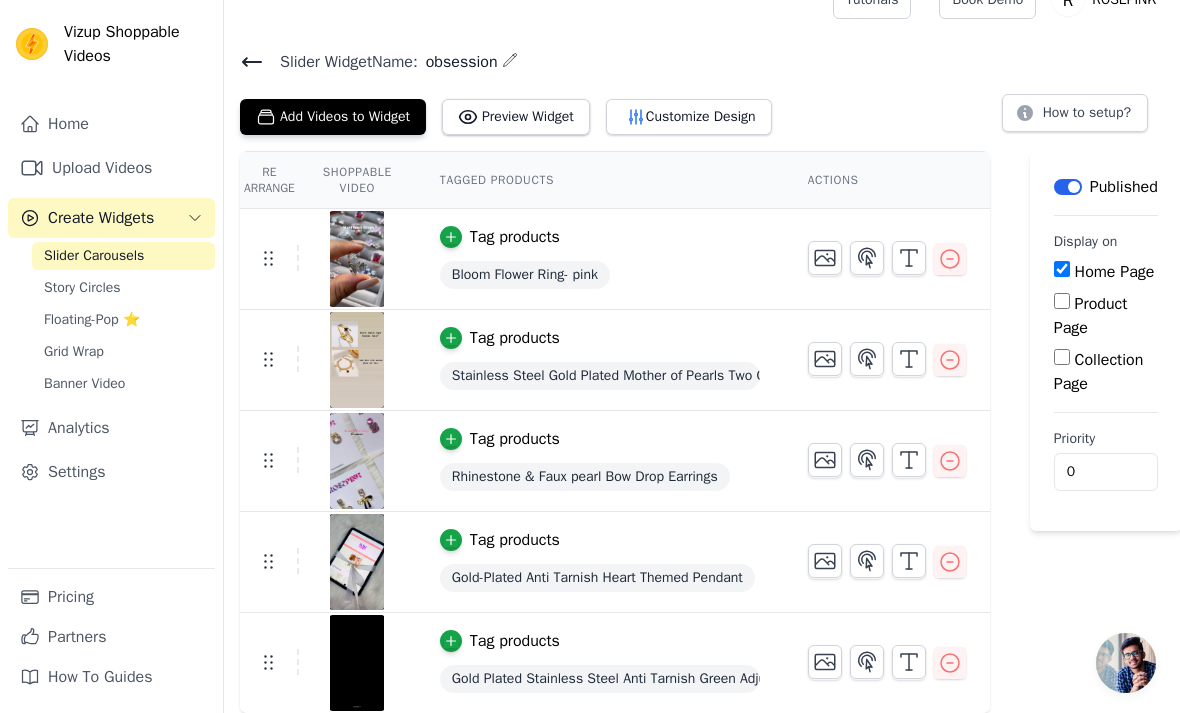 click 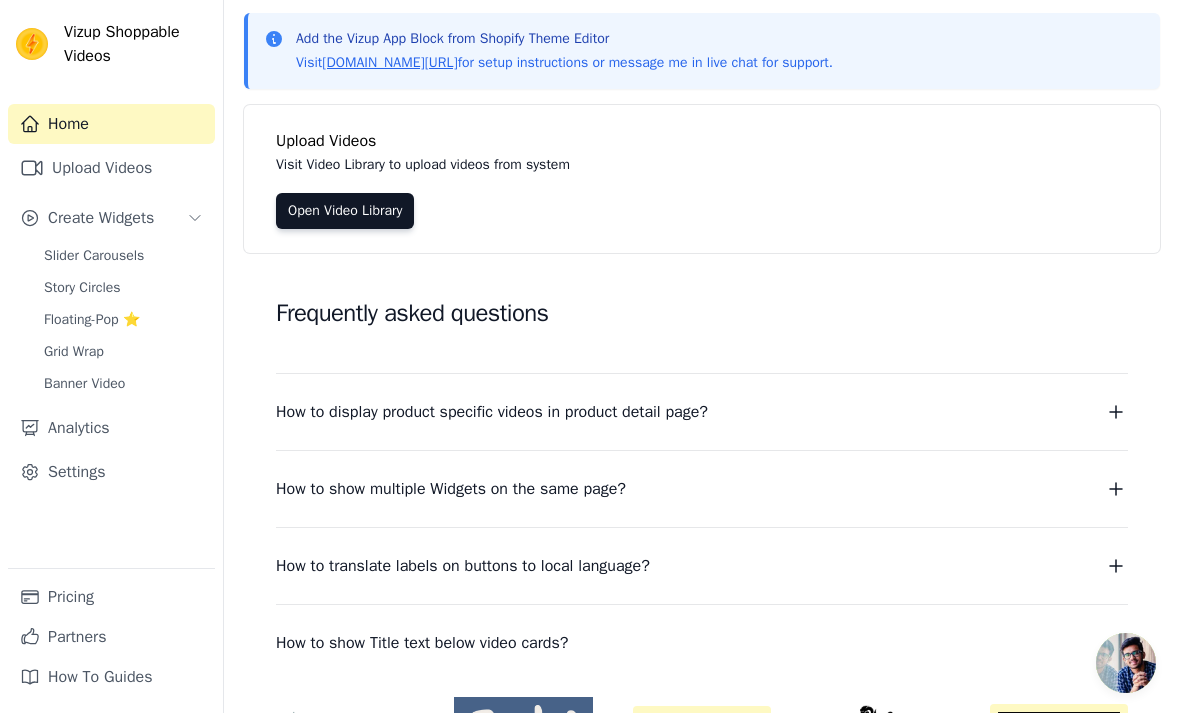 scroll, scrollTop: 175, scrollLeft: 0, axis: vertical 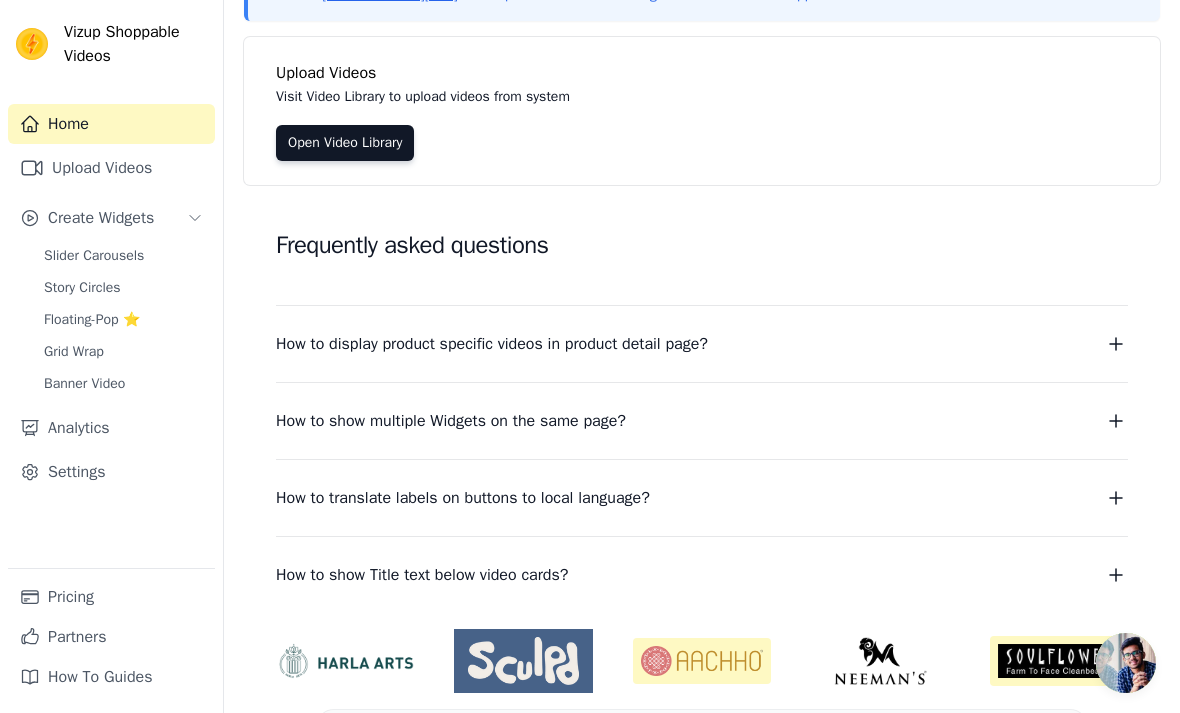 click on "Slider Carousels" at bounding box center (94, 256) 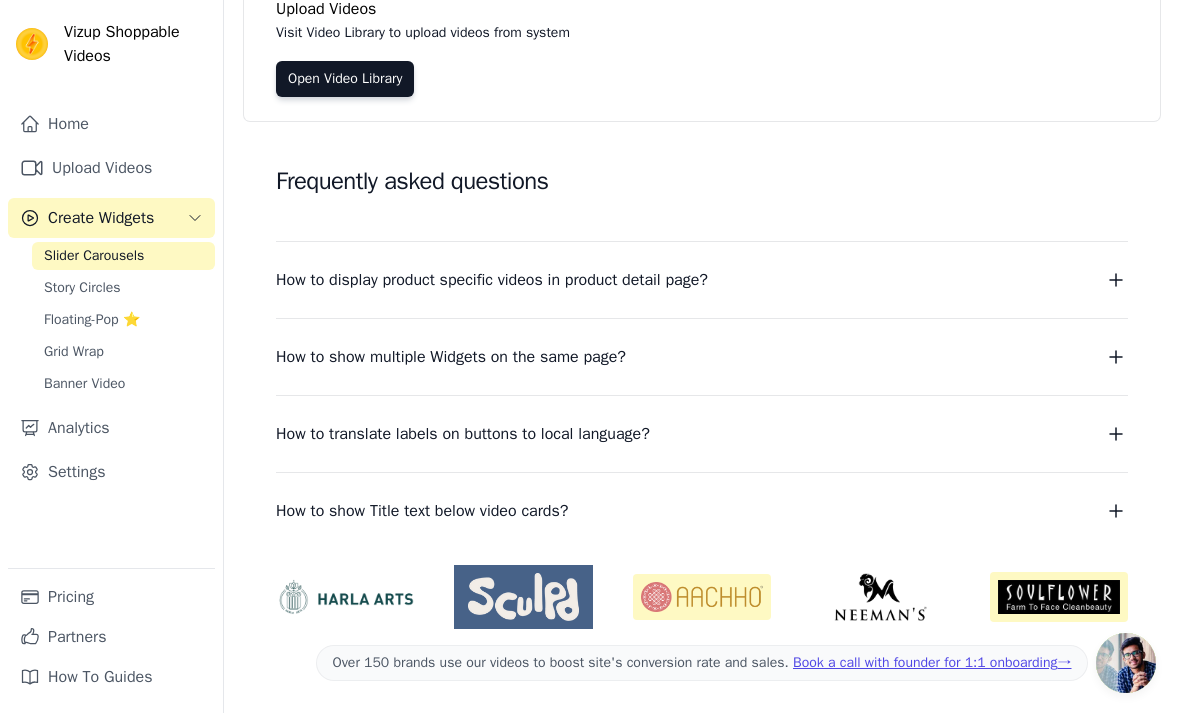 scroll, scrollTop: 0, scrollLeft: 0, axis: both 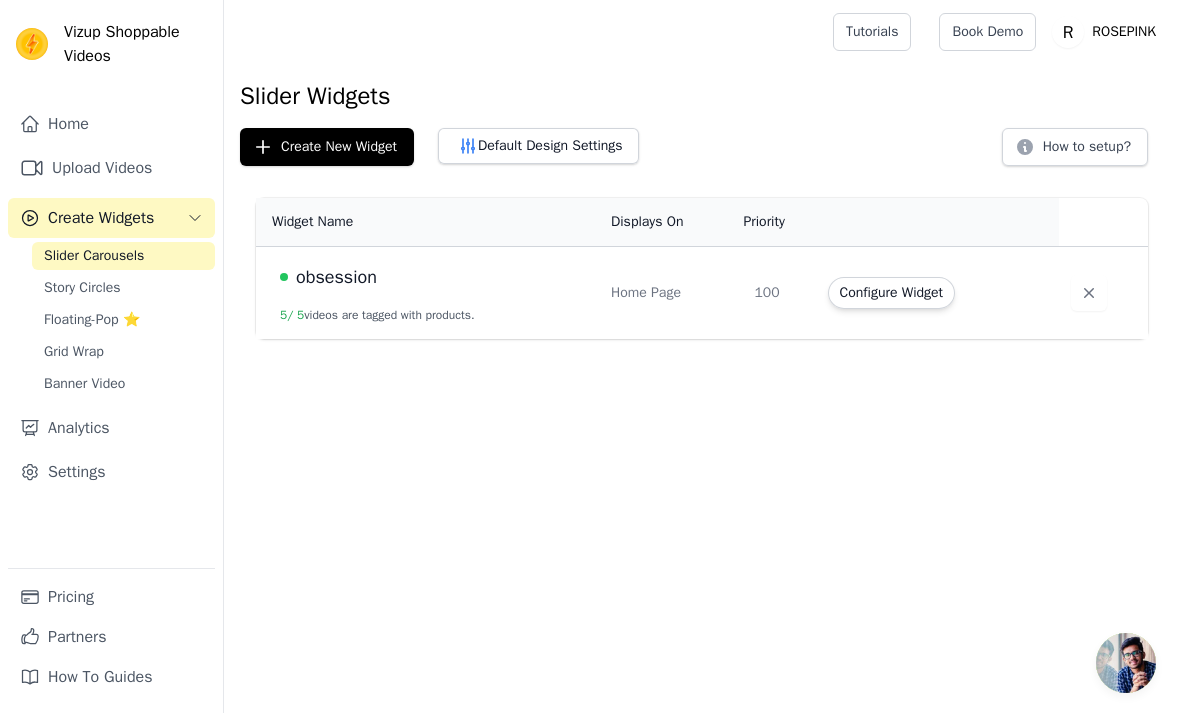 click on "Default Design Settings" at bounding box center [538, 146] 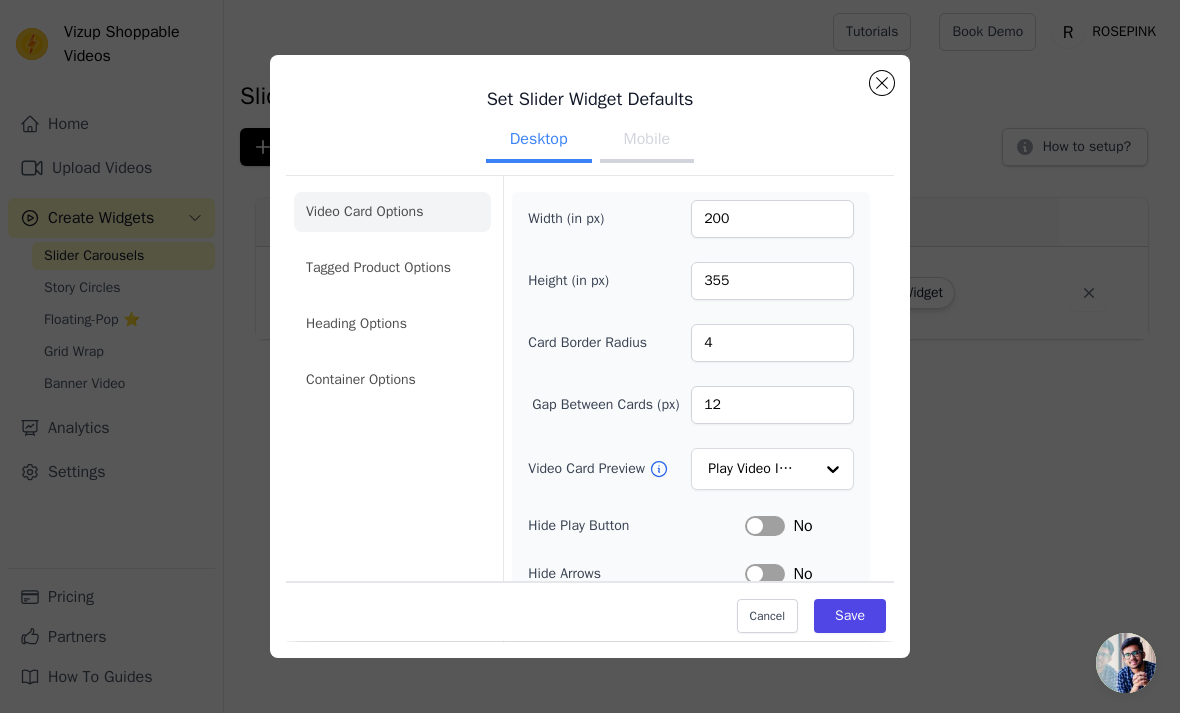 click on "Mobile" at bounding box center (647, 141) 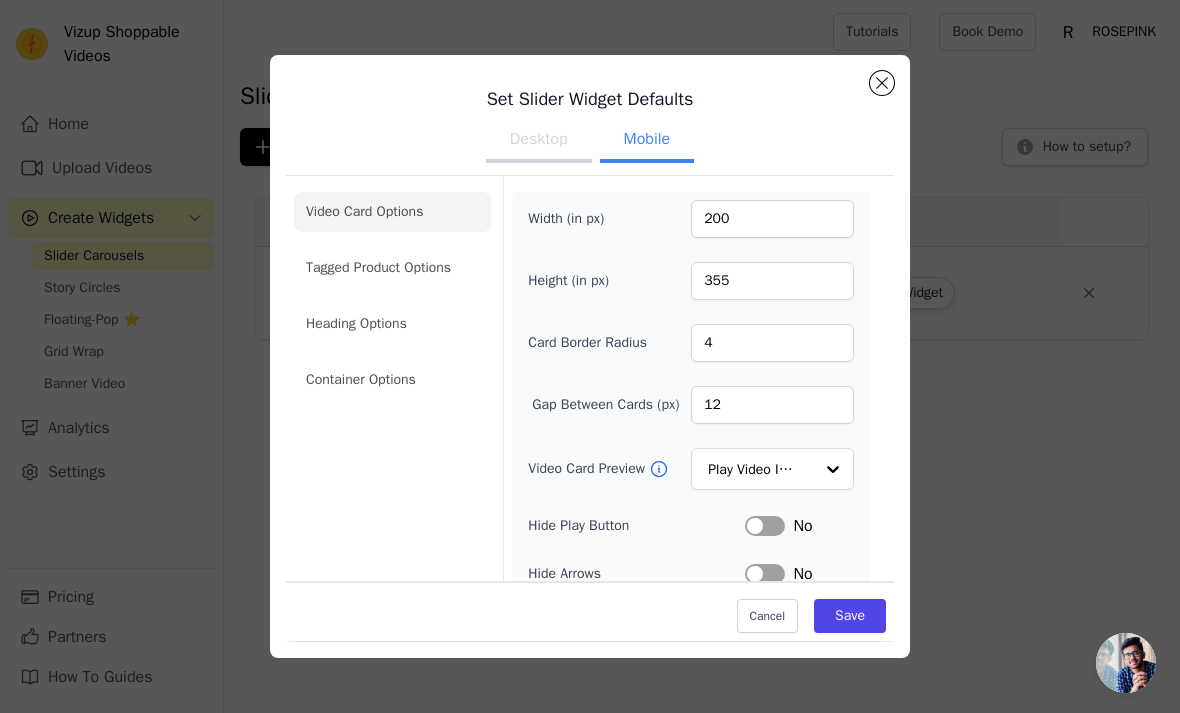 click at bounding box center (882, 83) 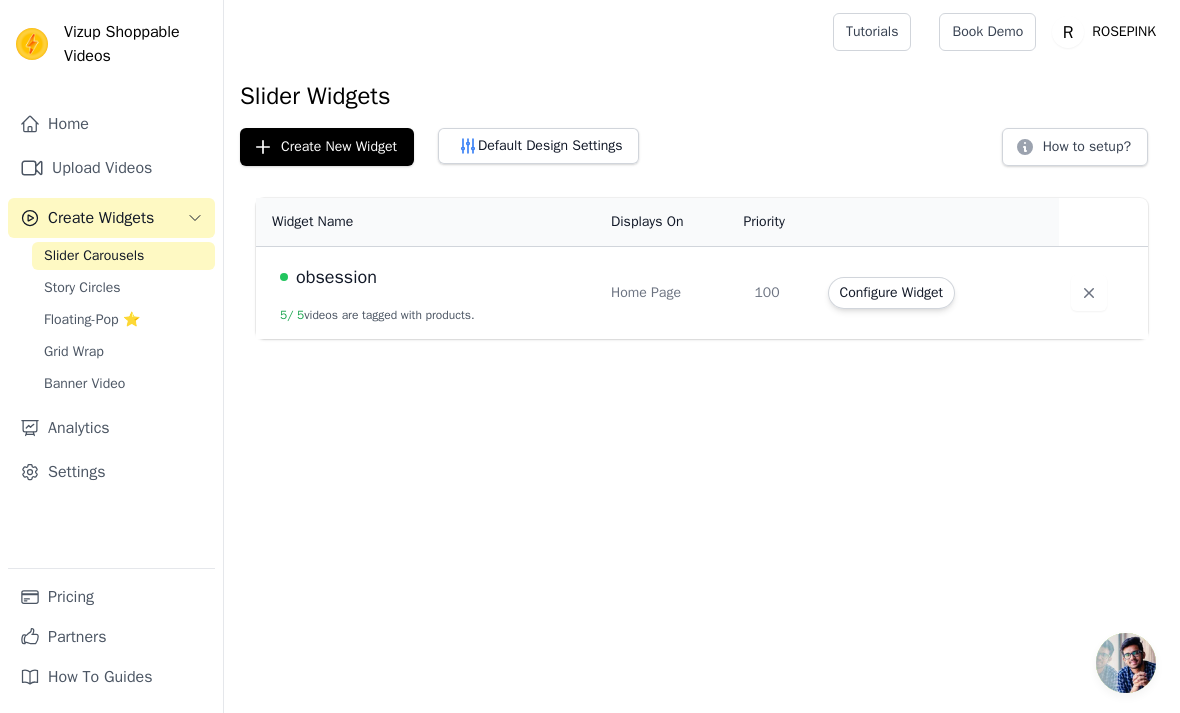 click on "Configure Widget" at bounding box center [891, 293] 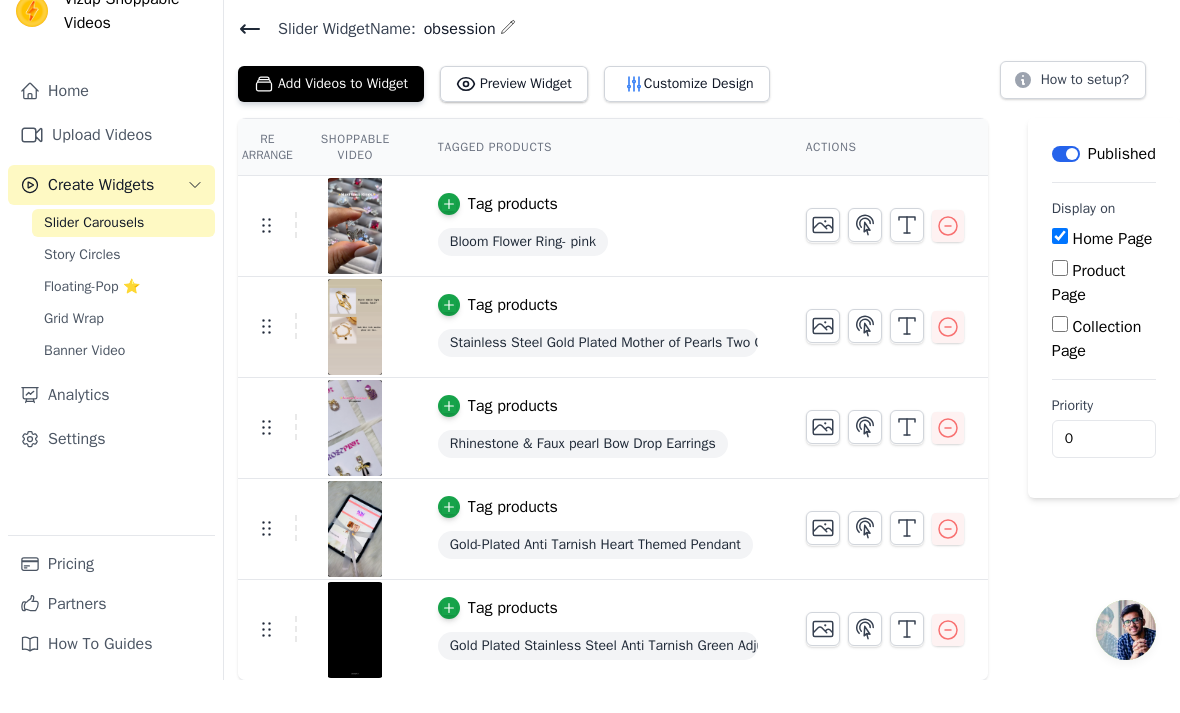 scroll, scrollTop: 32, scrollLeft: 0, axis: vertical 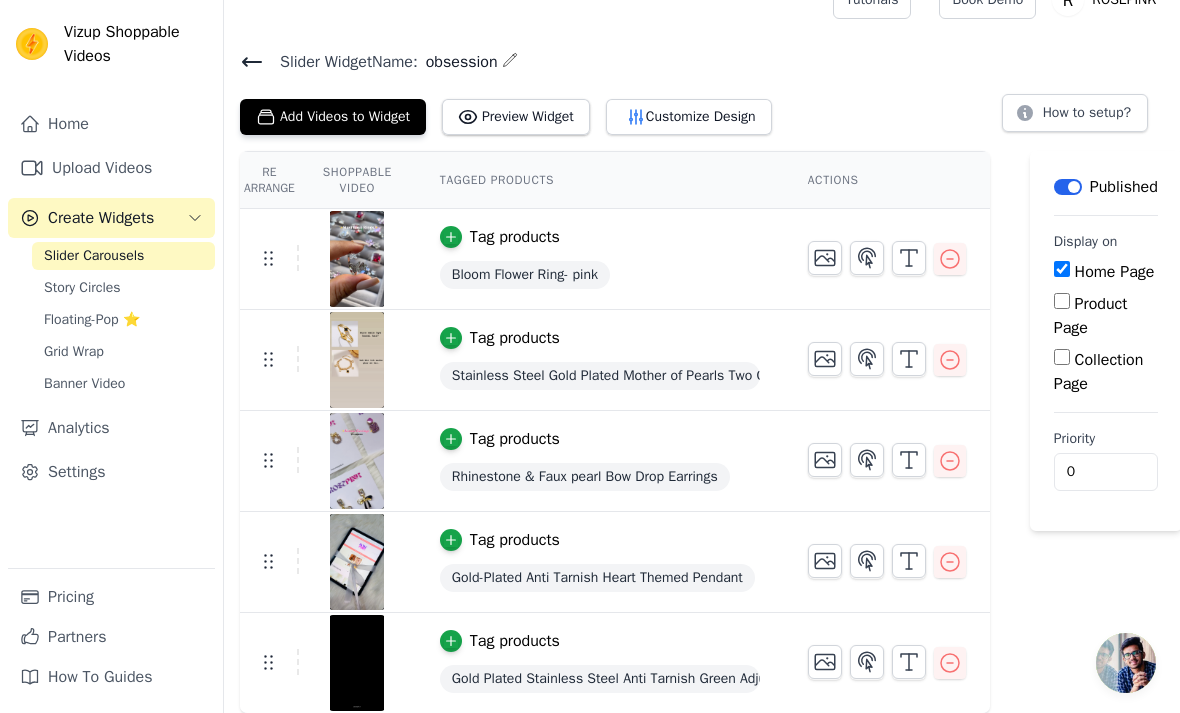 click 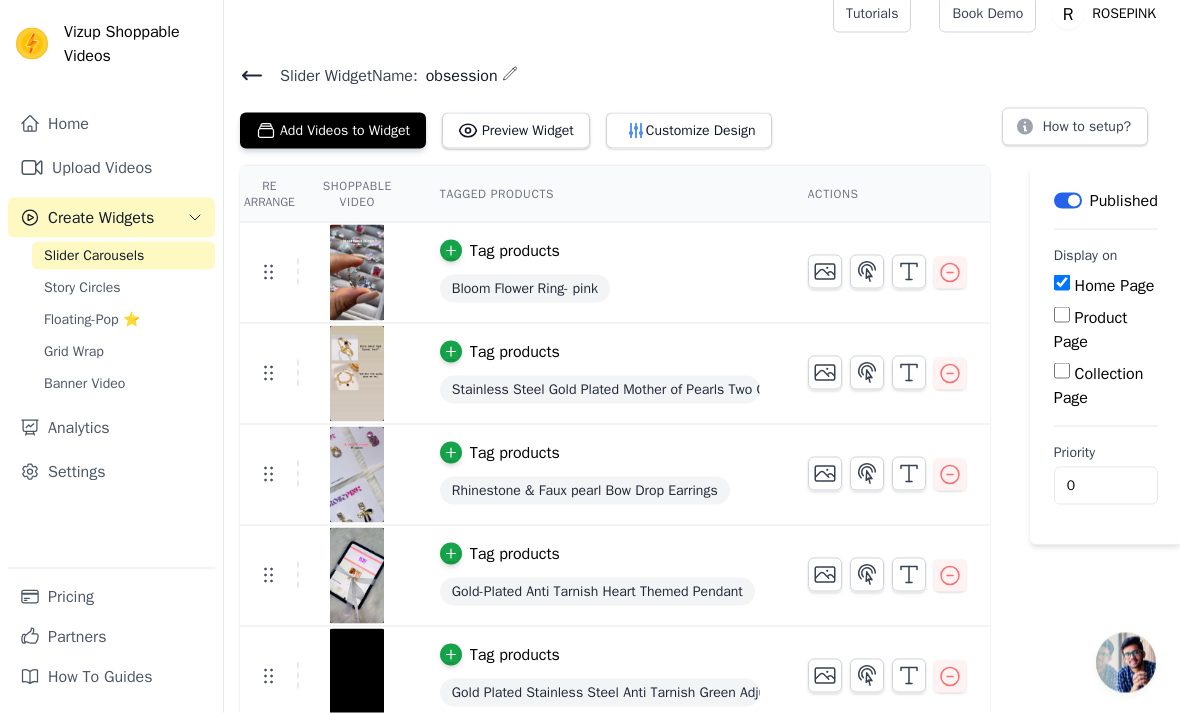 scroll, scrollTop: 0, scrollLeft: 0, axis: both 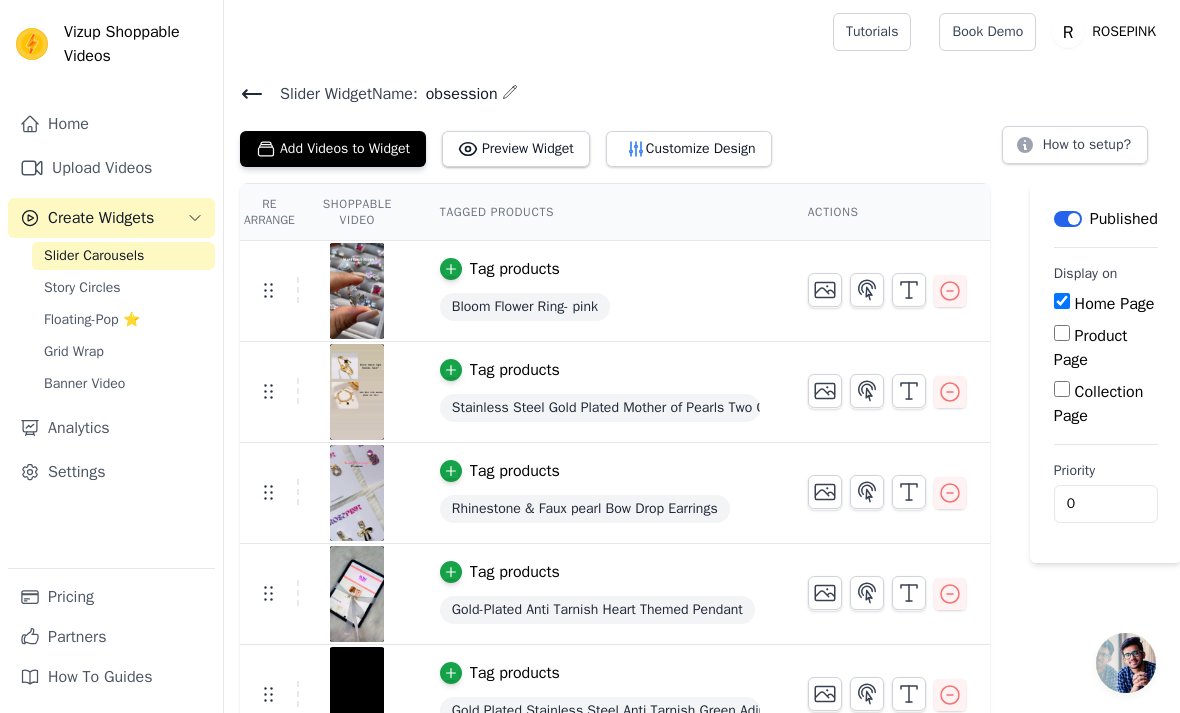 click on "Customize Design" at bounding box center (689, 149) 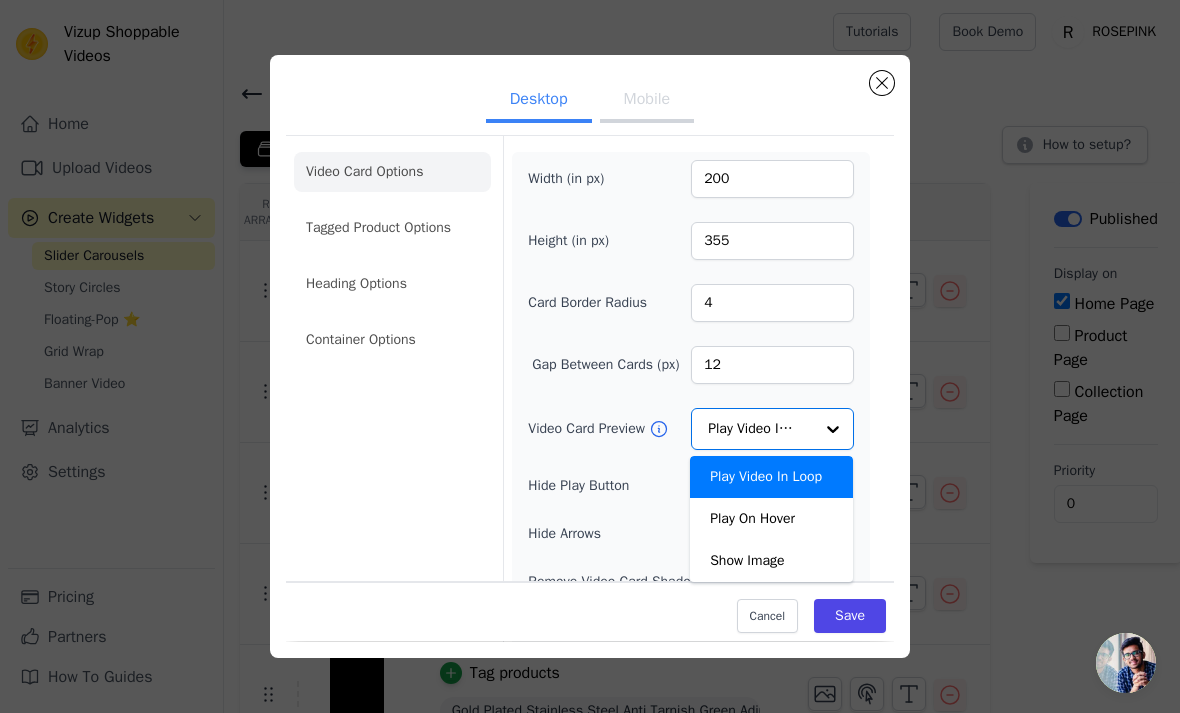 click at bounding box center [833, 429] 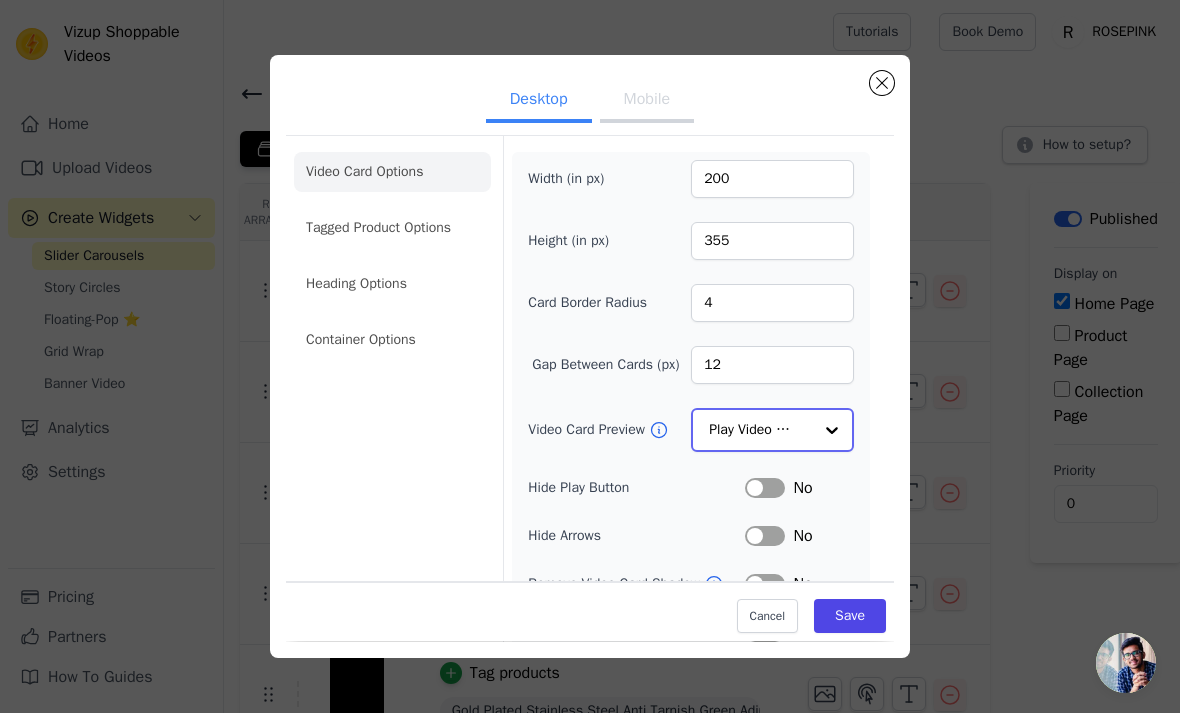 click on "Video Card Preview" 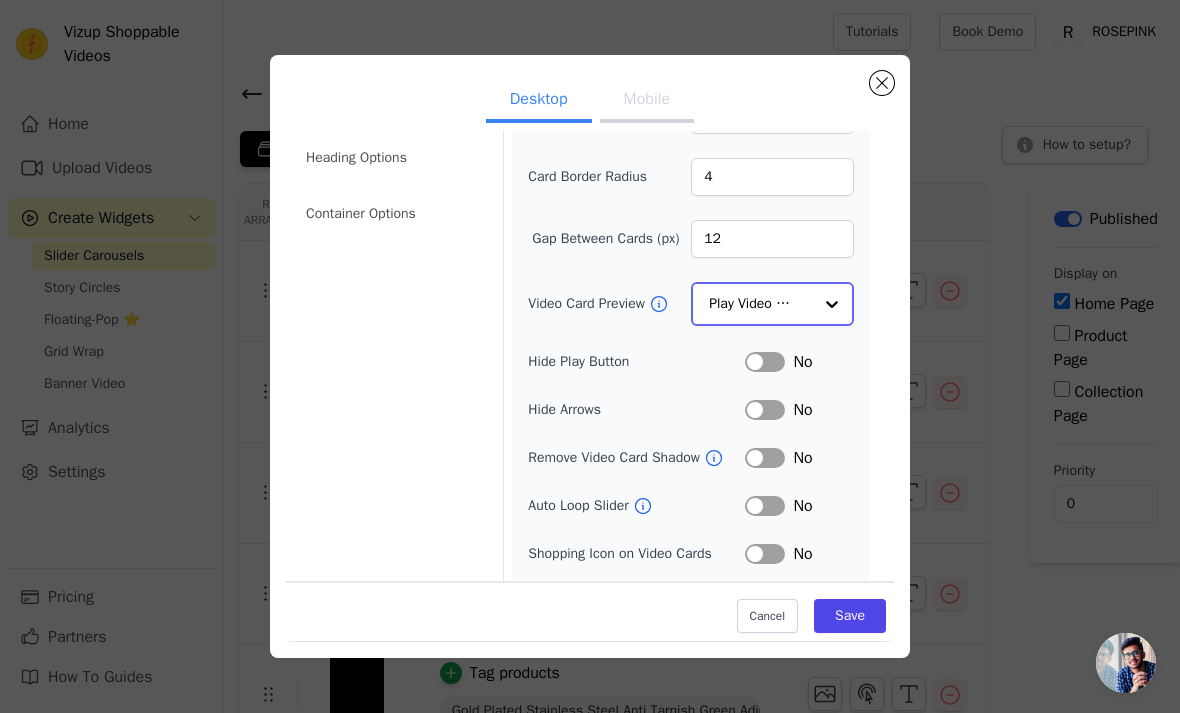 scroll, scrollTop: 125, scrollLeft: 0, axis: vertical 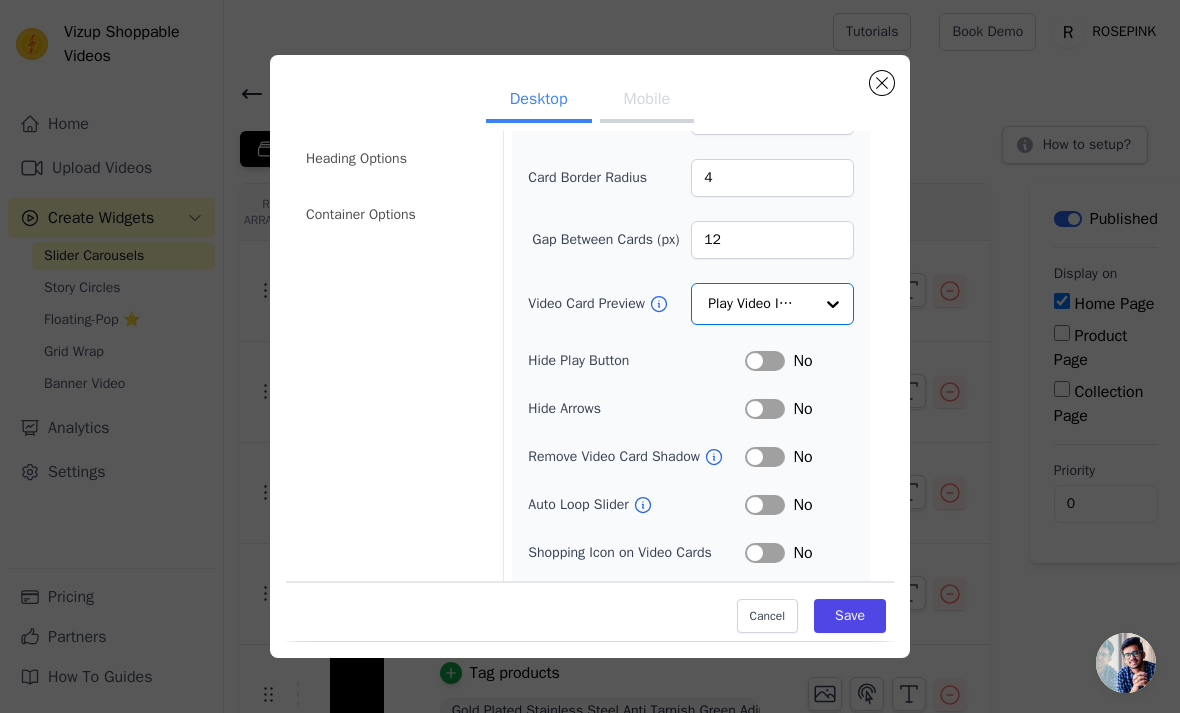 click on "Label" at bounding box center [765, 505] 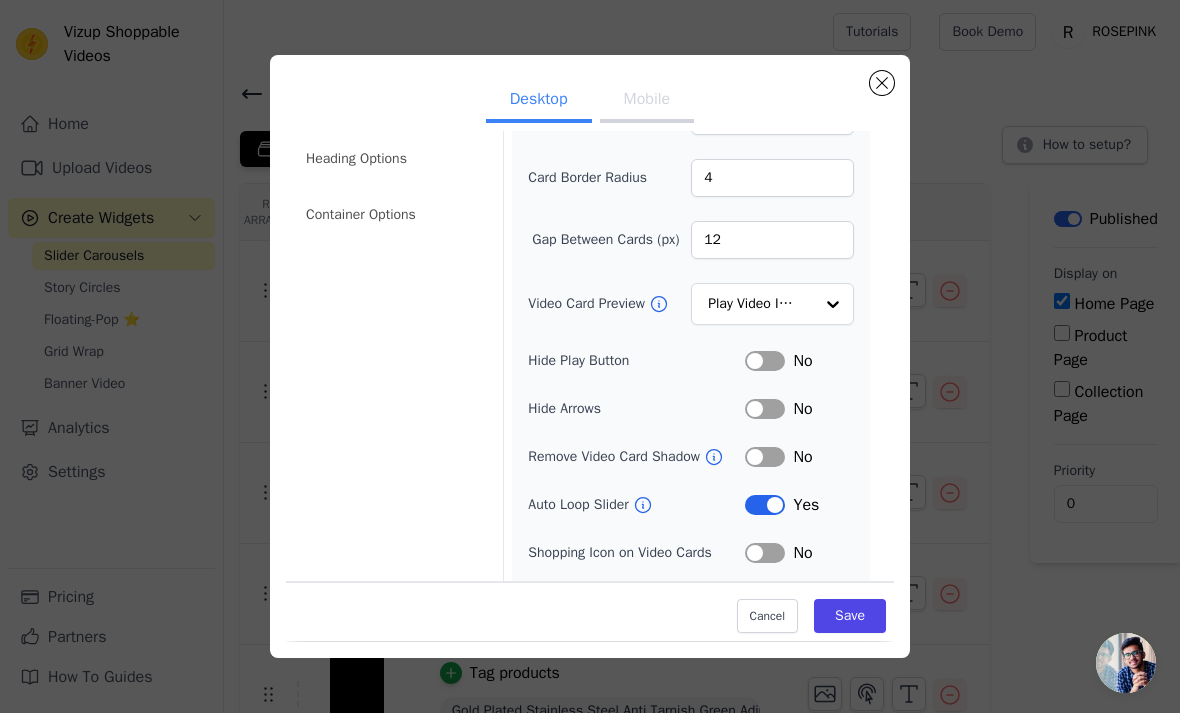 scroll, scrollTop: 123, scrollLeft: 0, axis: vertical 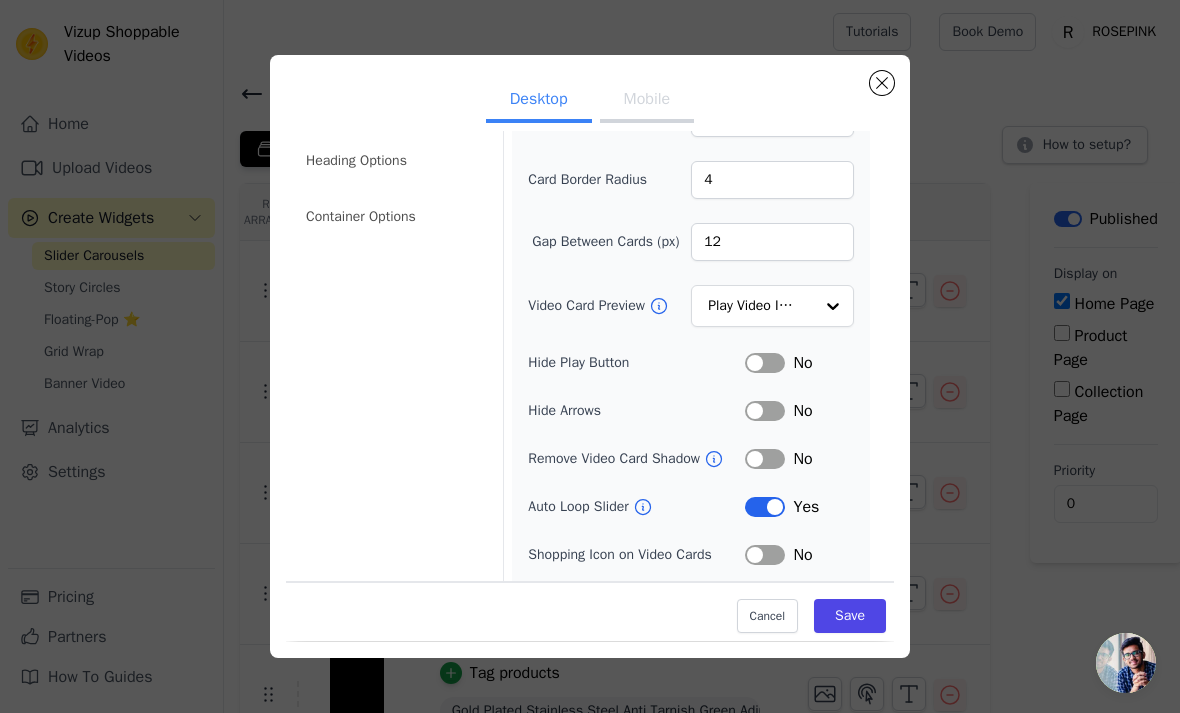 click on "Width (in px)   200   Height (in px)   355   Card Border Radius   4   Gap Between Cards (px)   12   Video Card Preview           Play Video In Loop               Hide Play Button   Label     No   Hide Arrows   Label     No   Remove Video Card Shadow     Label     No   Auto Loop Slider     Label     Yes   Shopping Icon on Video Cards   Label     No   Add to Cart on Video Cards     Label     No" at bounding box center (691, 326) 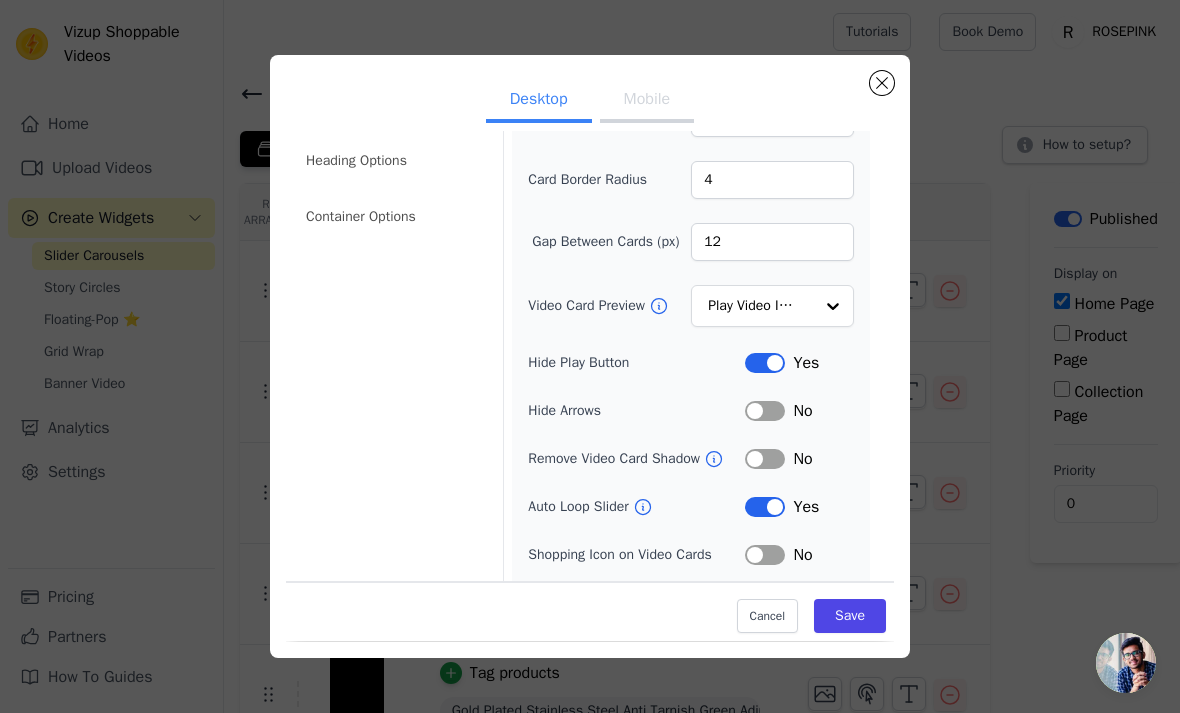 click on "Label" at bounding box center (765, 411) 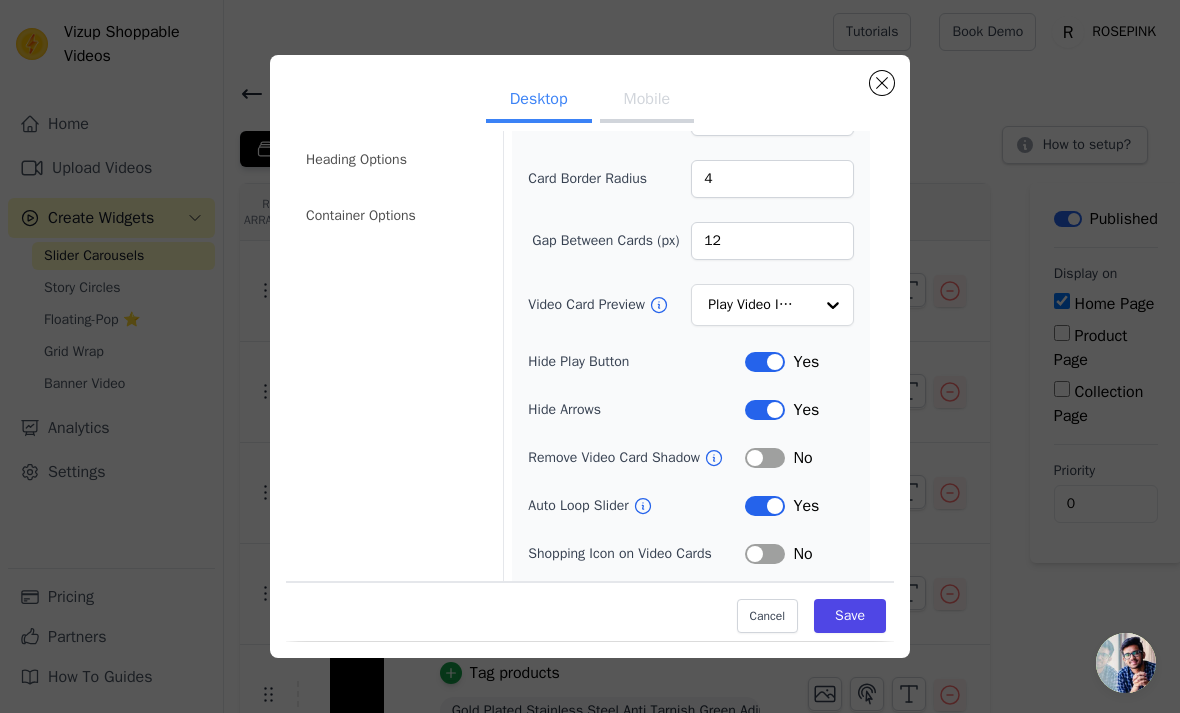 scroll, scrollTop: 123, scrollLeft: 0, axis: vertical 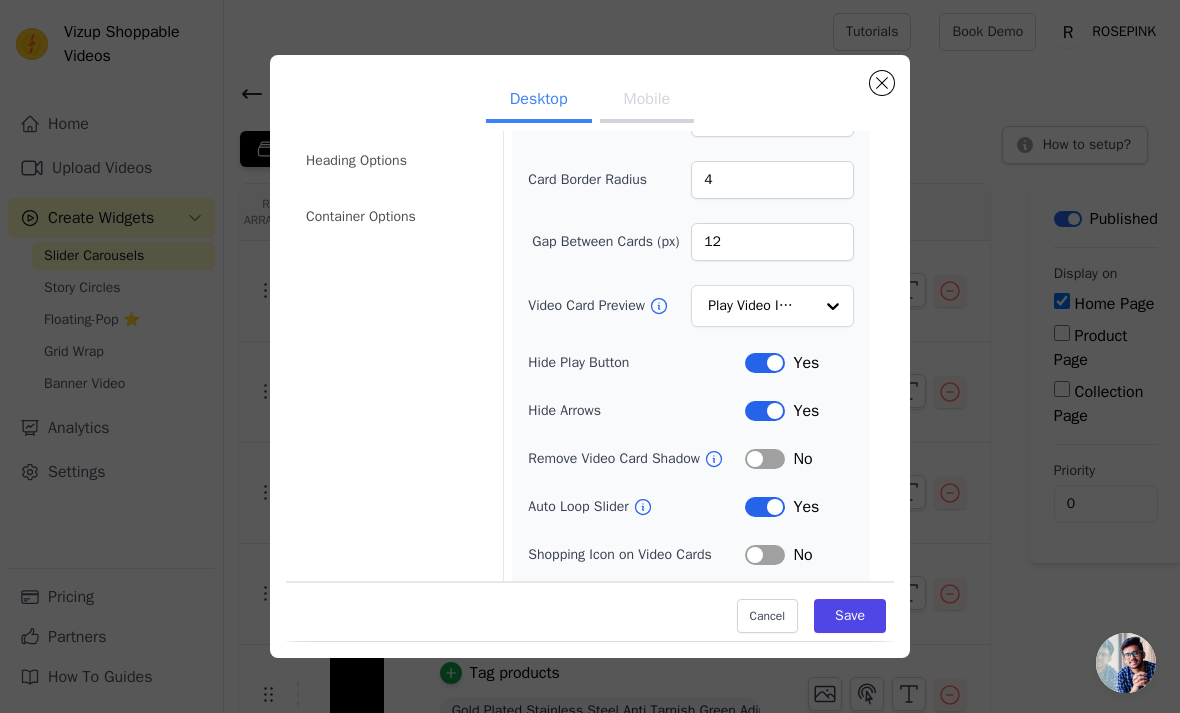 click on "Save" at bounding box center (850, 617) 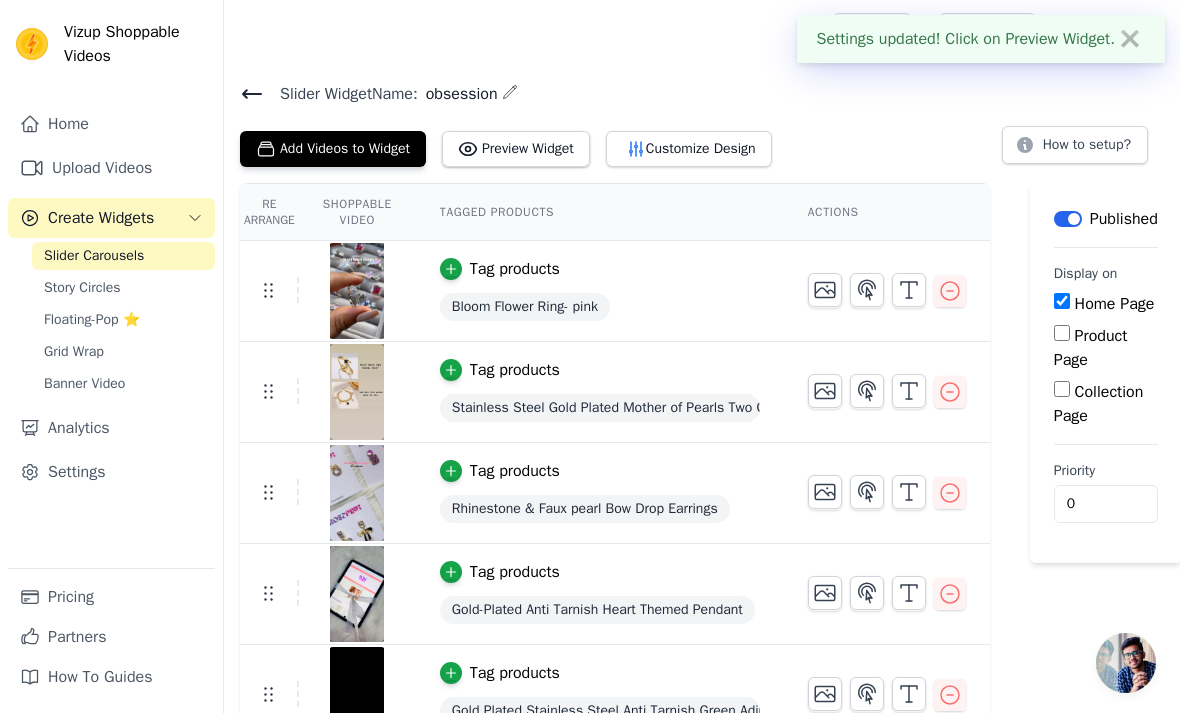 click on "Preview Widget" at bounding box center (516, 149) 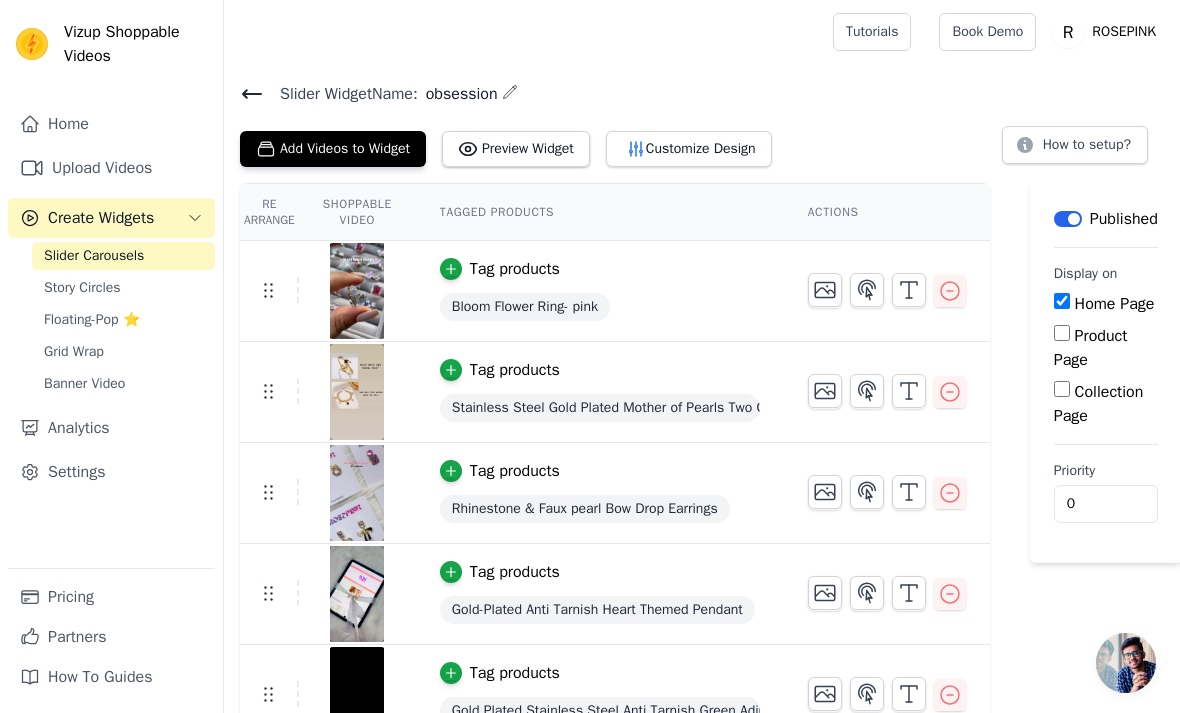 click on "Customize Design" at bounding box center [689, 149] 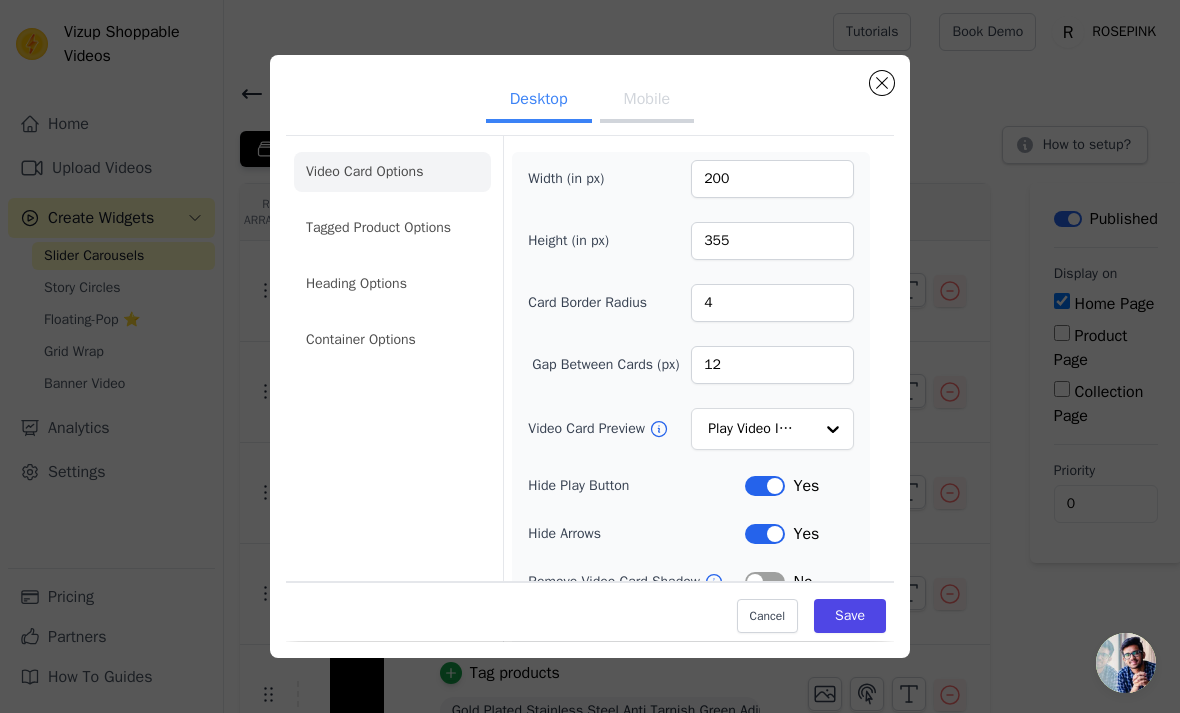click on "Label" at bounding box center [765, 486] 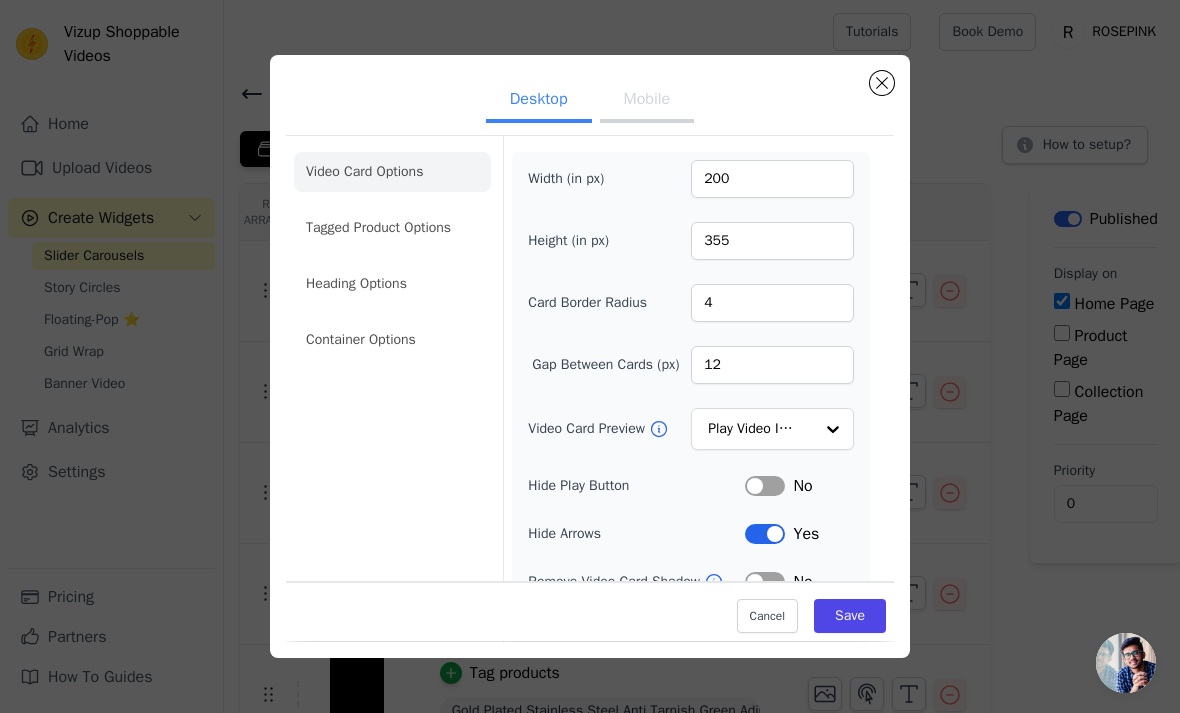 click on "Label" at bounding box center (765, 534) 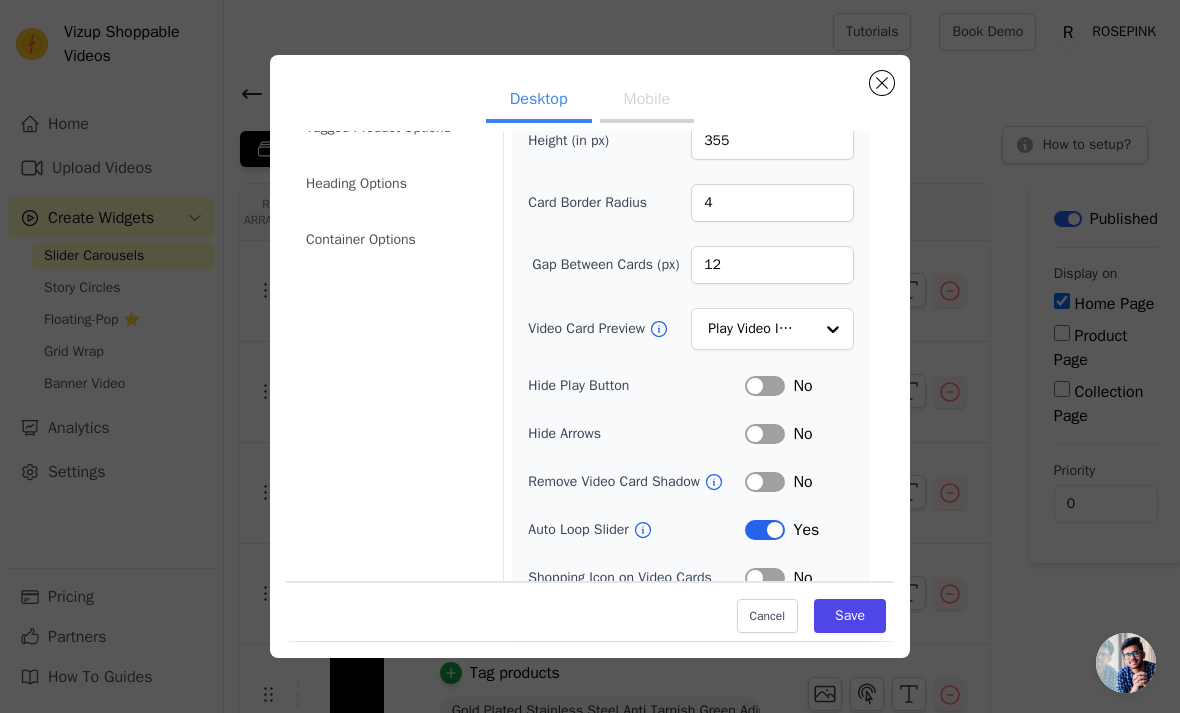 scroll, scrollTop: 107, scrollLeft: 0, axis: vertical 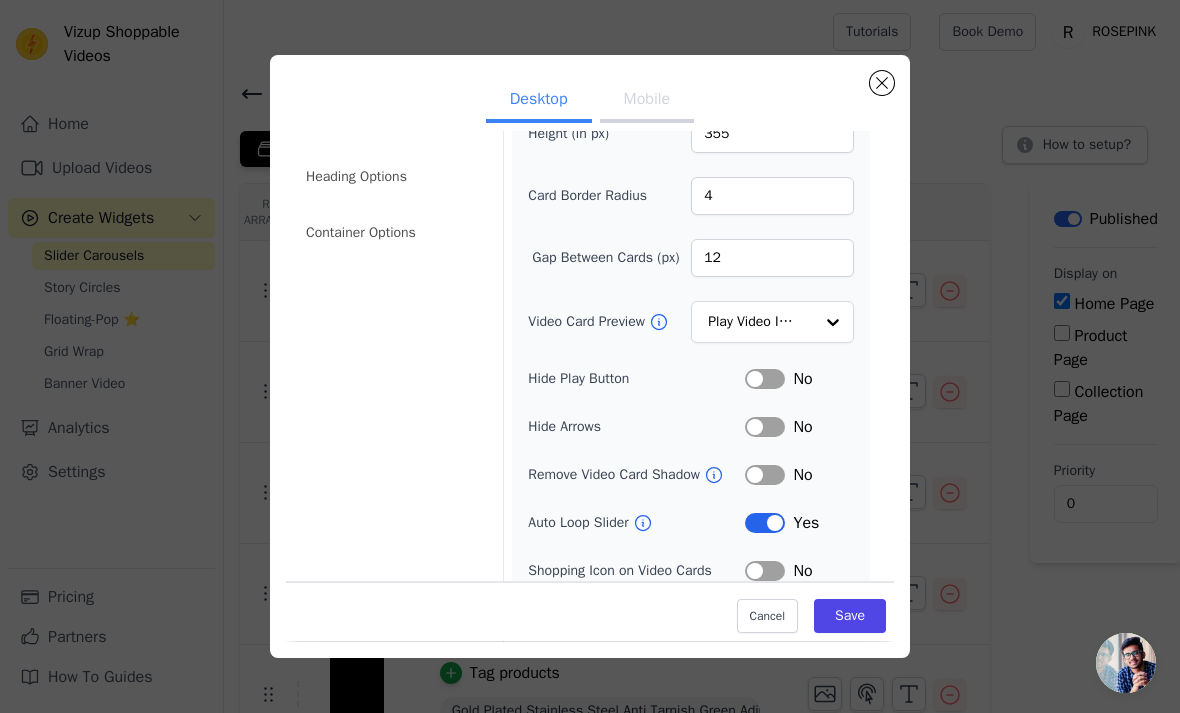 click on "Width (in px)   200   Height (in px)   355   Card Border Radius   4   Gap Between Cards (px)   12   Video Card Preview           Play Video In Loop               Hide Play Button   Label     No   Hide Arrows   Label     No   Remove Video Card Shadow     Label     No   Auto Loop Slider     Label     Yes   Shopping Icon on Video Cards   Label     No   Add to Cart on Video Cards     Label     No" at bounding box center (691, 342) 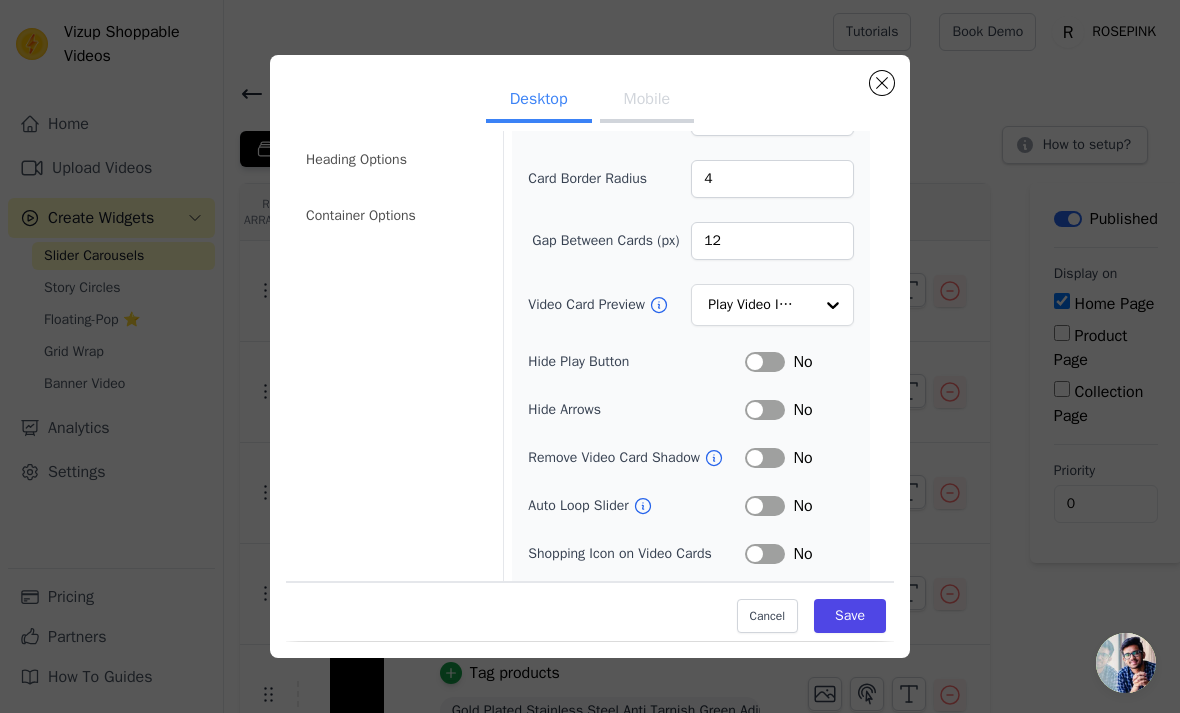 scroll, scrollTop: 123, scrollLeft: 0, axis: vertical 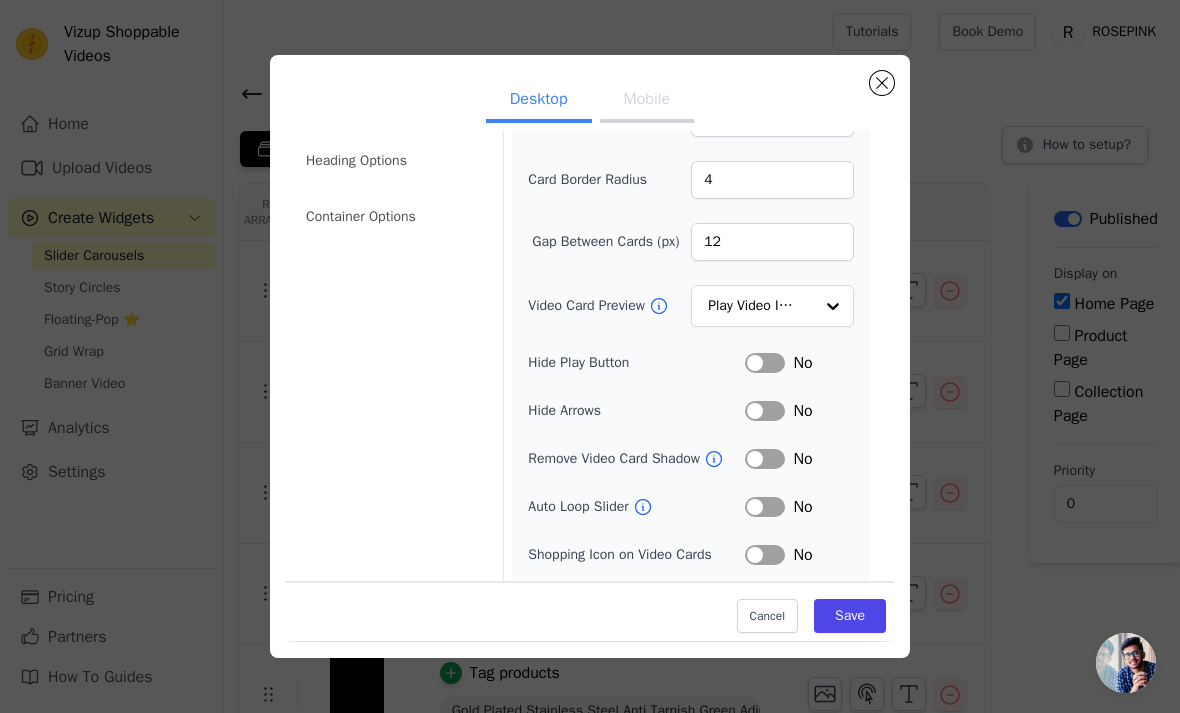 click on "Save" at bounding box center [850, 617] 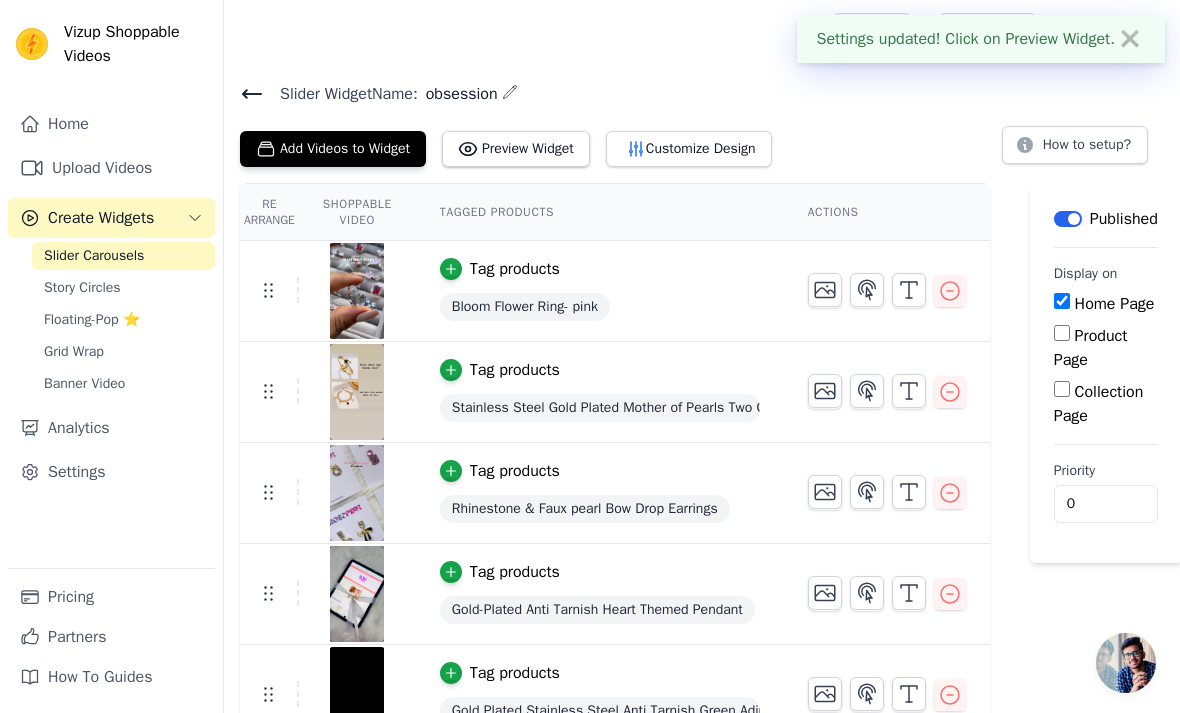 click on "Customize Design" at bounding box center (689, 149) 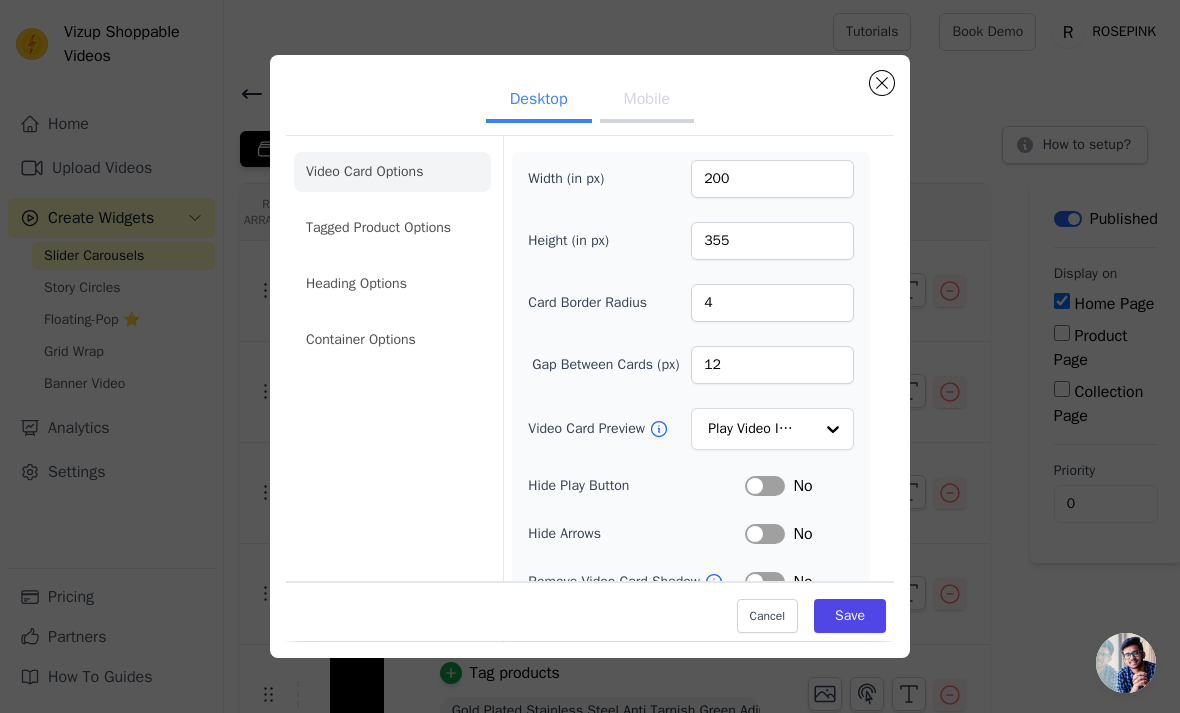 click on "Video Card Options Tagged Product Options Heading Options Container Options" at bounding box center [392, 256] 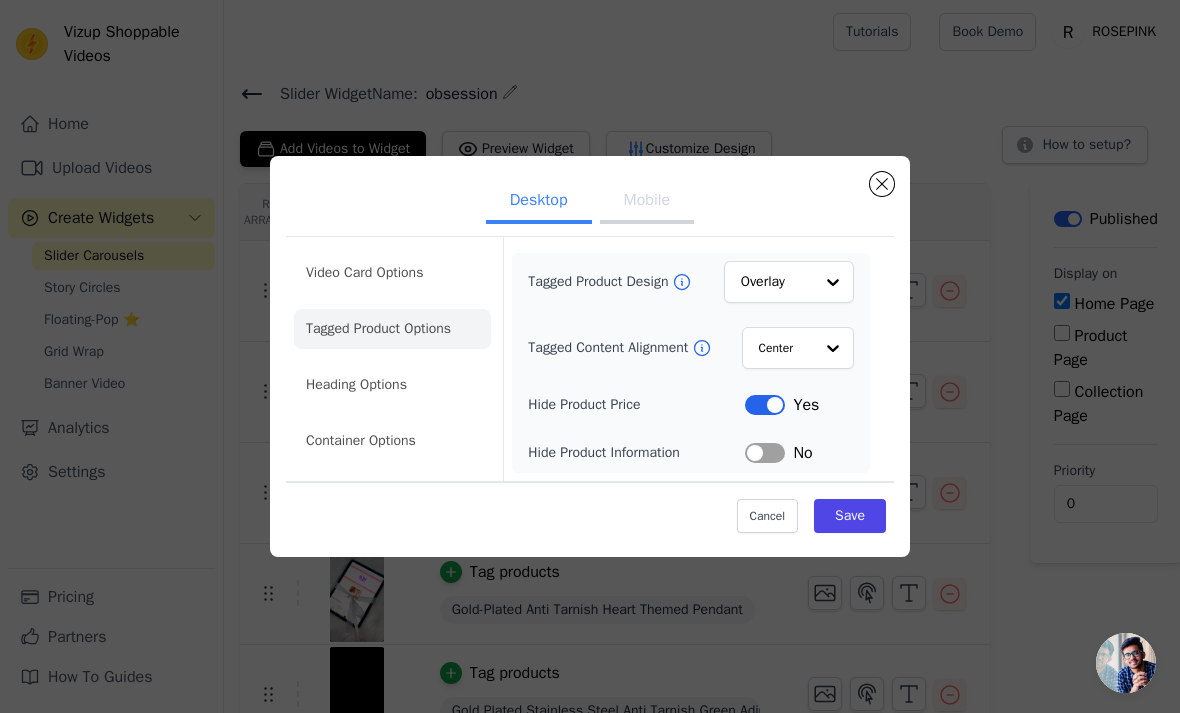 click on "Heading Options" 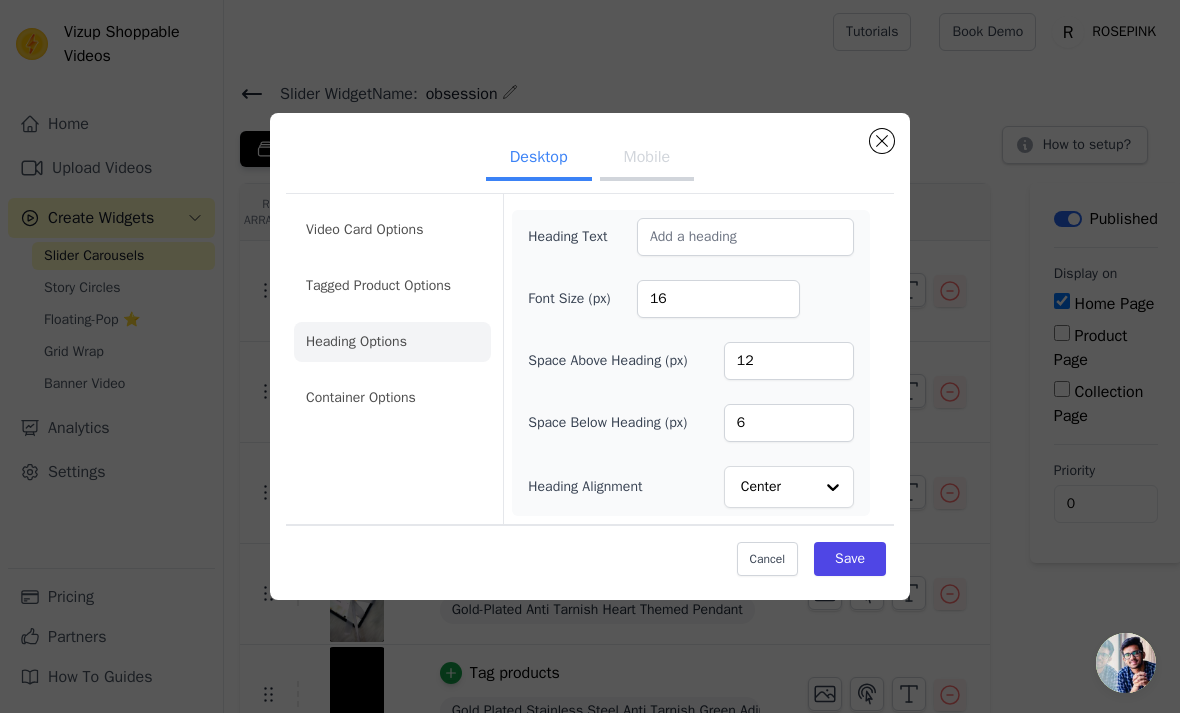 click on "Container Options" 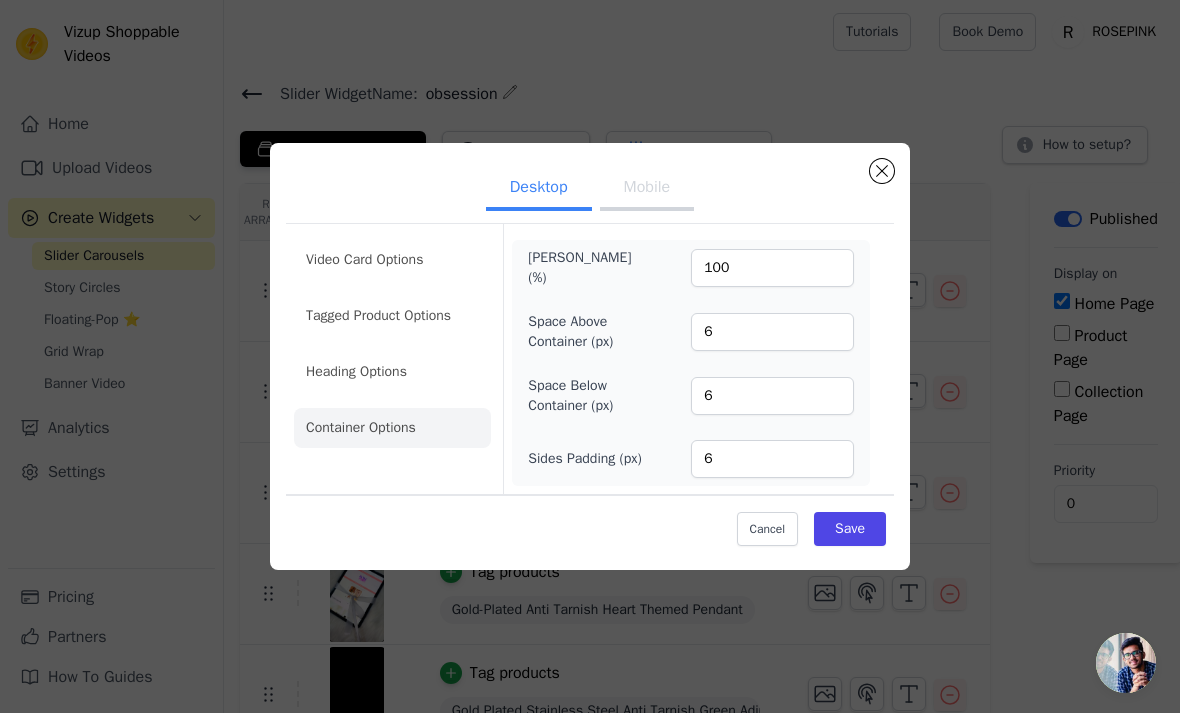 click on "Video Card Options Tagged Product Options Heading Options Container Options" at bounding box center [392, 344] 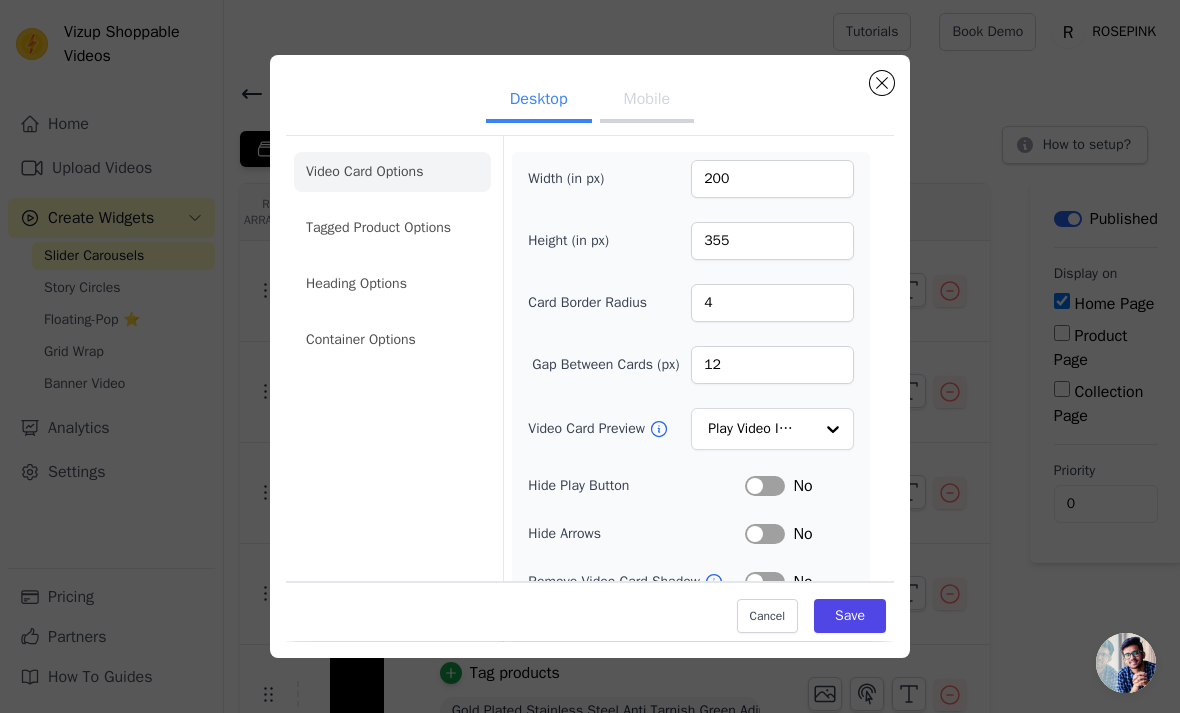 click on "Desktop Mobile   Video Card Options Tagged Product Options Heading Options Container Options   Width (in px)   200   Height (in px)   355   Card Border Radius   4   Gap Between Cards (px)   12   Video Card Preview           Play Video In Loop               Hide Play Button   Label     No   Hide Arrows   Label     No   Remove Video Card Shadow     Label     No   Auto Loop Slider     Label     No   Shopping Icon on Video Cards   Label     No   Add to Cart on Video Cards     Label     No   Cancel     Save" at bounding box center (590, 356) 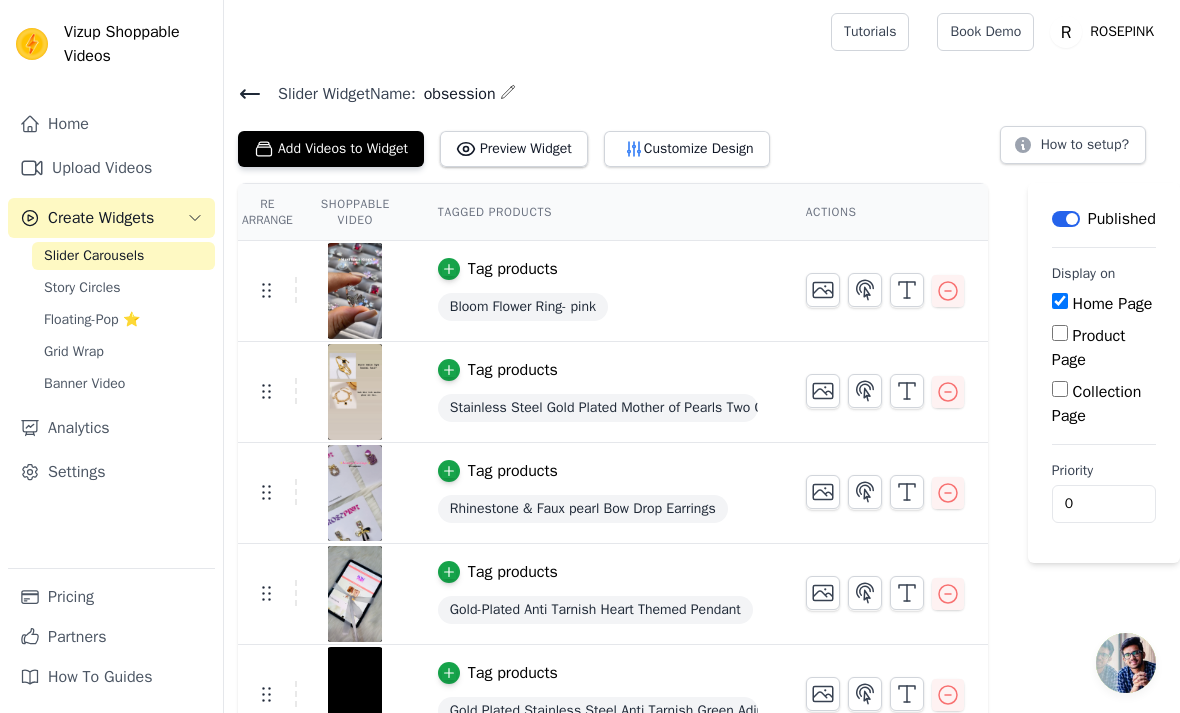 scroll, scrollTop: 0, scrollLeft: 20, axis: horizontal 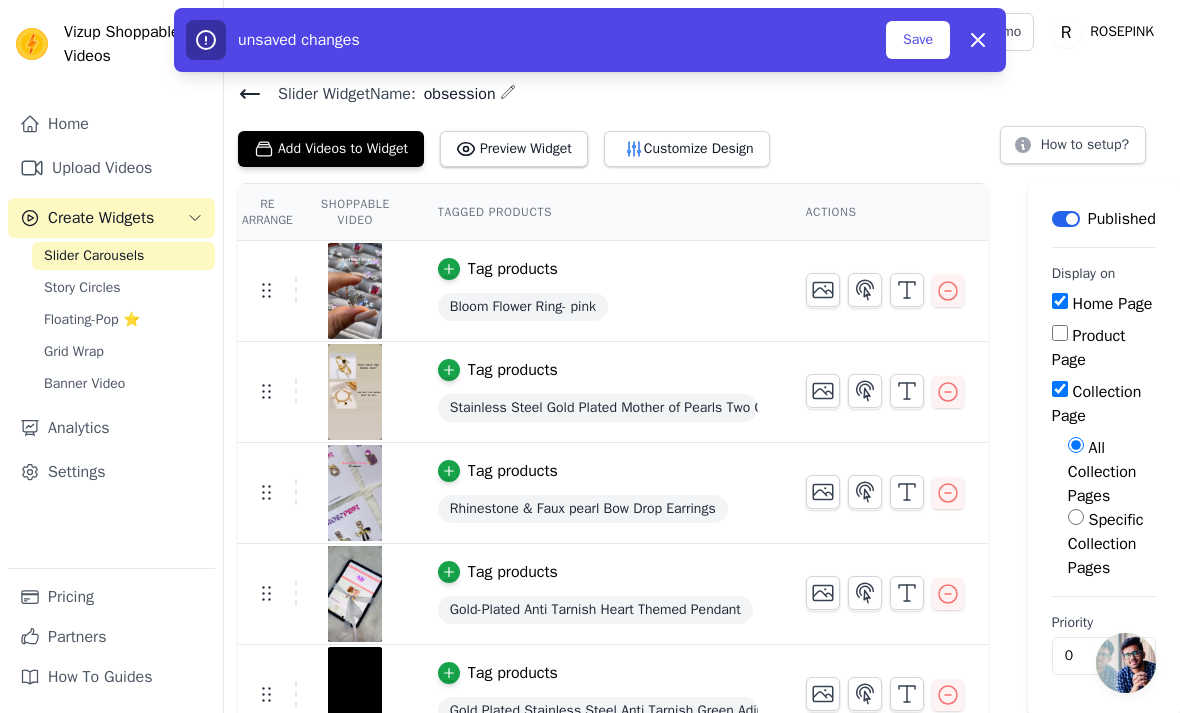 click on "Save" at bounding box center [918, 40] 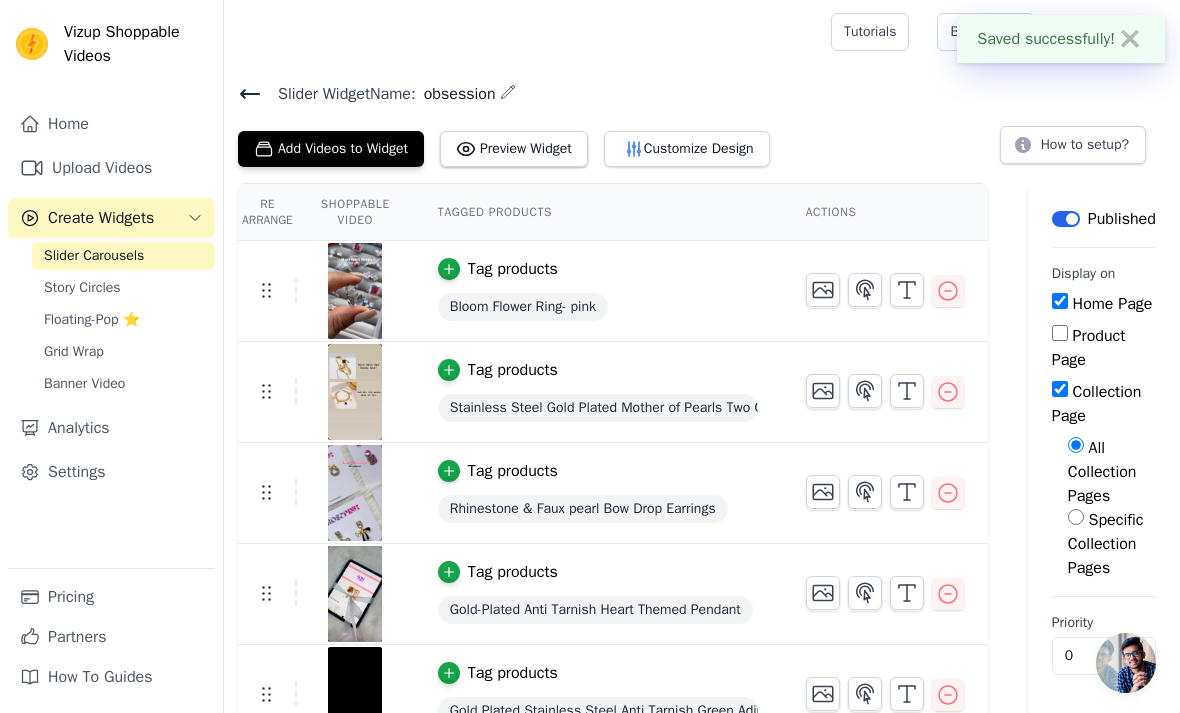 scroll, scrollTop: 32, scrollLeft: 20, axis: both 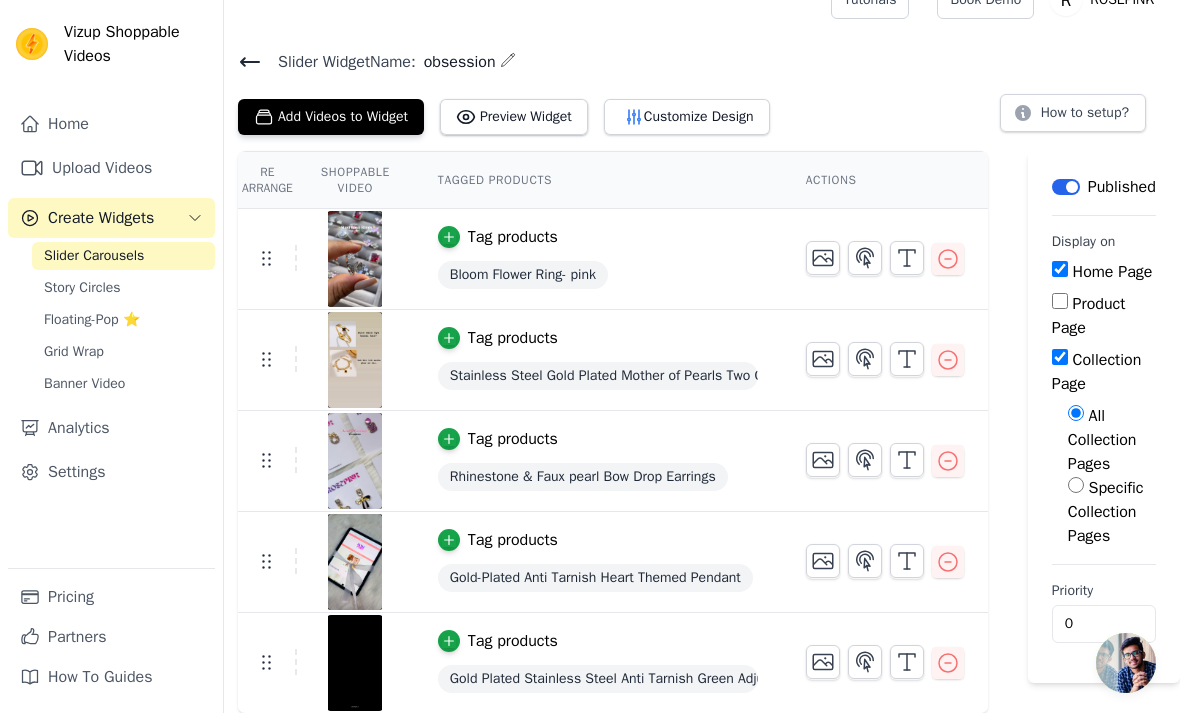 click on "Shoppable Video" at bounding box center (355, 180) 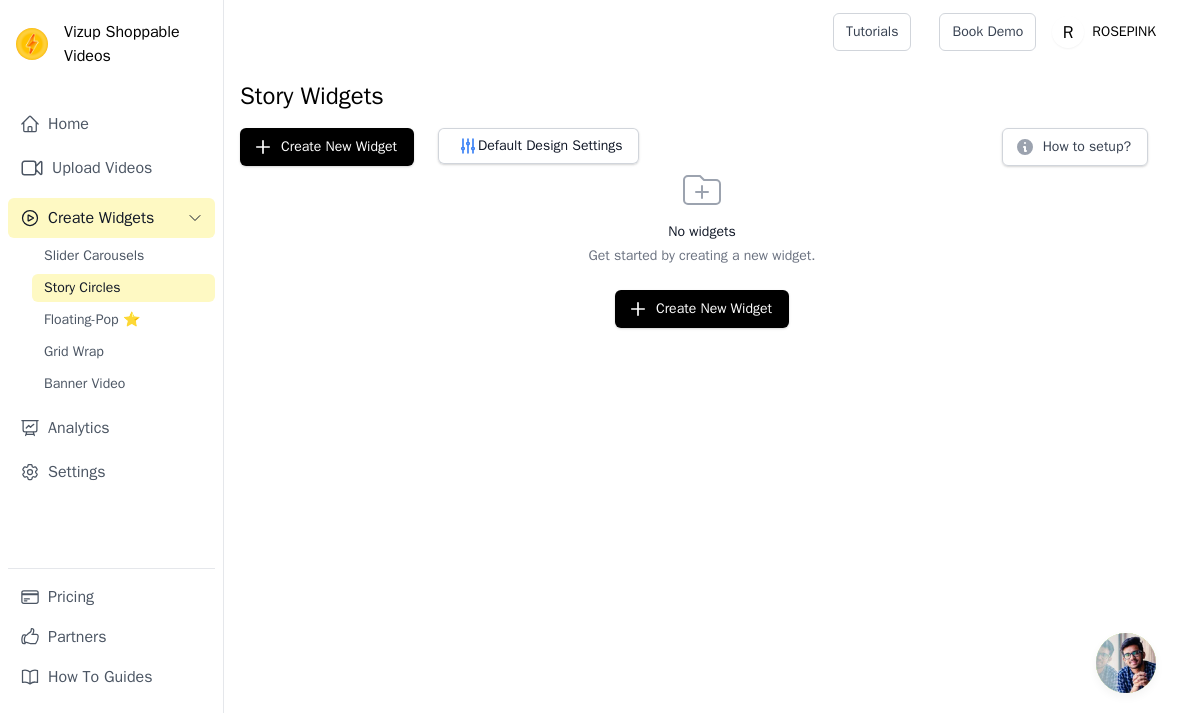 click on "Create New Widget" at bounding box center (702, 309) 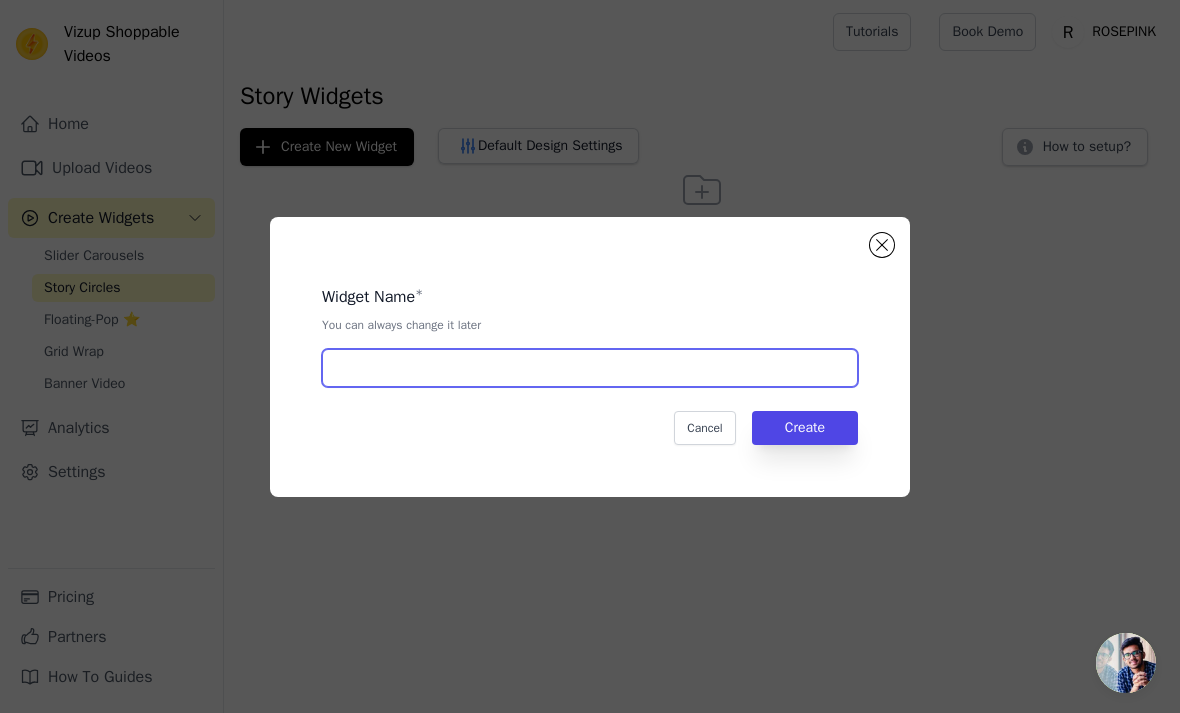 click at bounding box center [590, 368] 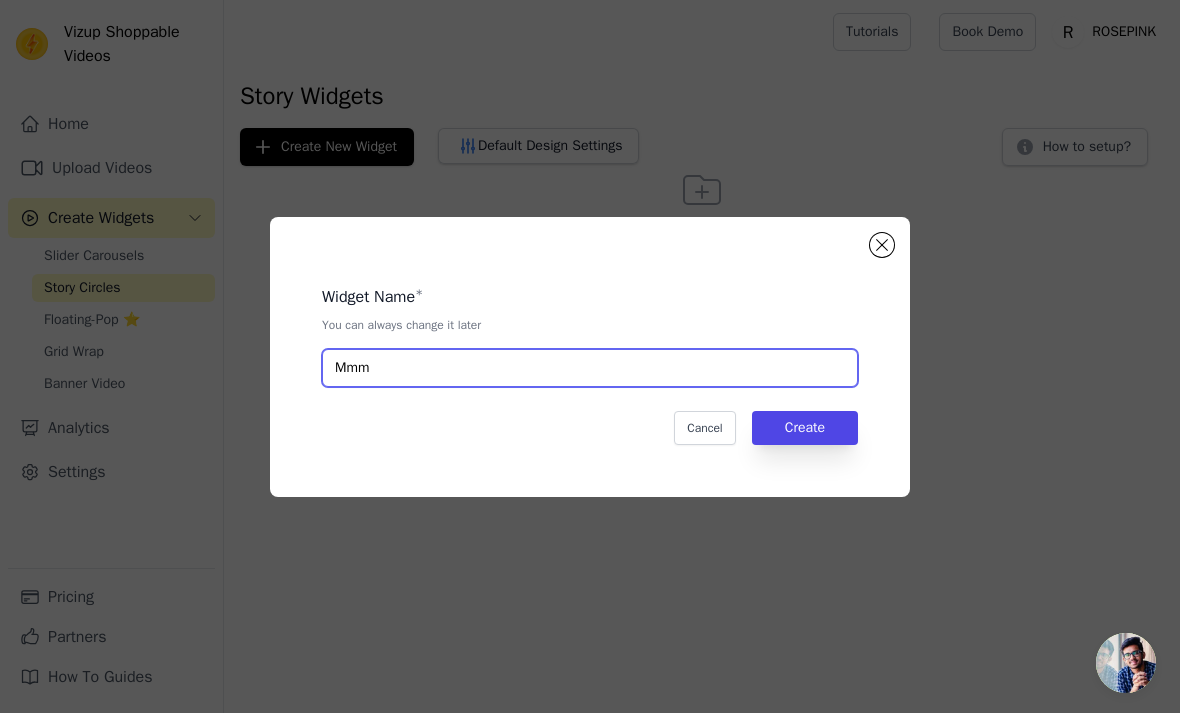 type on "Mmm" 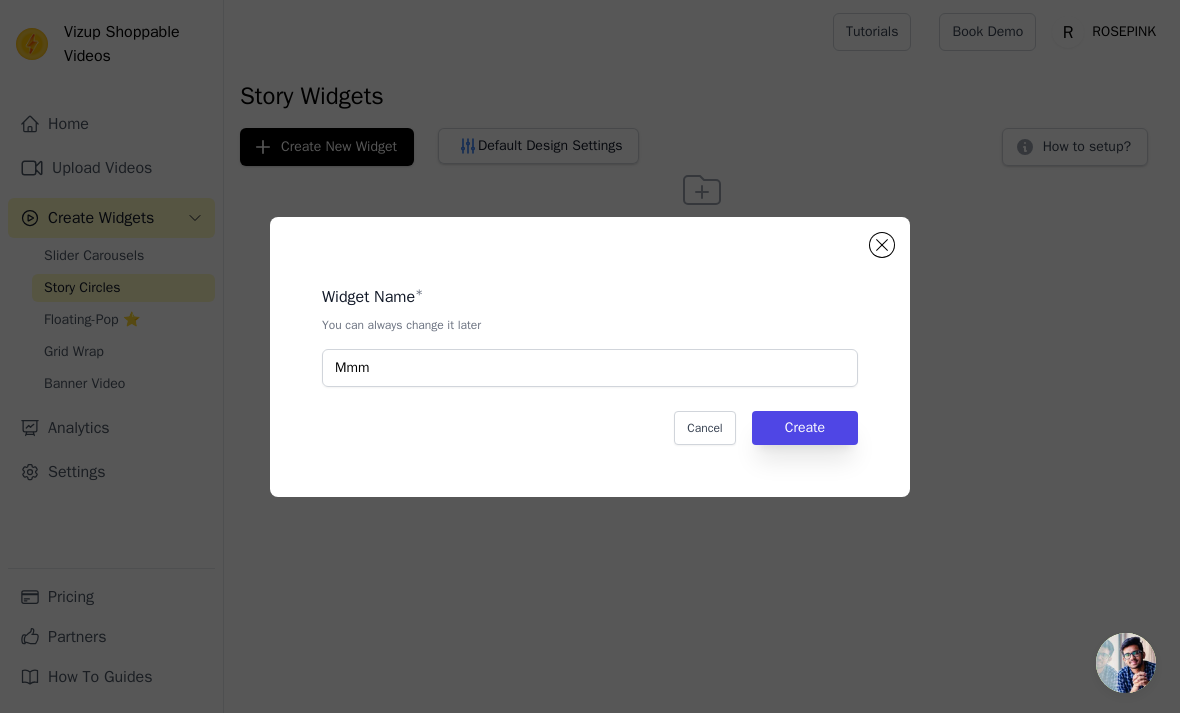 click on "Create" at bounding box center [805, 428] 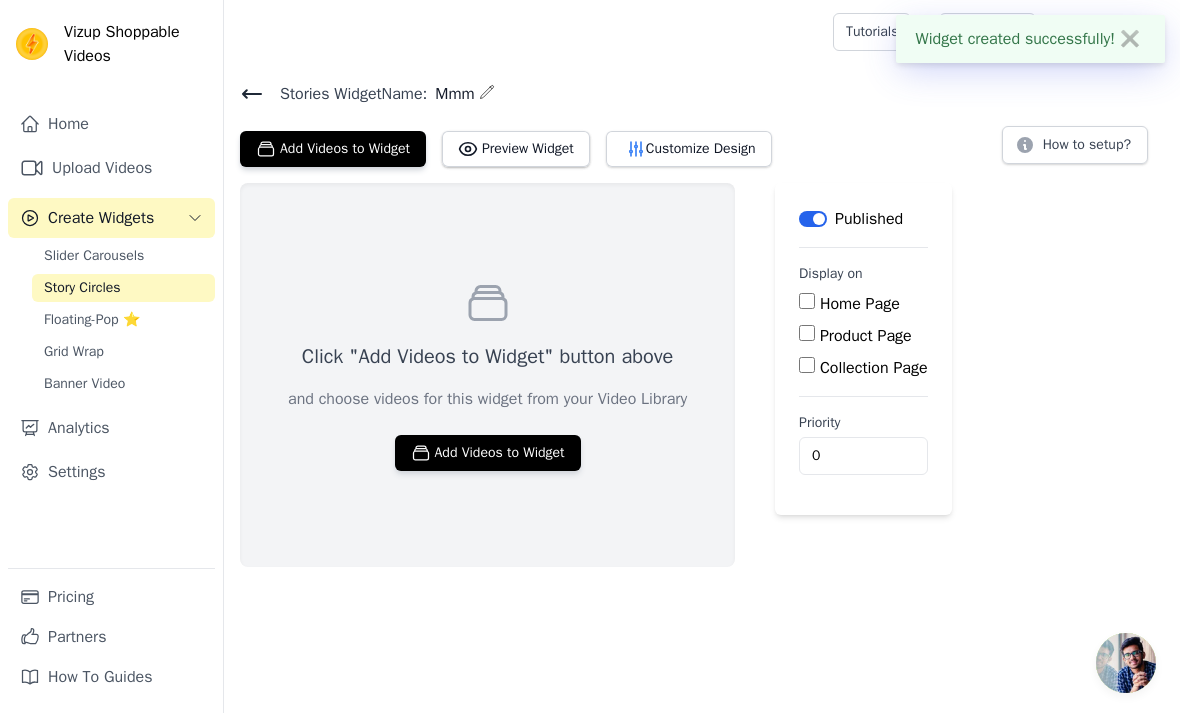 click on "Add Videos to Widget" at bounding box center [488, 453] 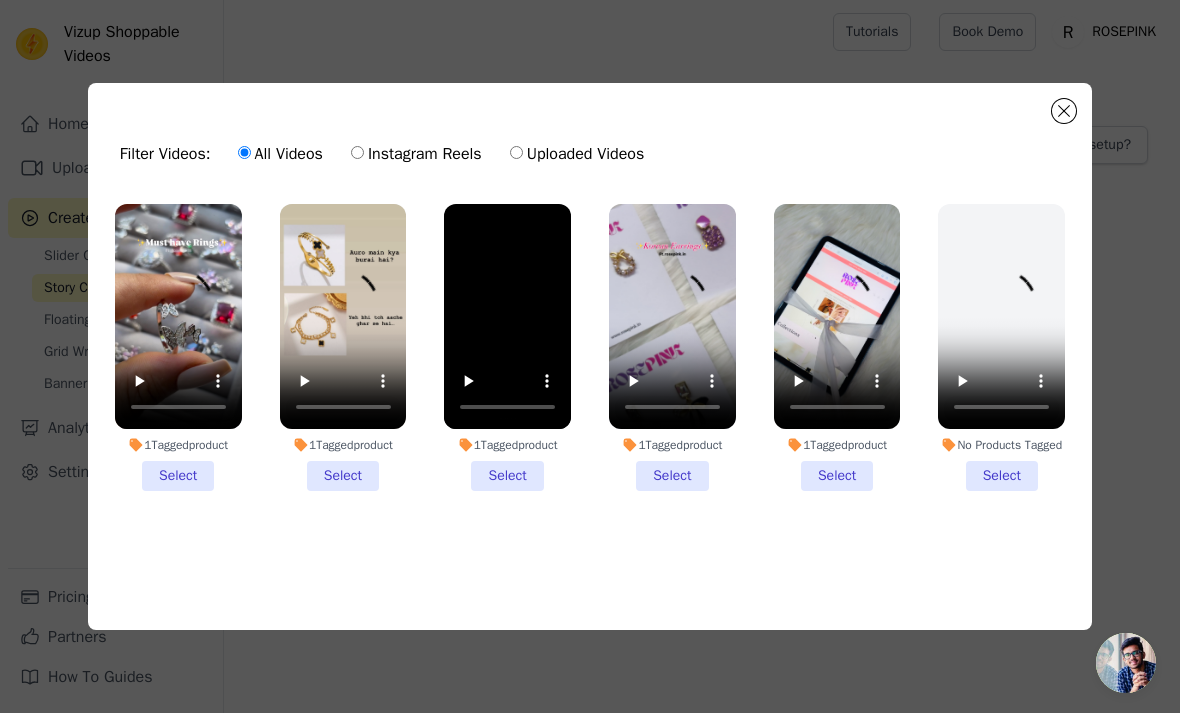 click on "1  Tagged  product     Select" at bounding box center [178, 347] 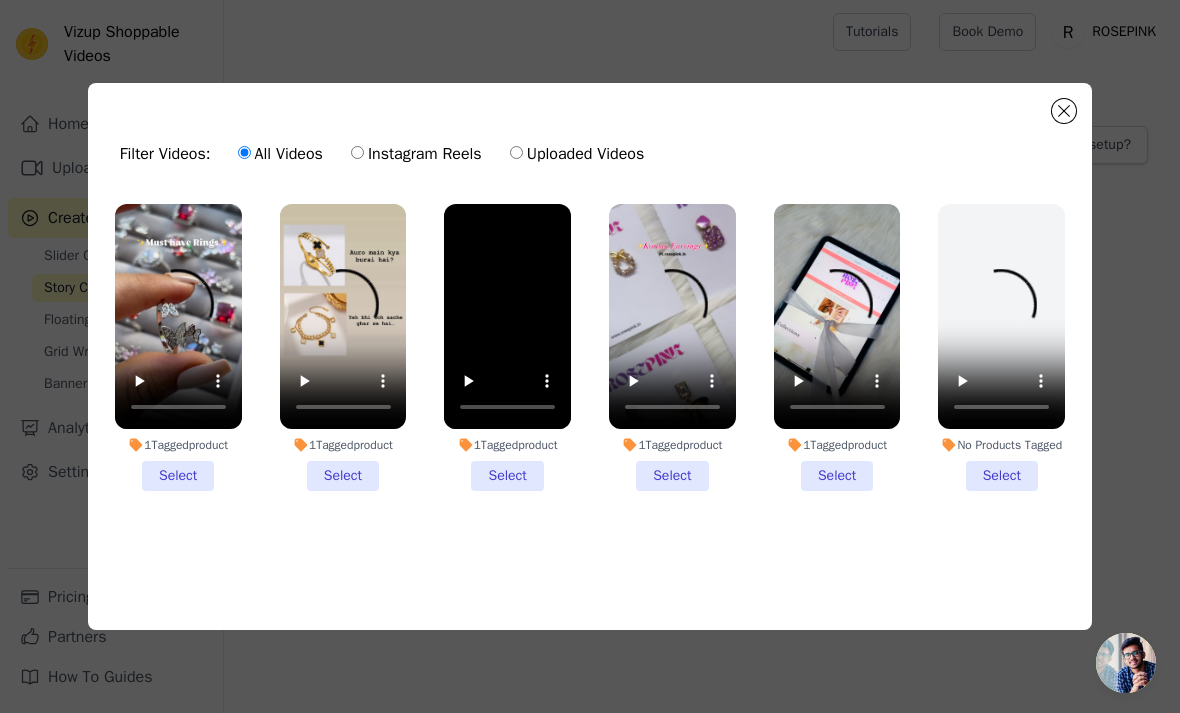 click on "1  Tagged  product     Select" at bounding box center [0, 0] 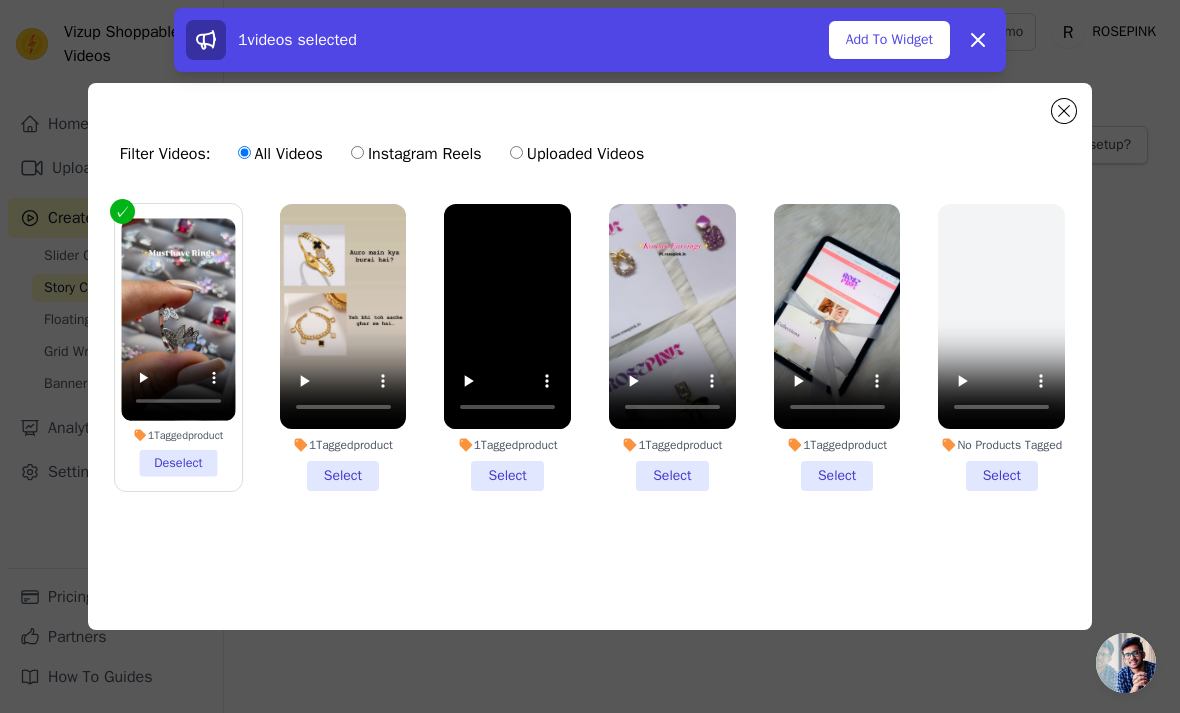 click on "1  Tagged  product     Select" at bounding box center (343, 347) 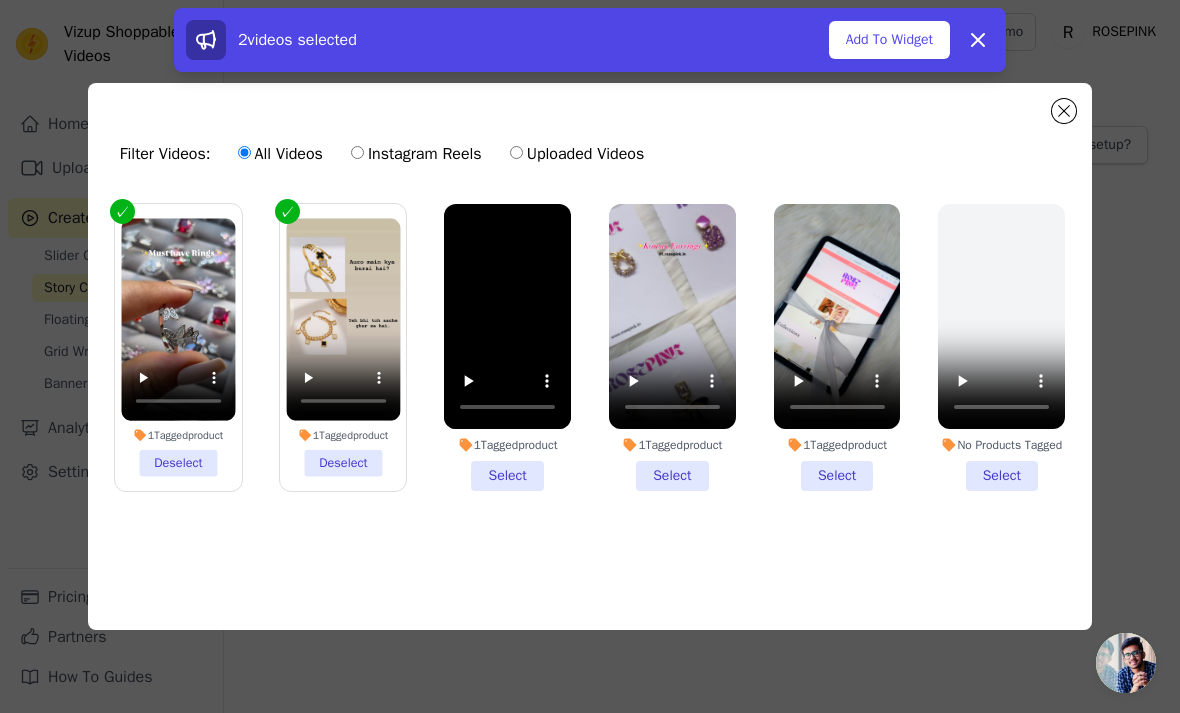 click on "1  Tagged  product     Select" at bounding box center (507, 347) 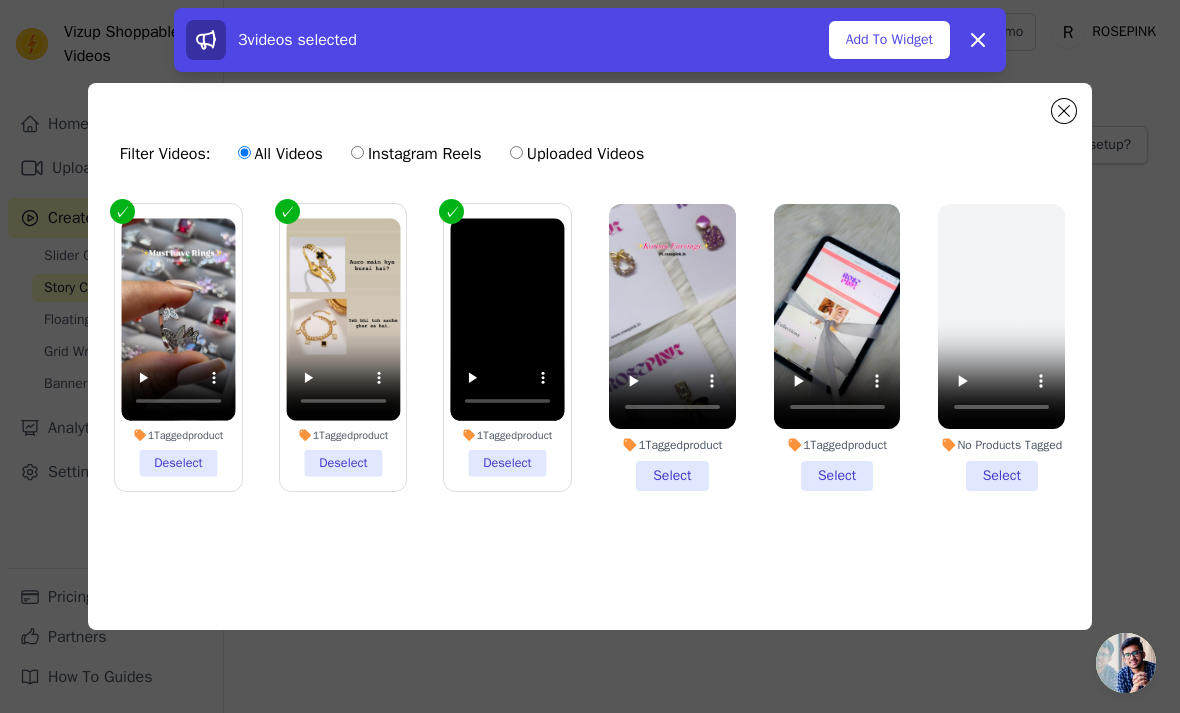 click on "1  Tagged  product     Select" at bounding box center [672, 347] 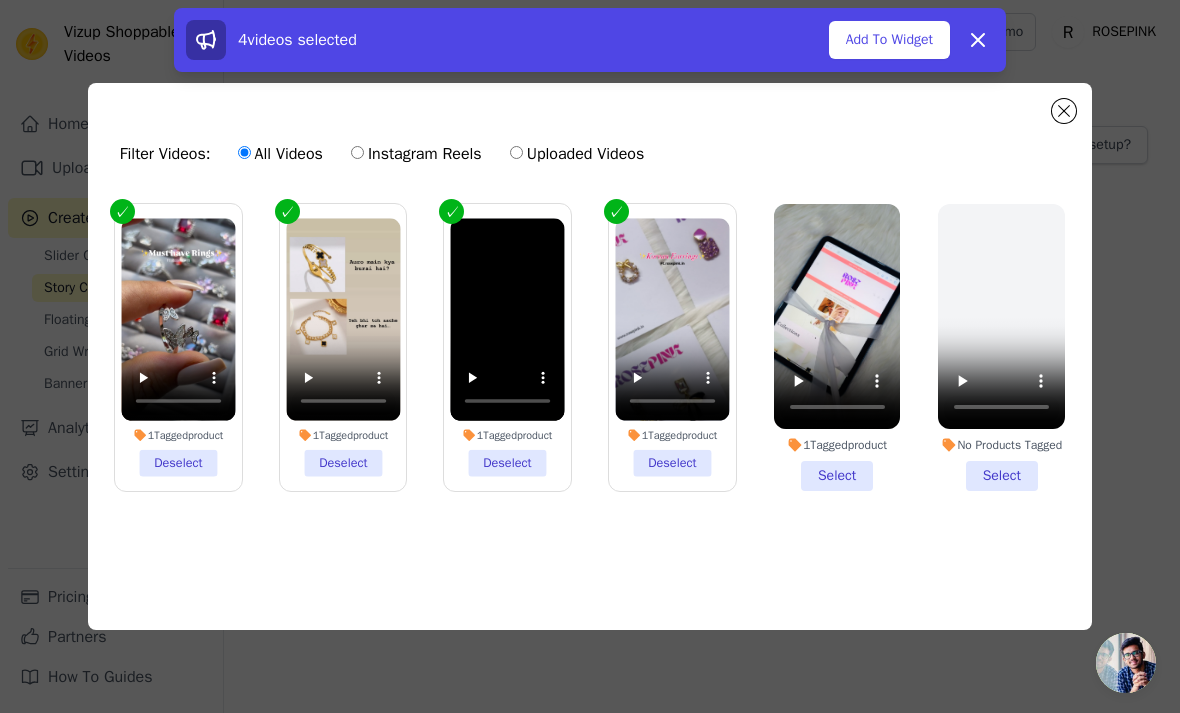 click on "1  Tagged  product     Select" at bounding box center (837, 347) 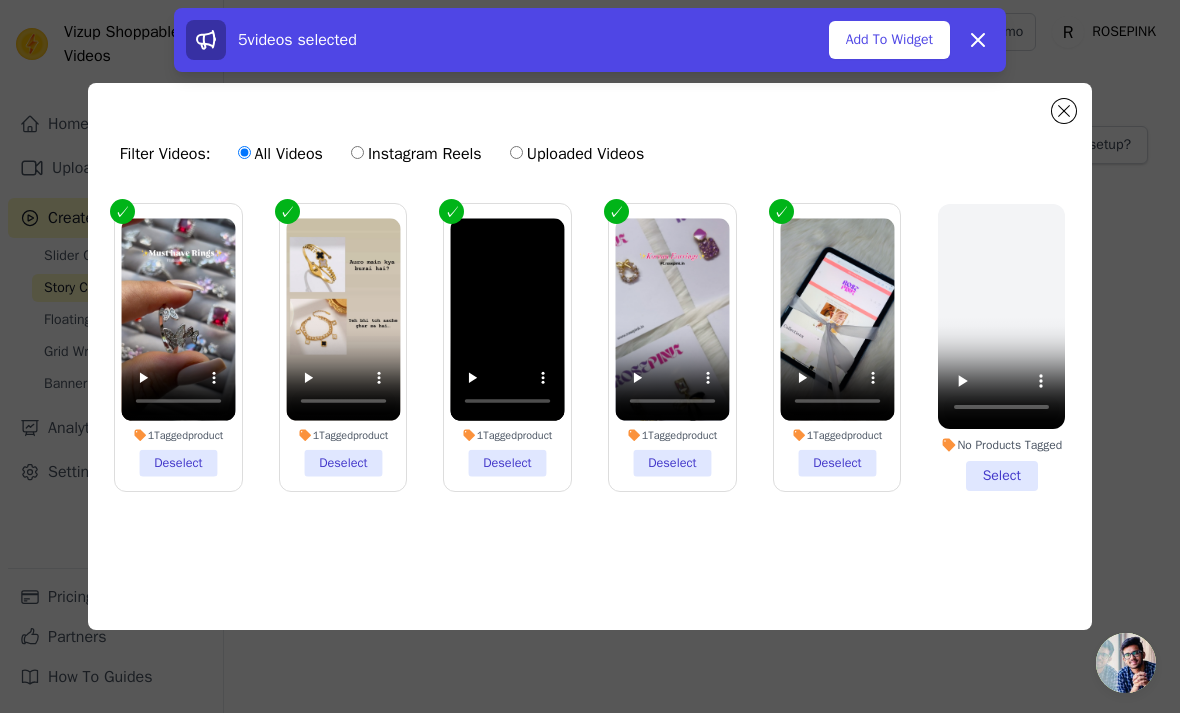 click at bounding box center [1064, 111] 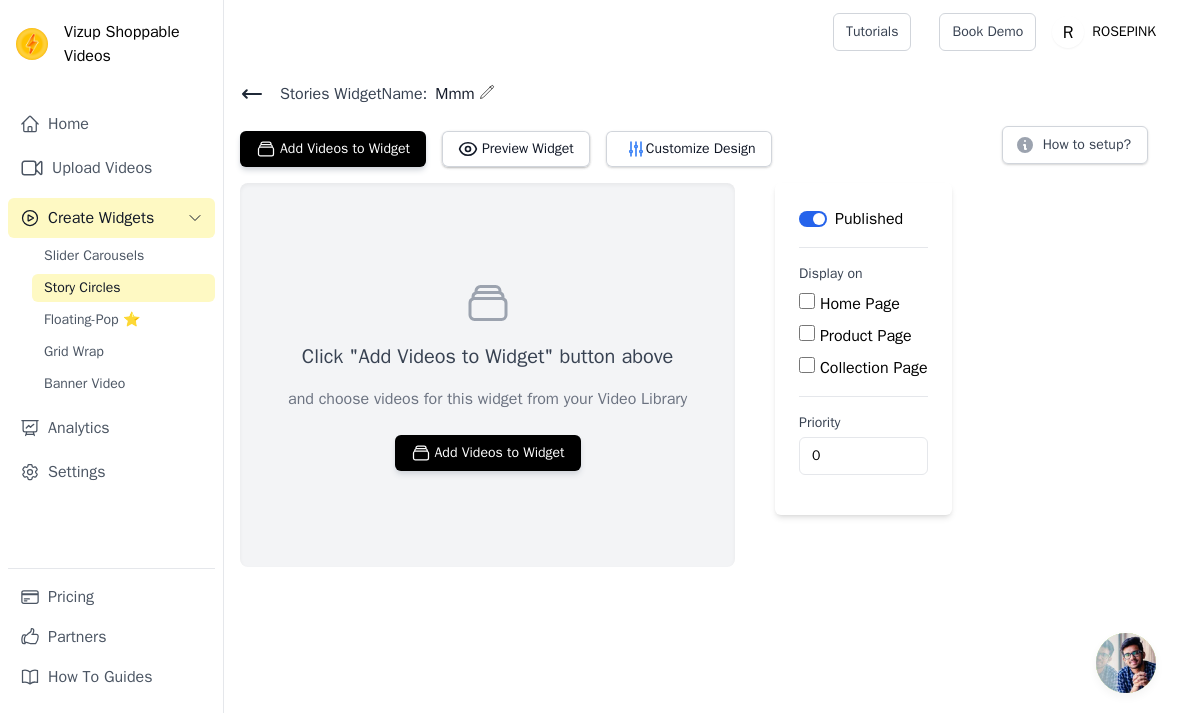 click on "Add Videos to Widget" at bounding box center [488, 453] 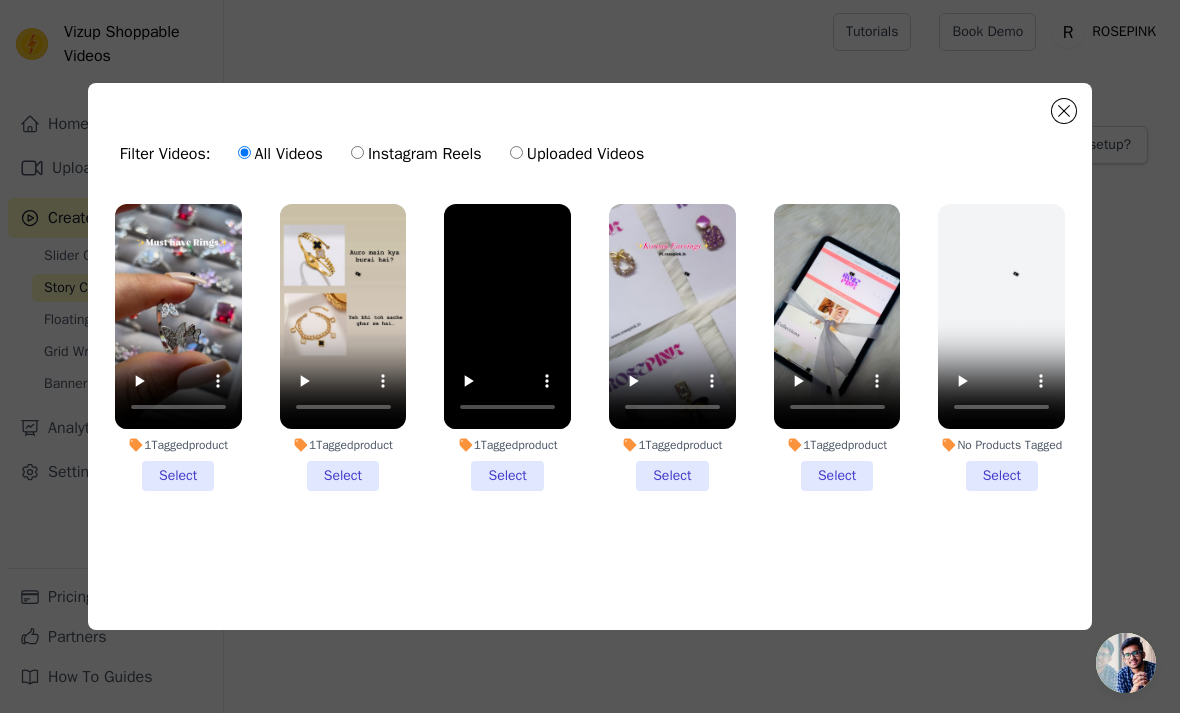 click on "1  Tagged  product     Select" at bounding box center (178, 347) 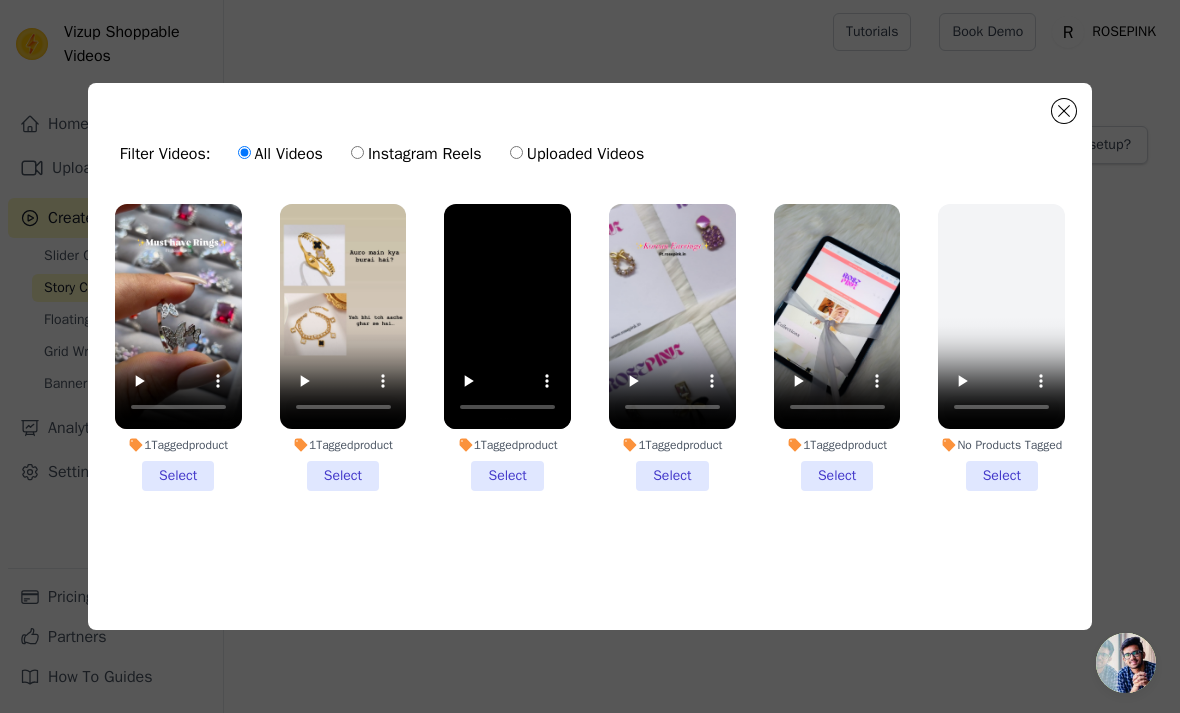 click on "1  Tagged  product     Select" at bounding box center [0, 0] 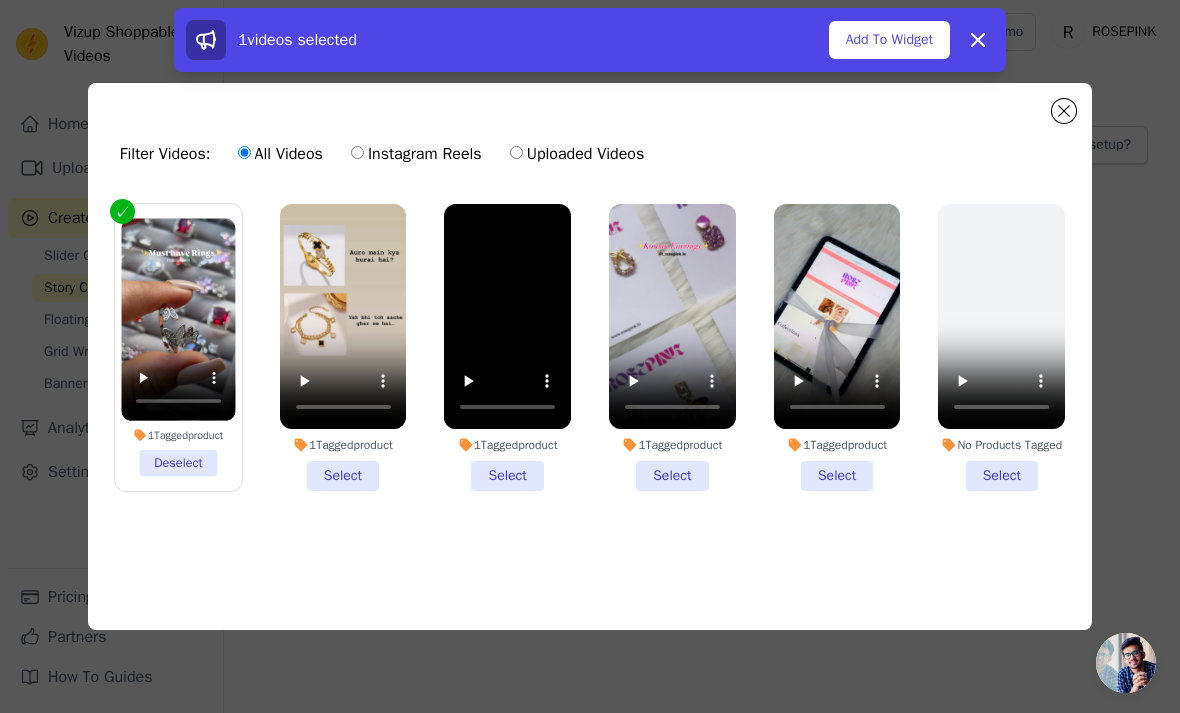 click on "1  Tagged  product     Select" at bounding box center (343, 347) 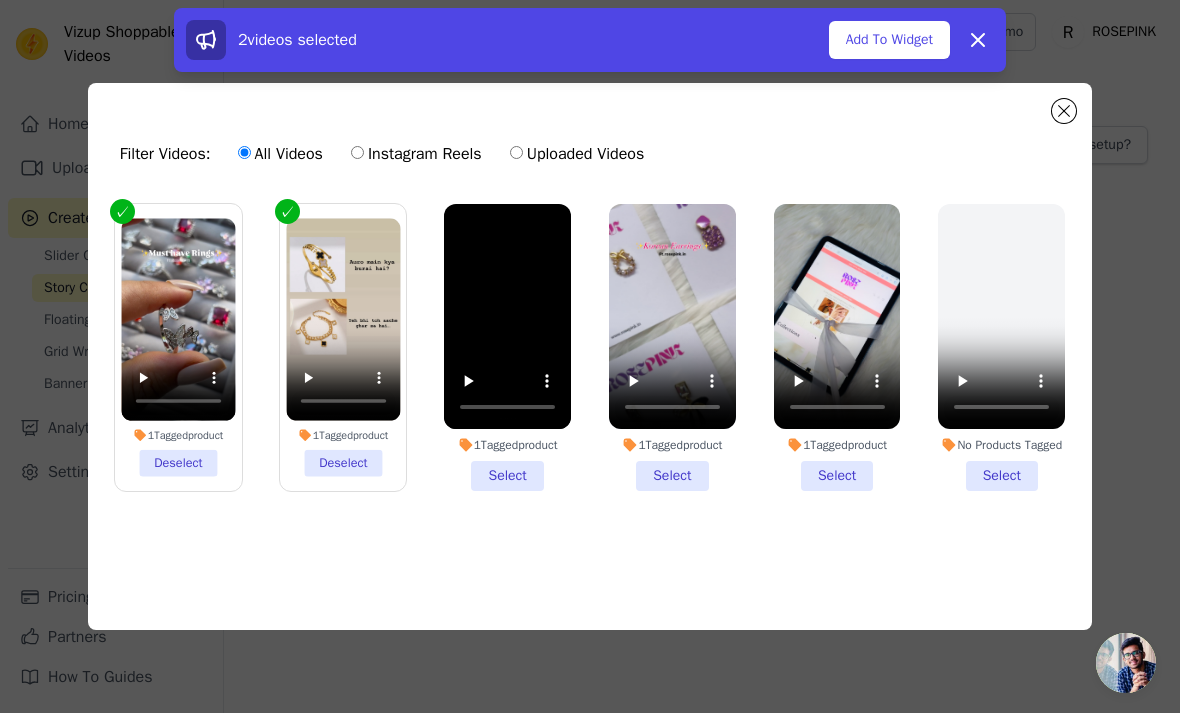 click on "1  Tagged  product     Select" at bounding box center (507, 347) 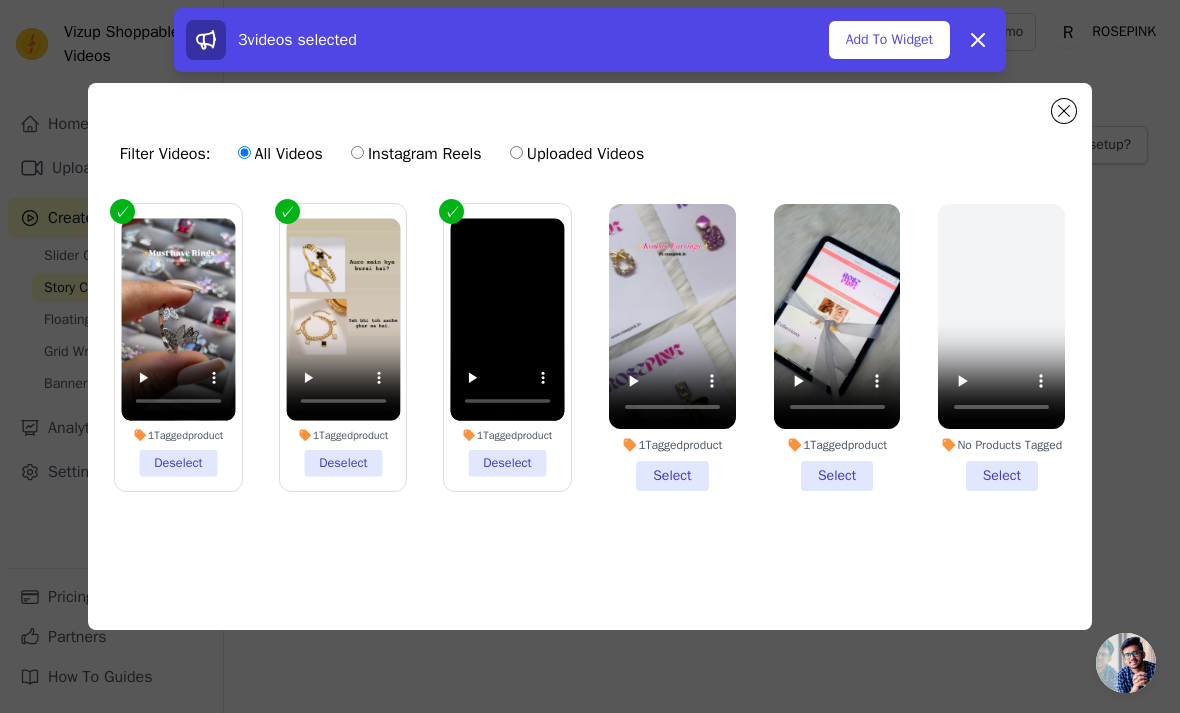click on "1  Tagged  product     Select" at bounding box center [672, 347] 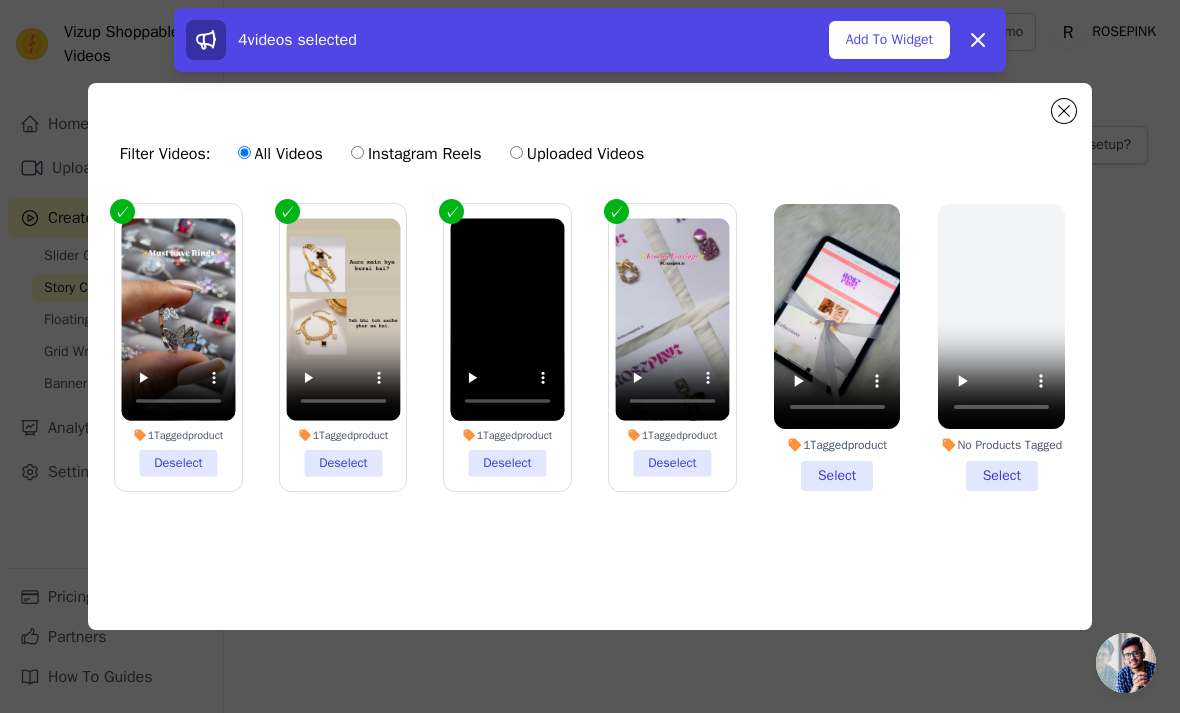 click on "1  Tagged  product     Select" at bounding box center (837, 347) 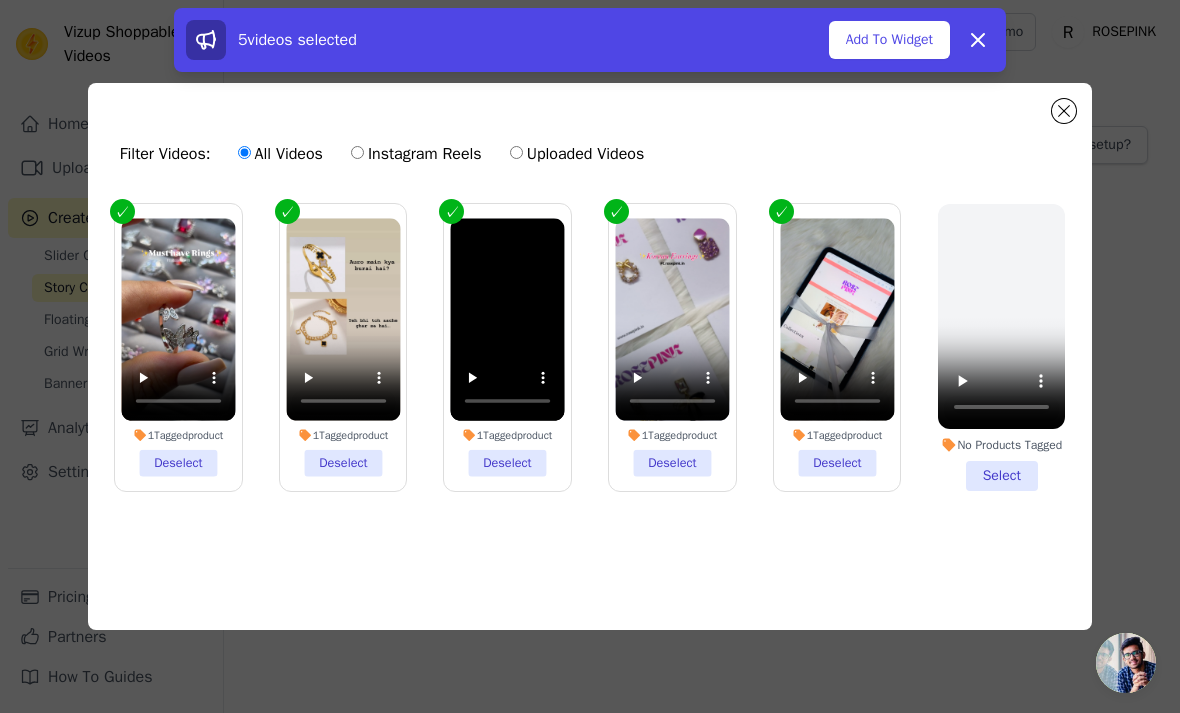 click on "Add To Widget" at bounding box center (889, 40) 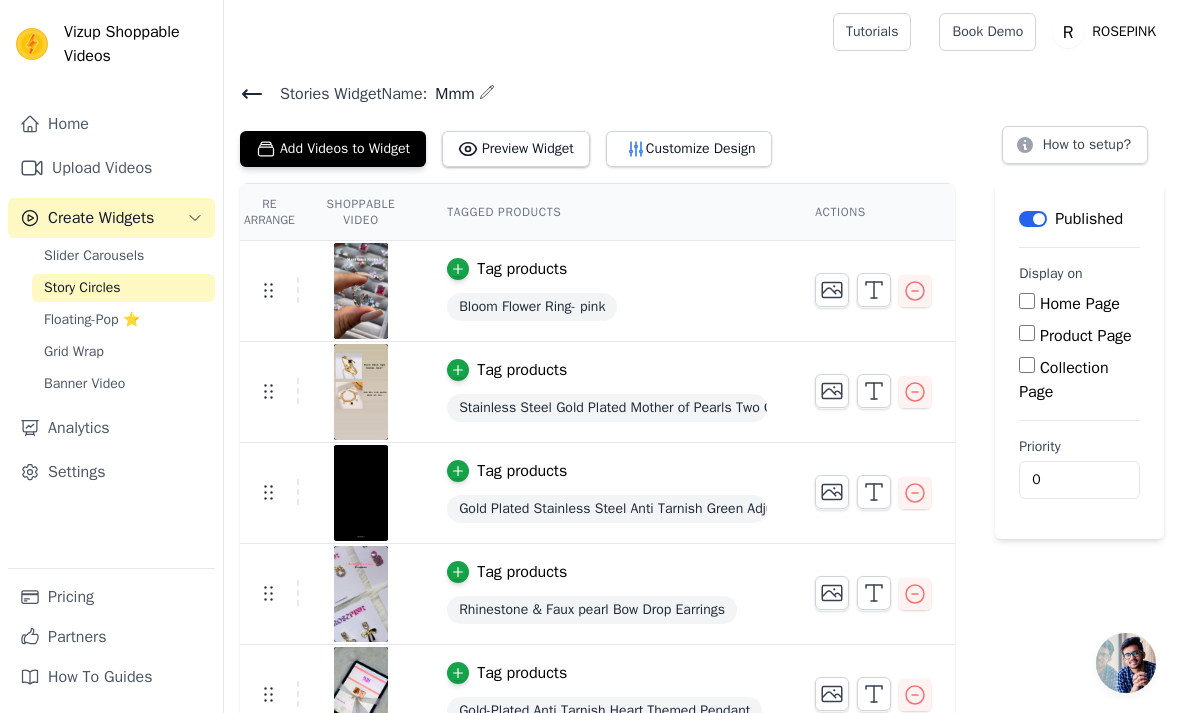 click on "Home Page" at bounding box center [1080, 304] 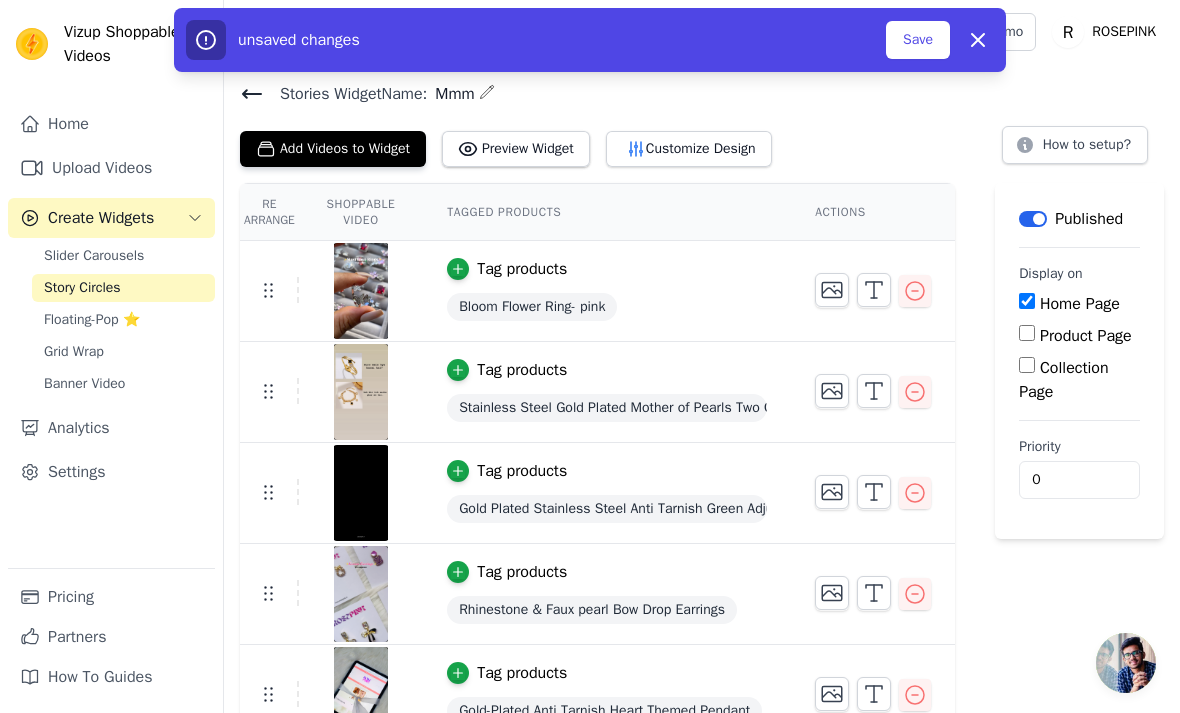 scroll, scrollTop: 32, scrollLeft: 0, axis: vertical 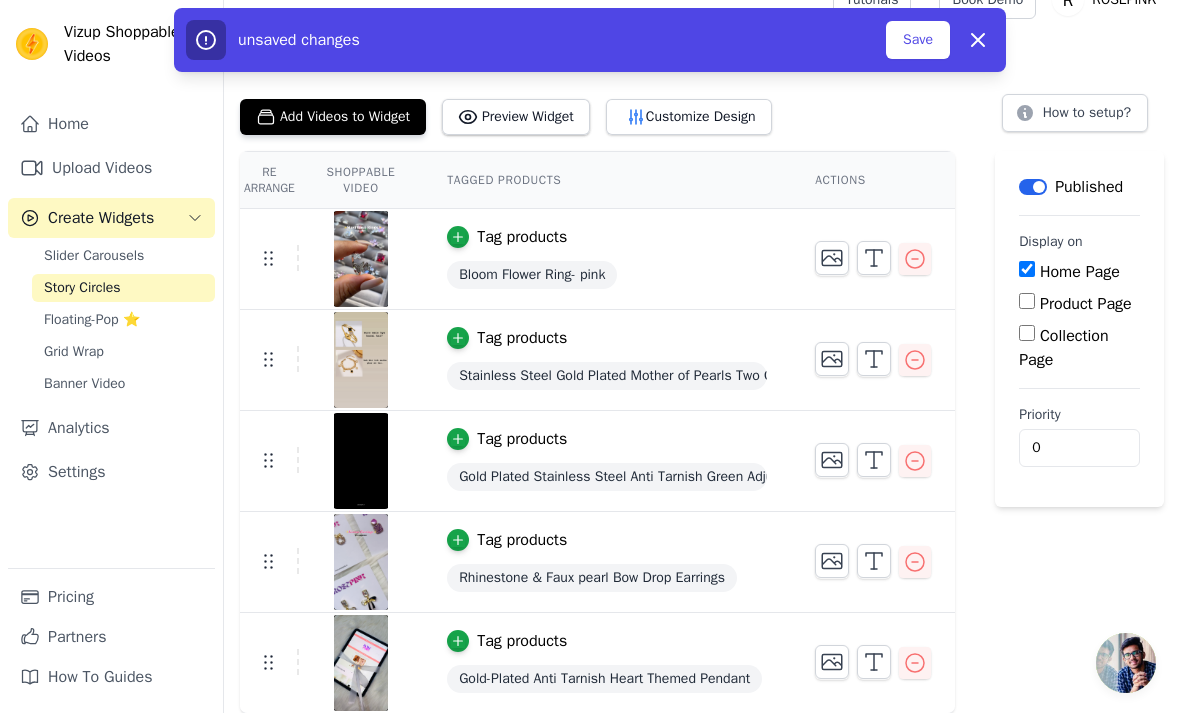 click on "Preview Widget" at bounding box center [516, 117] 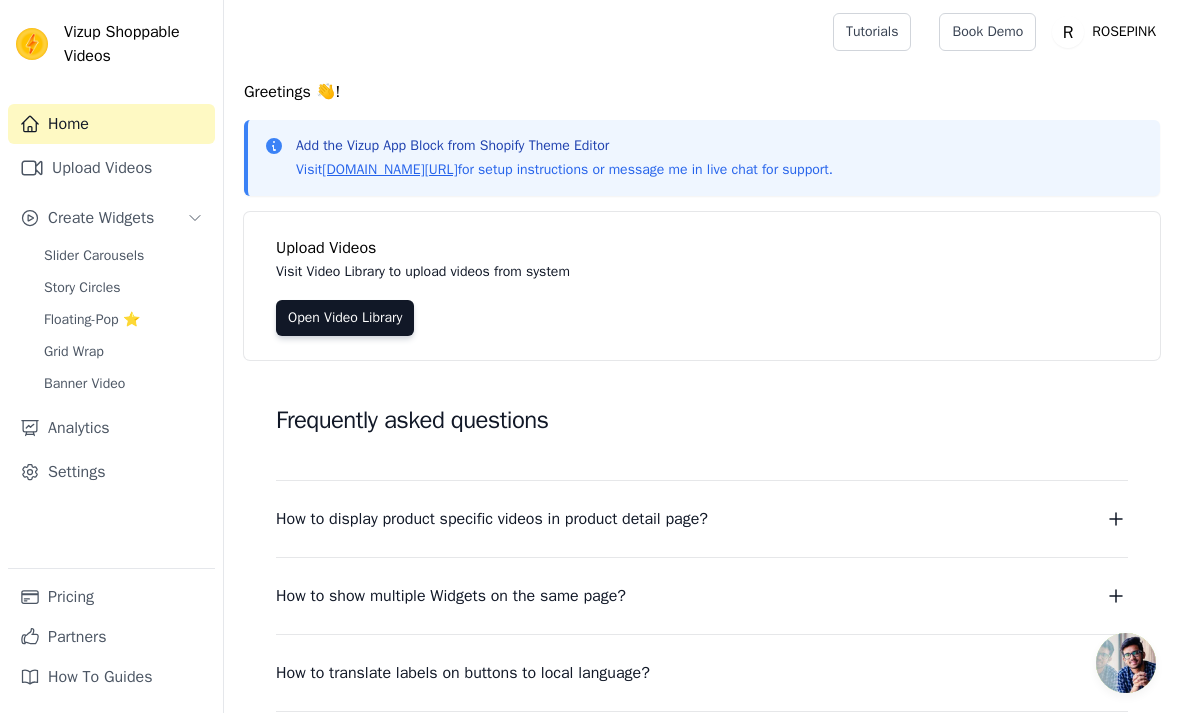 scroll, scrollTop: 0, scrollLeft: 0, axis: both 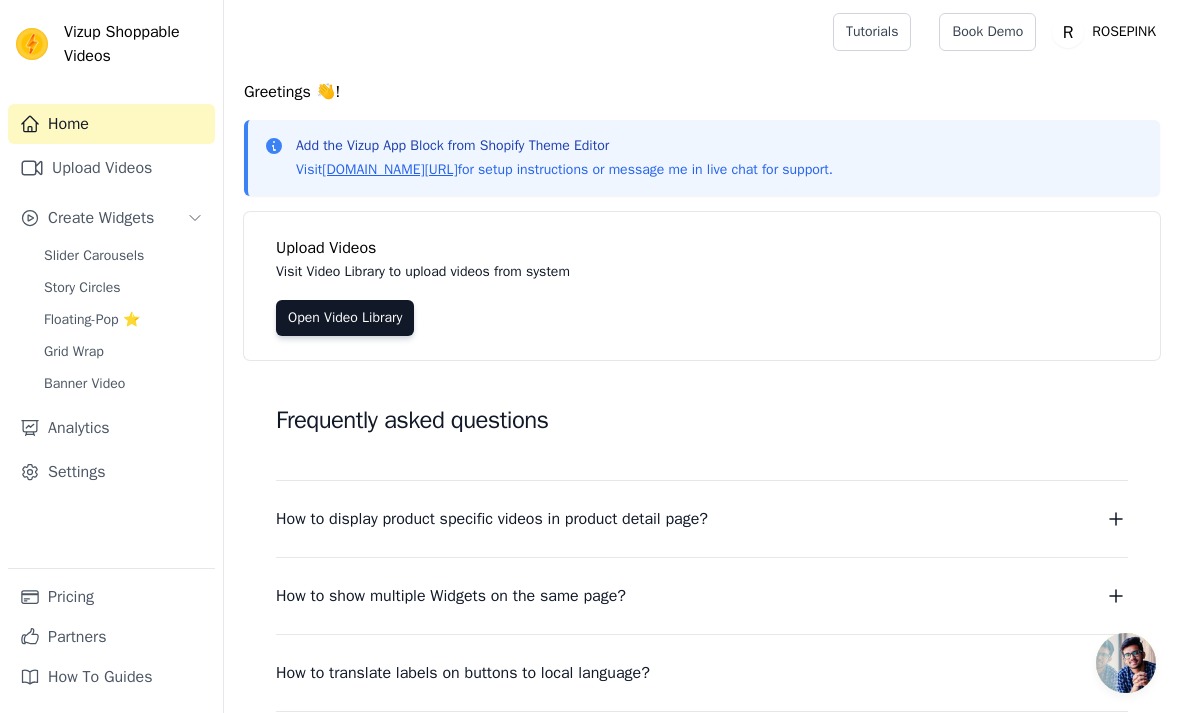 click on "Home
Upload Videos       Create Widgets     Slider Carousels   Story Circles   Floating-Pop ⭐   Grid Wrap   Banner Video
Analytics
Settings" at bounding box center [111, 336] 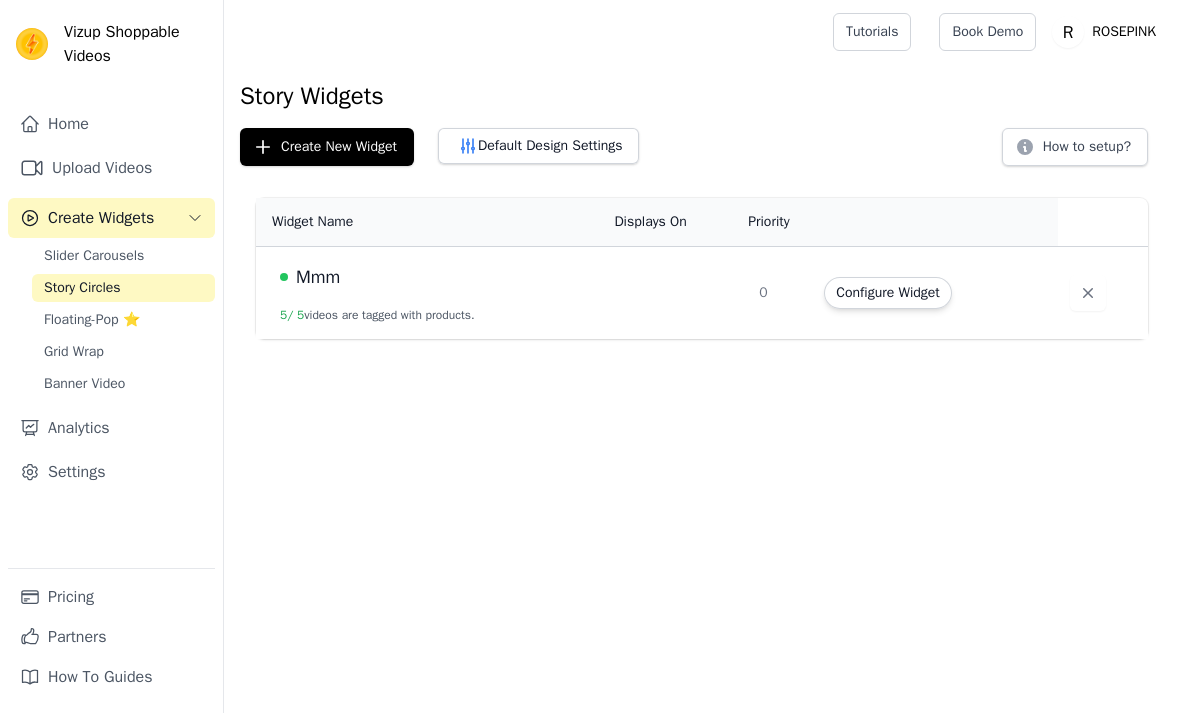 scroll, scrollTop: 0, scrollLeft: 0, axis: both 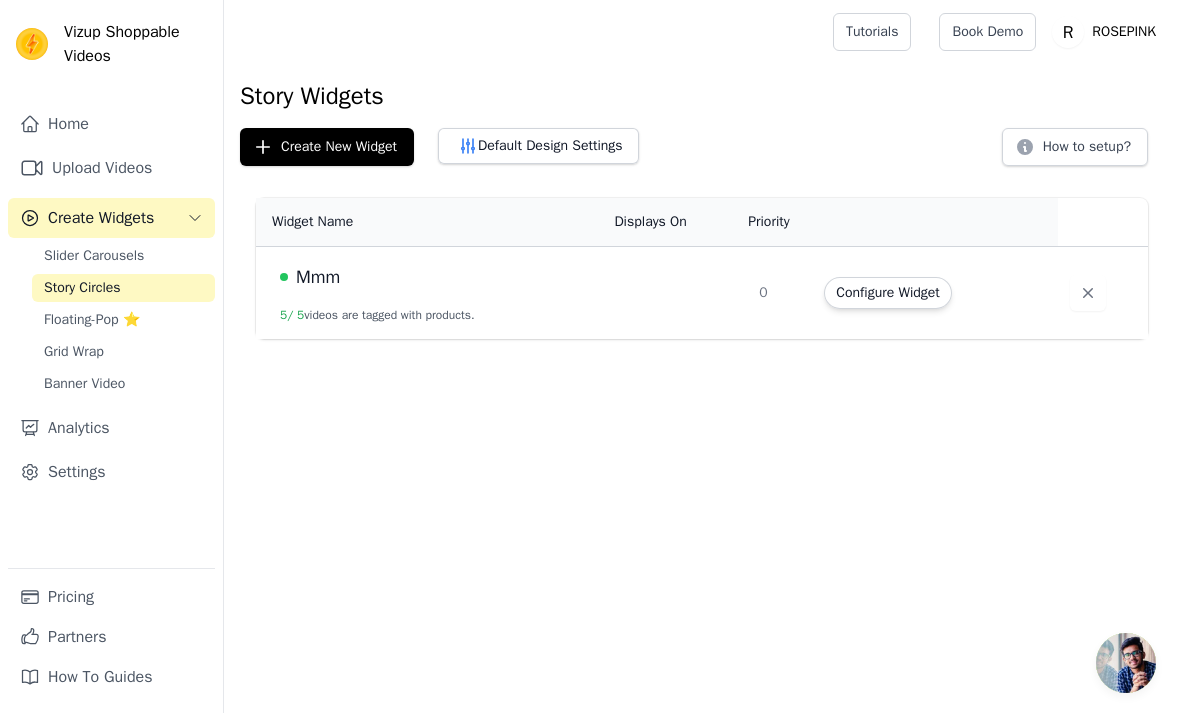 click on "Configure Widget" at bounding box center [887, 293] 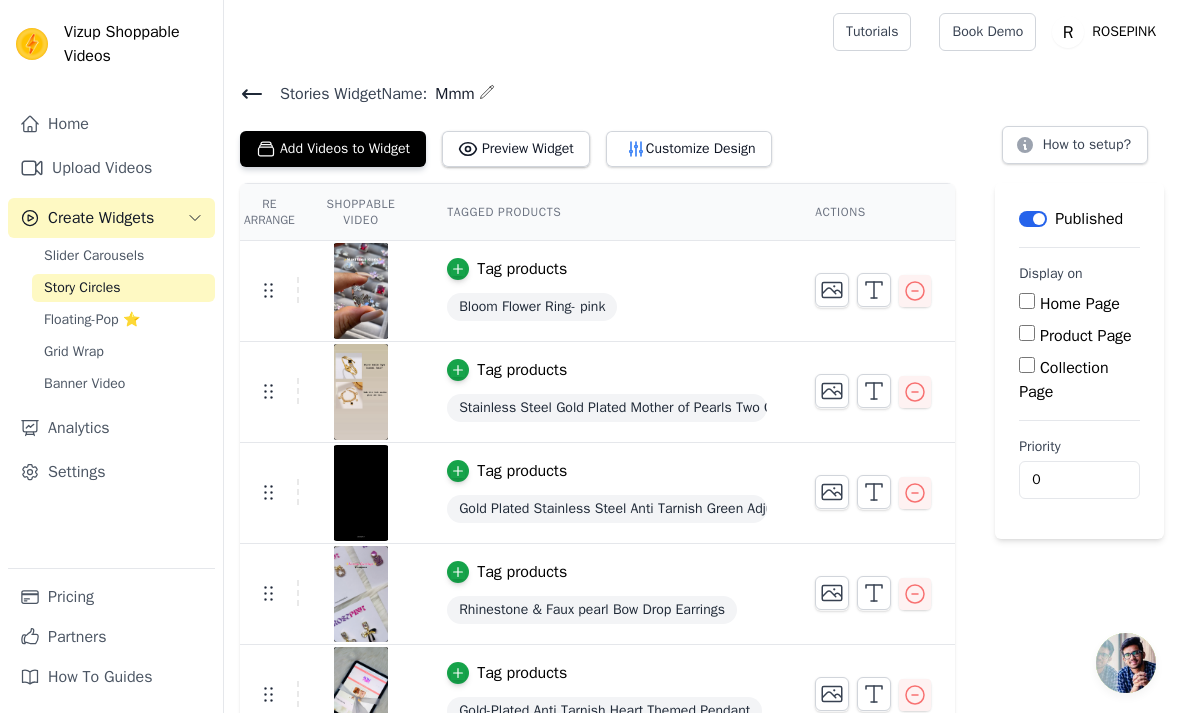 click on "Customize Design" at bounding box center (689, 149) 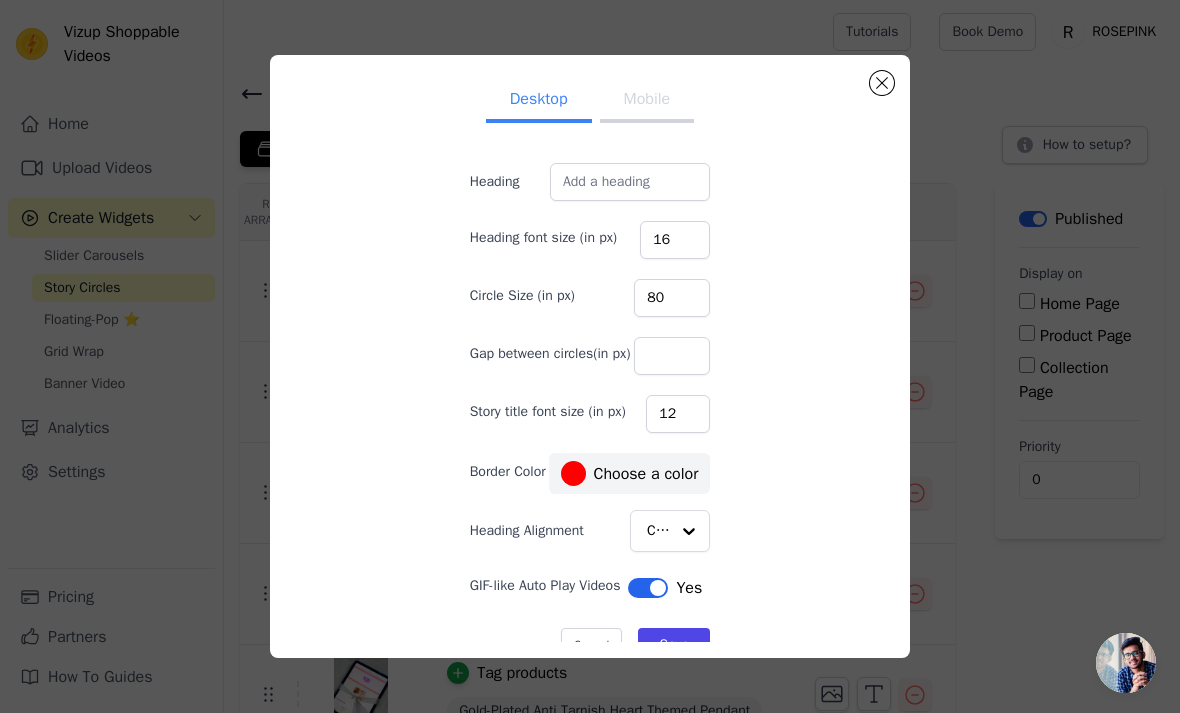 click on "Mobile" at bounding box center [647, 101] 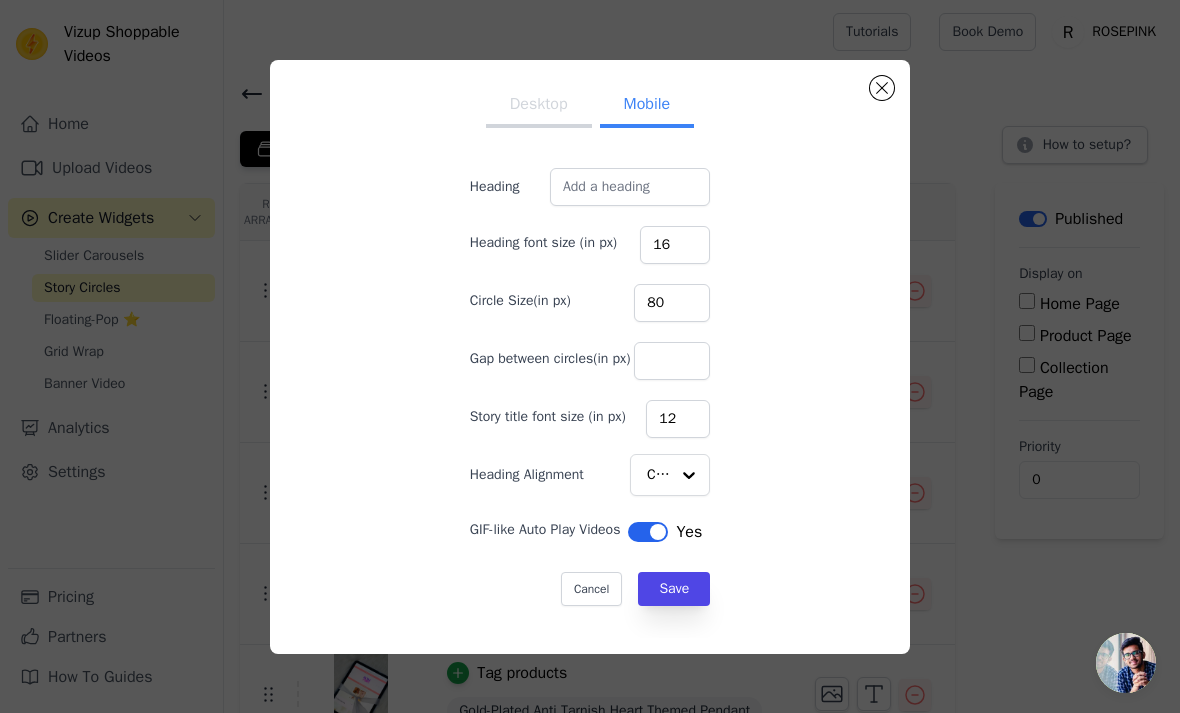 click at bounding box center (882, 88) 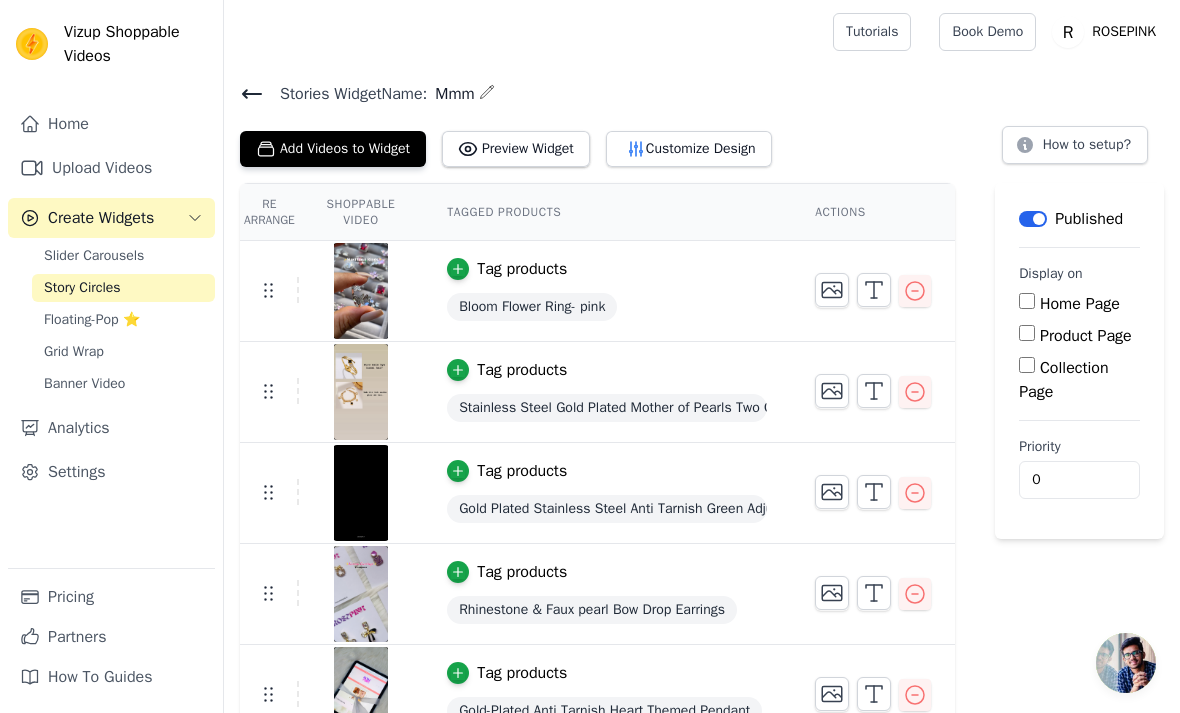 click on "Label" at bounding box center [1033, 219] 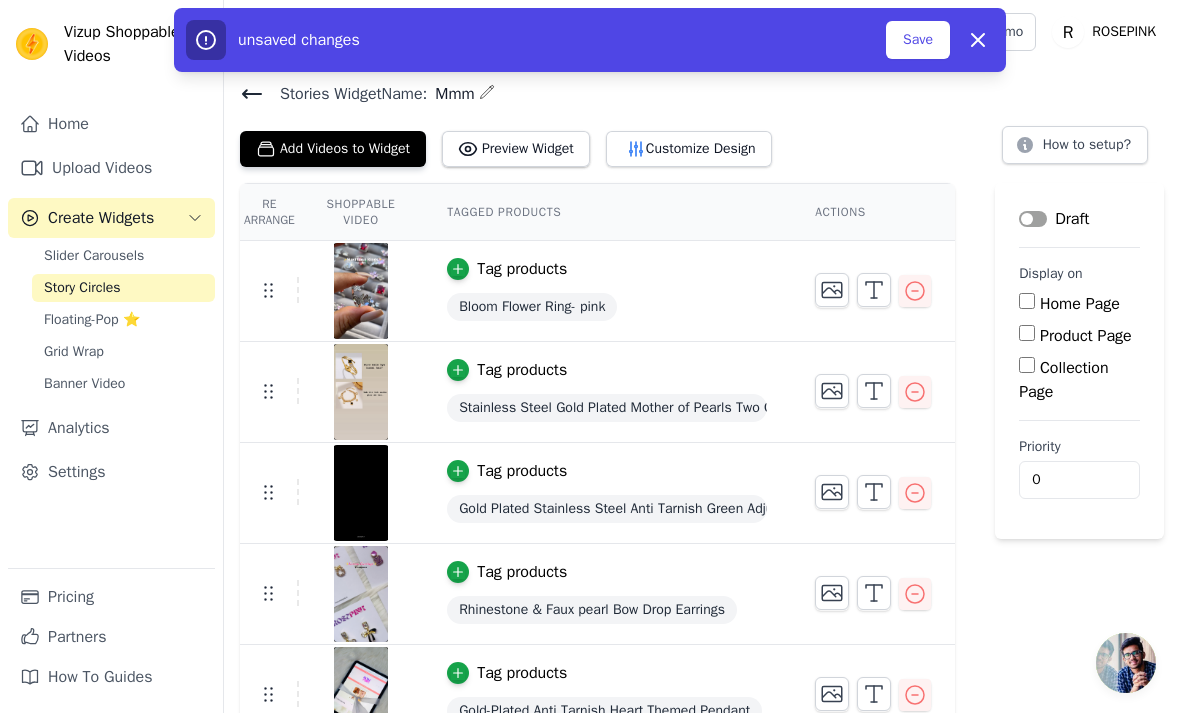 click on "Save" at bounding box center (918, 40) 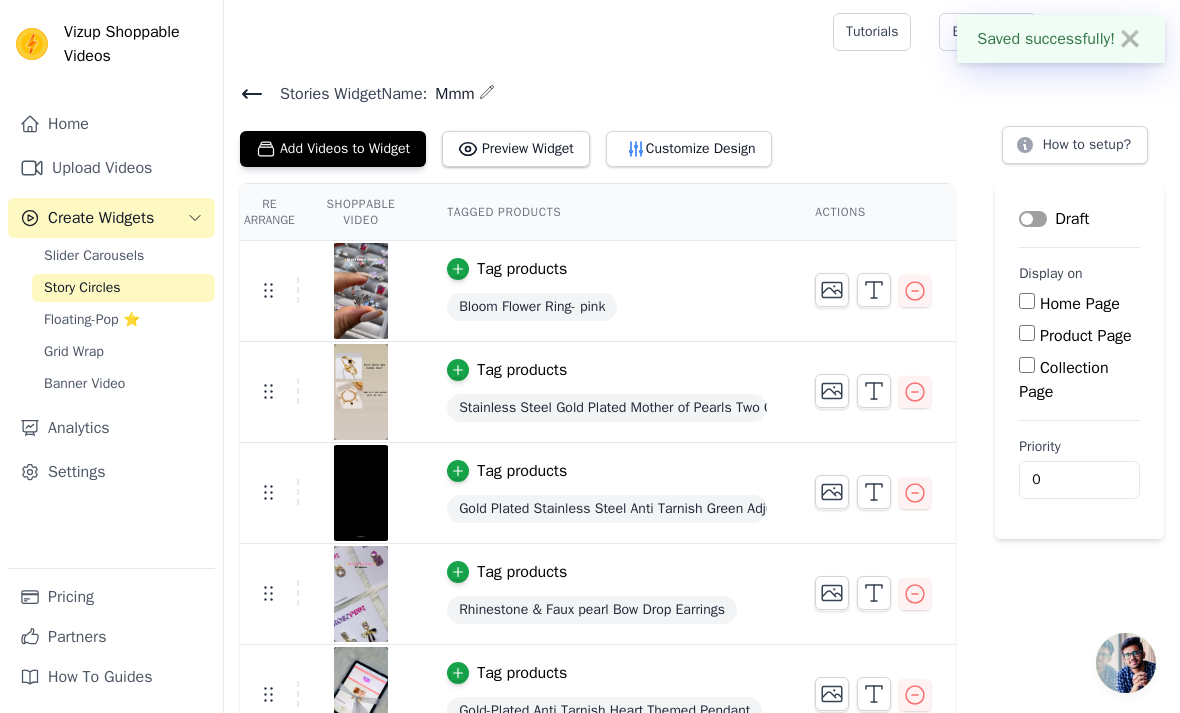 click 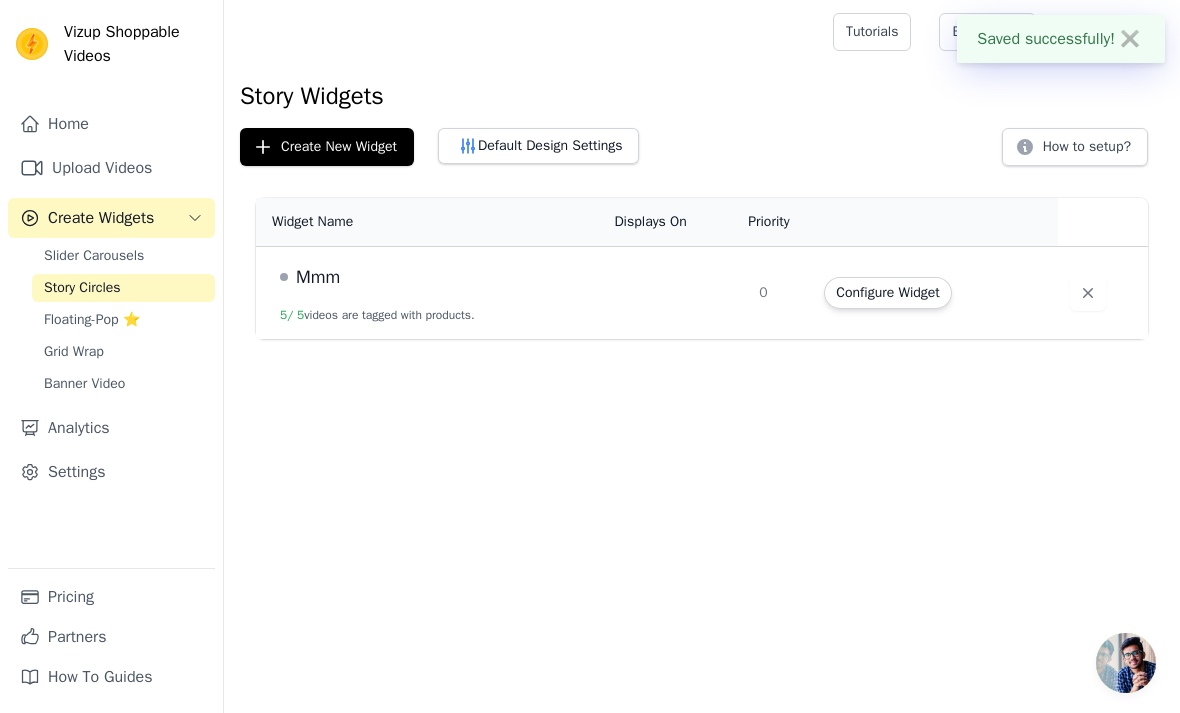 click on "Floating-Pop ⭐" at bounding box center [92, 320] 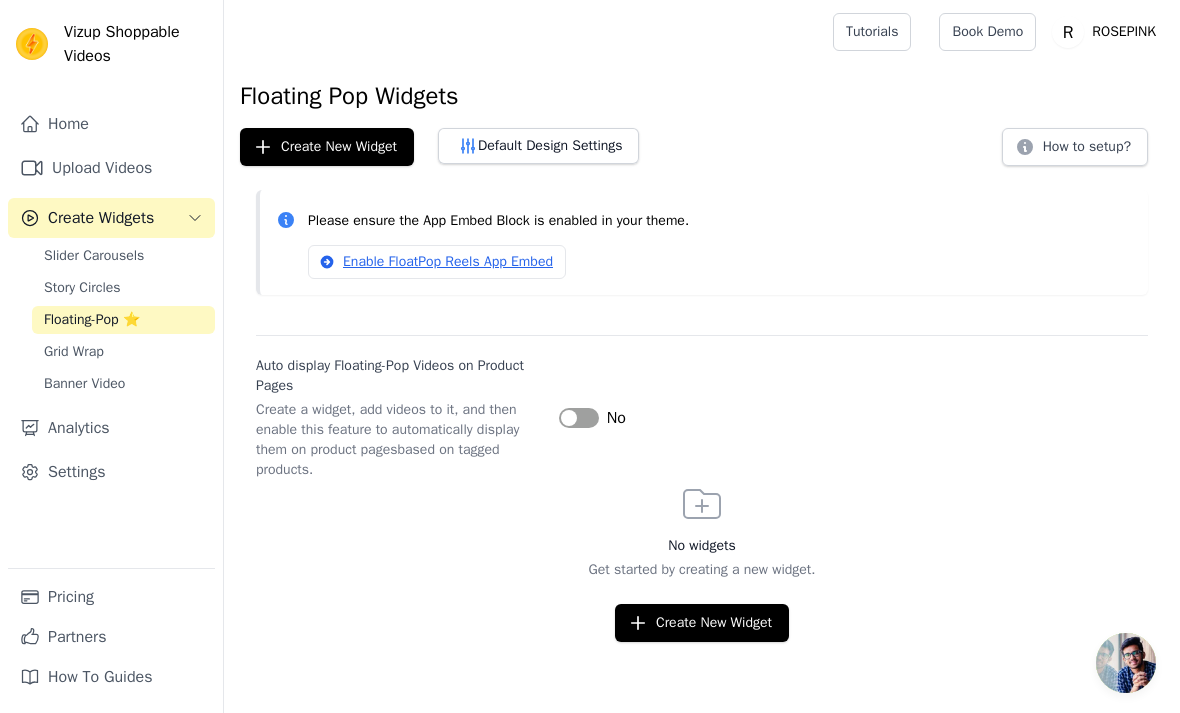 click on "Grid Wrap" at bounding box center (123, 352) 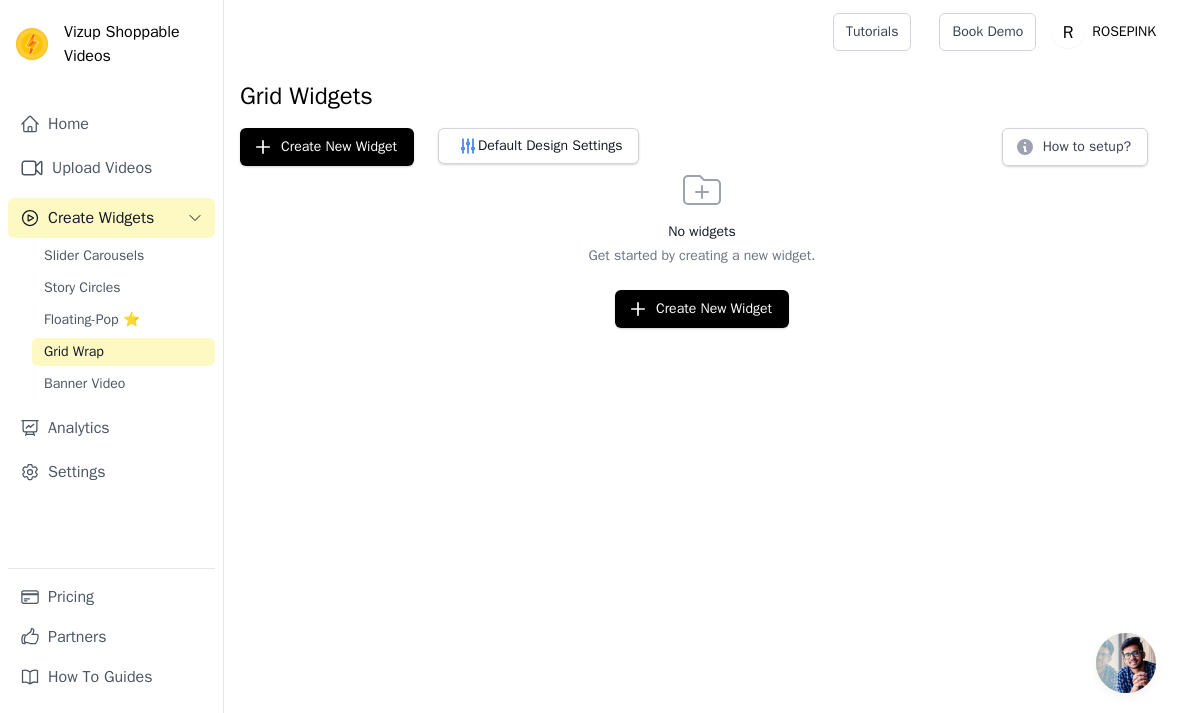click on "Home
Upload Videos       Create Widgets     Slider Carousels   Story Circles   Floating-Pop ⭐   Grid Wrap   Banner Video
Analytics
Settings" at bounding box center (111, 336) 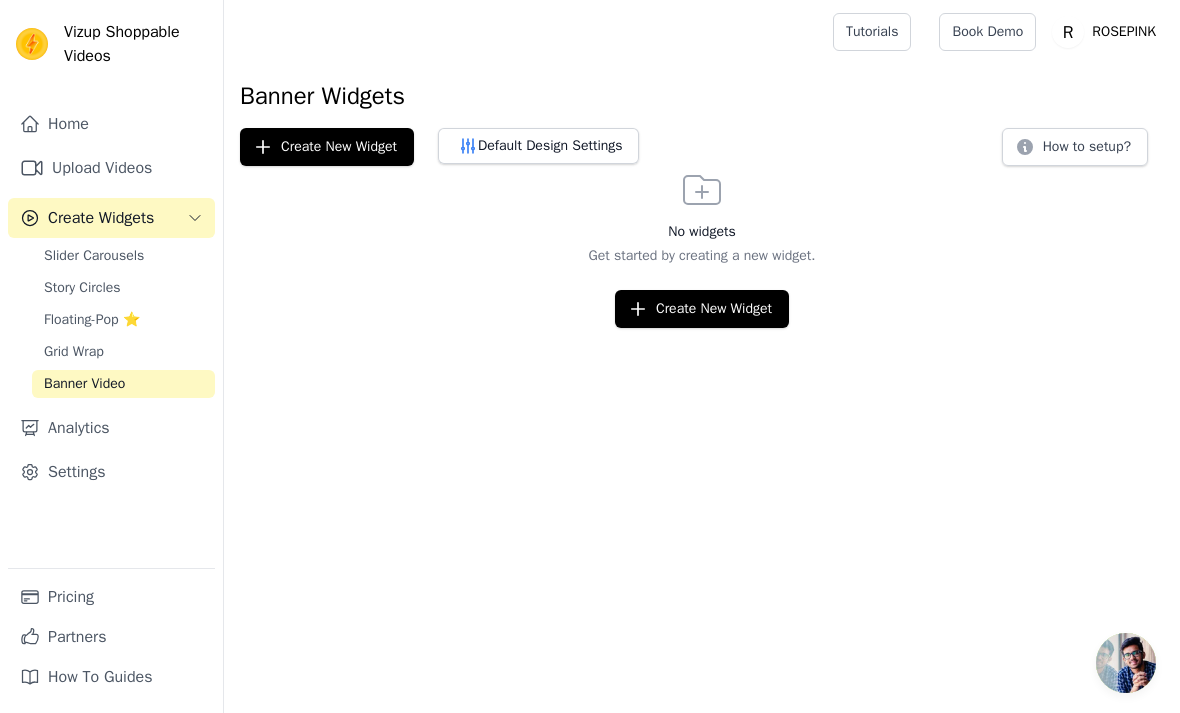 click on "Create New Widget" at bounding box center [702, 309] 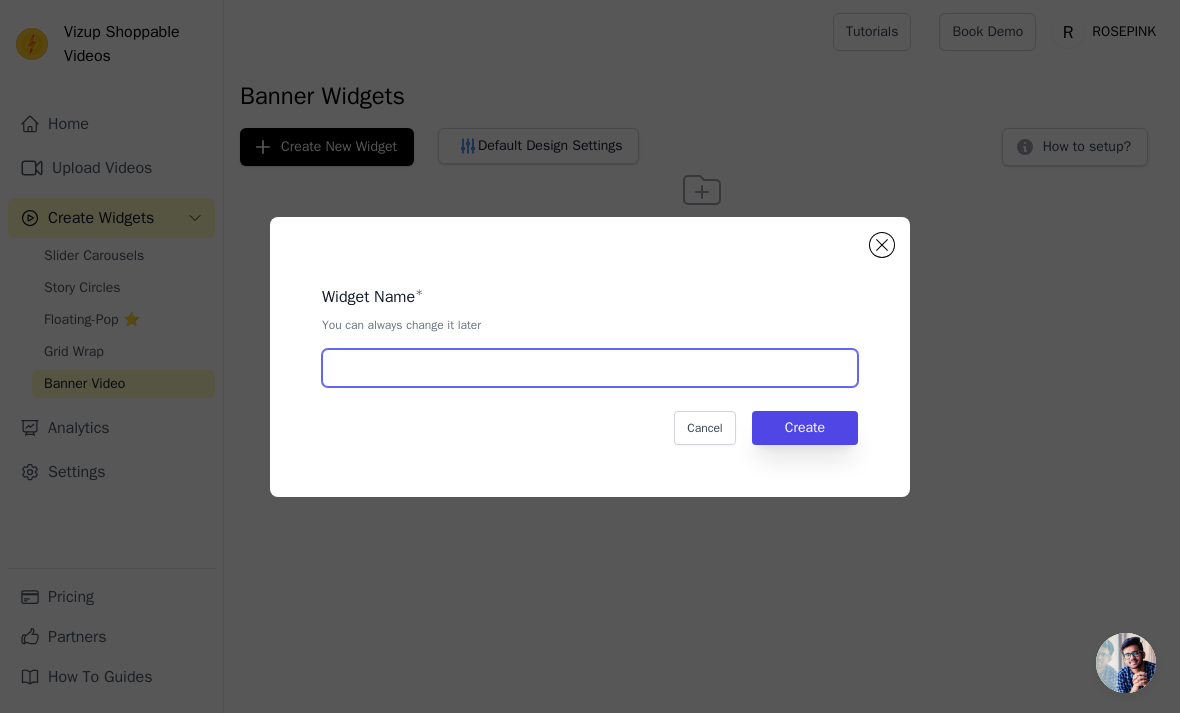 click at bounding box center [590, 368] 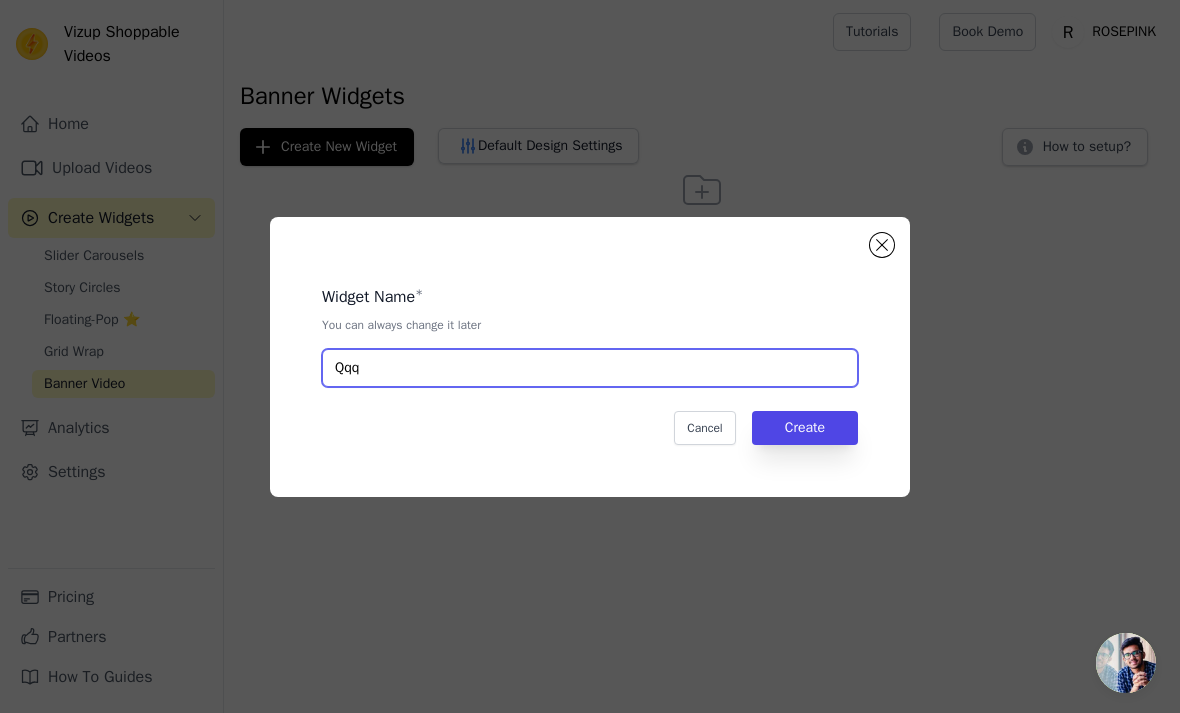 type on "Qqq" 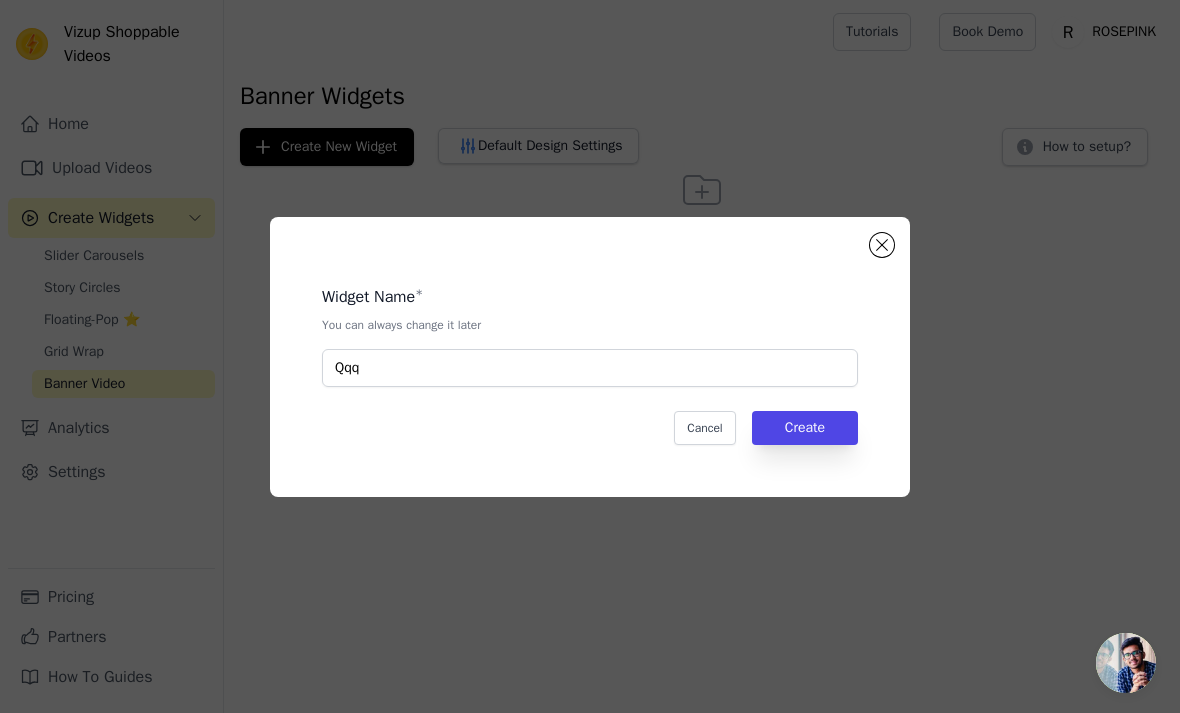 click on "Create" at bounding box center [805, 428] 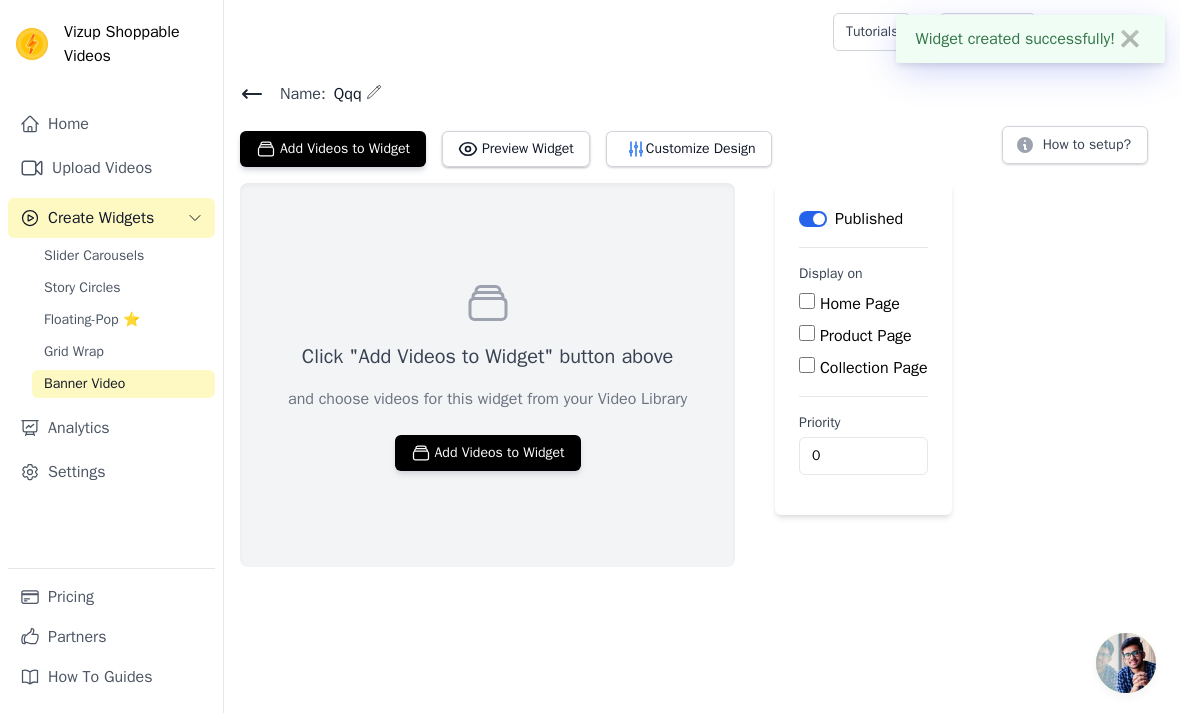 click on "Add Videos to Widget" at bounding box center (488, 453) 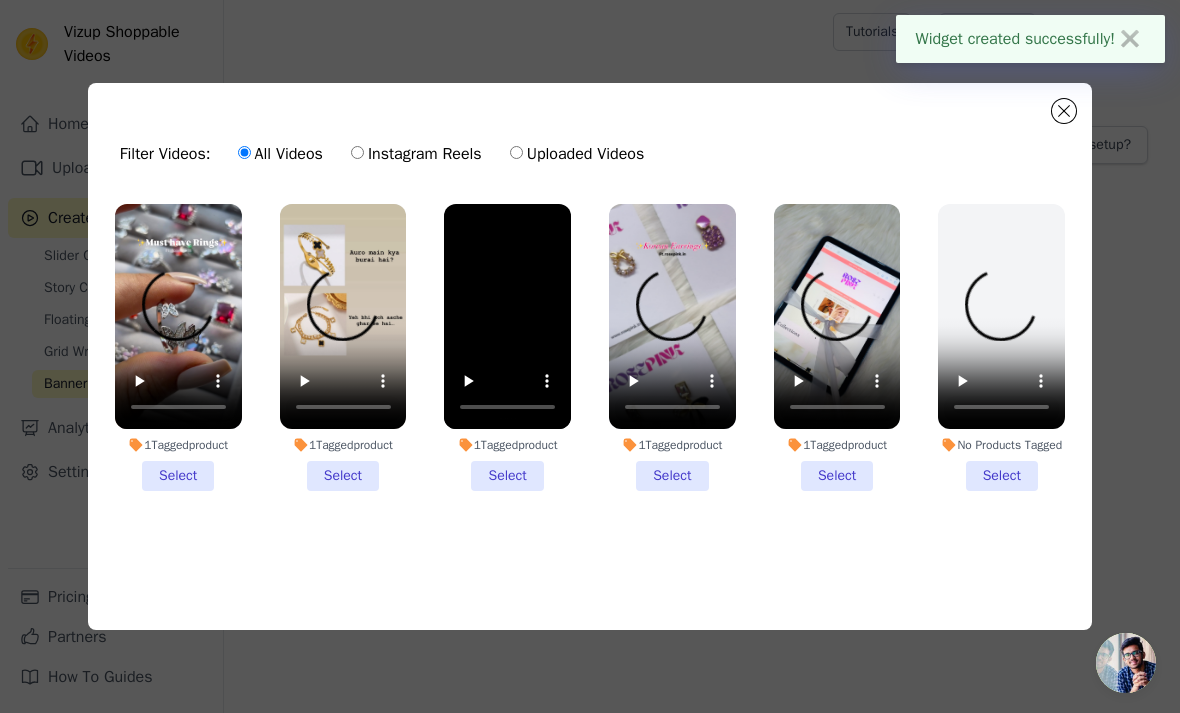 click on "1  Tagged  product     Select" at bounding box center (178, 347) 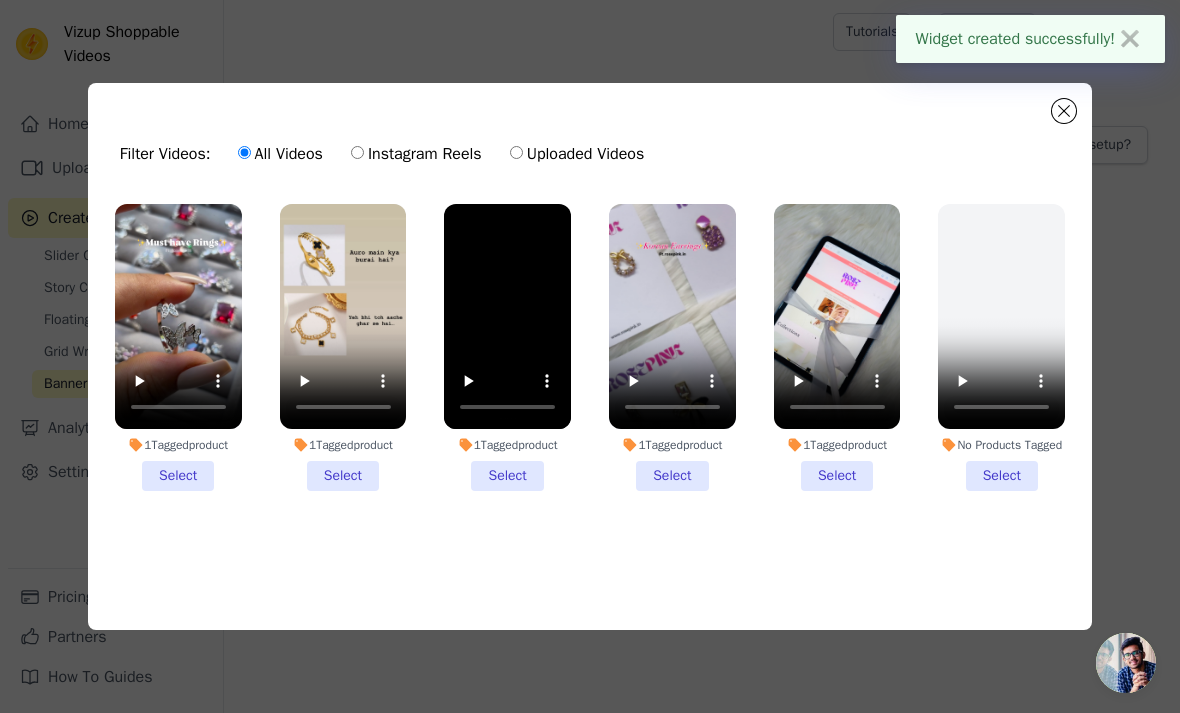 click on "1  Tagged  product     Select" at bounding box center [0, 0] 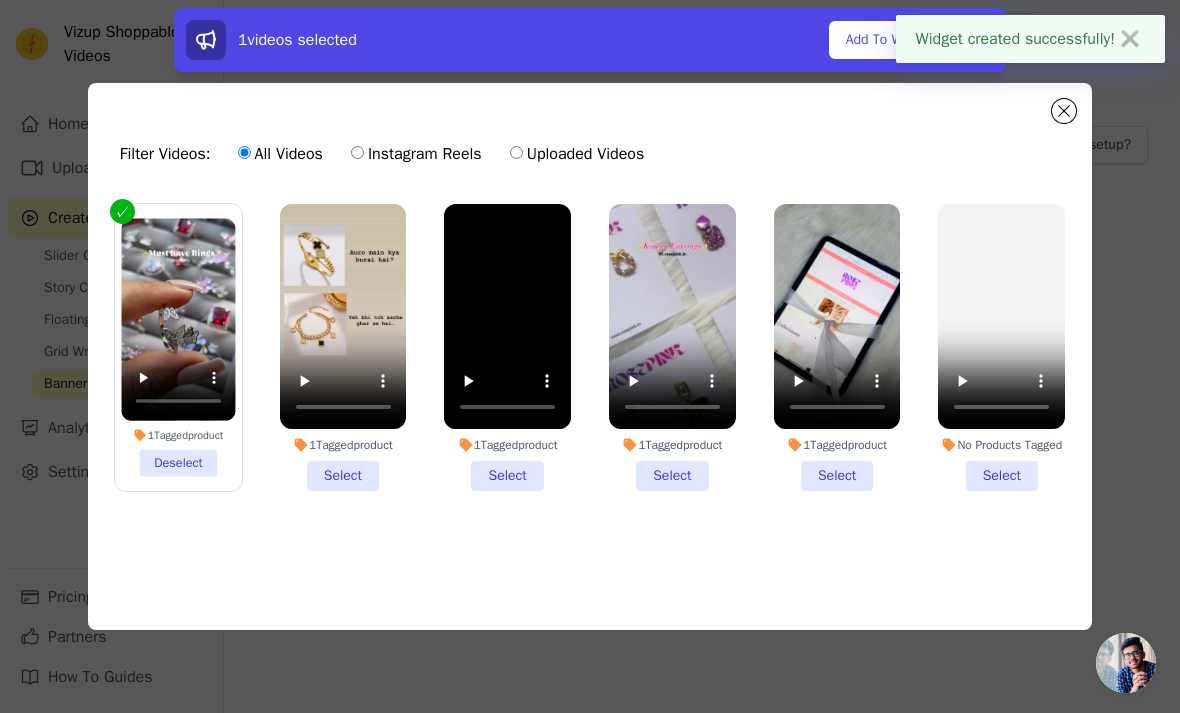 click on "1  Tagged  product     Select" at bounding box center (343, 347) 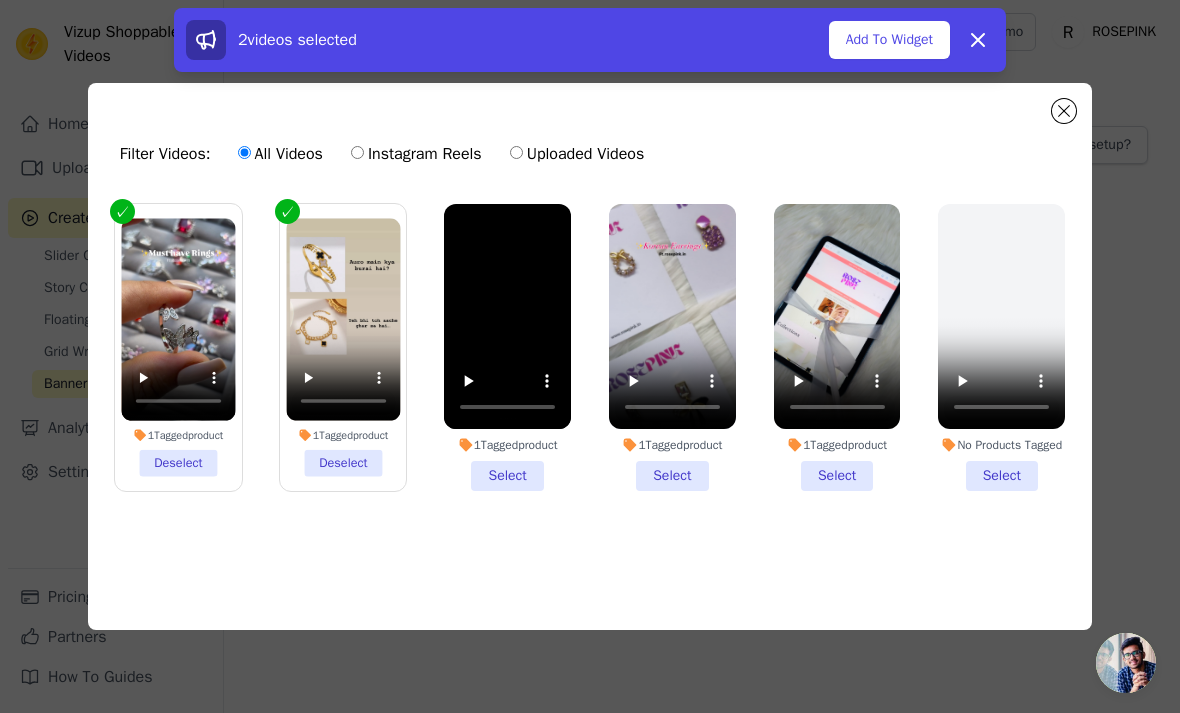 click on "1  Tagged  product     Select" at bounding box center [672, 347] 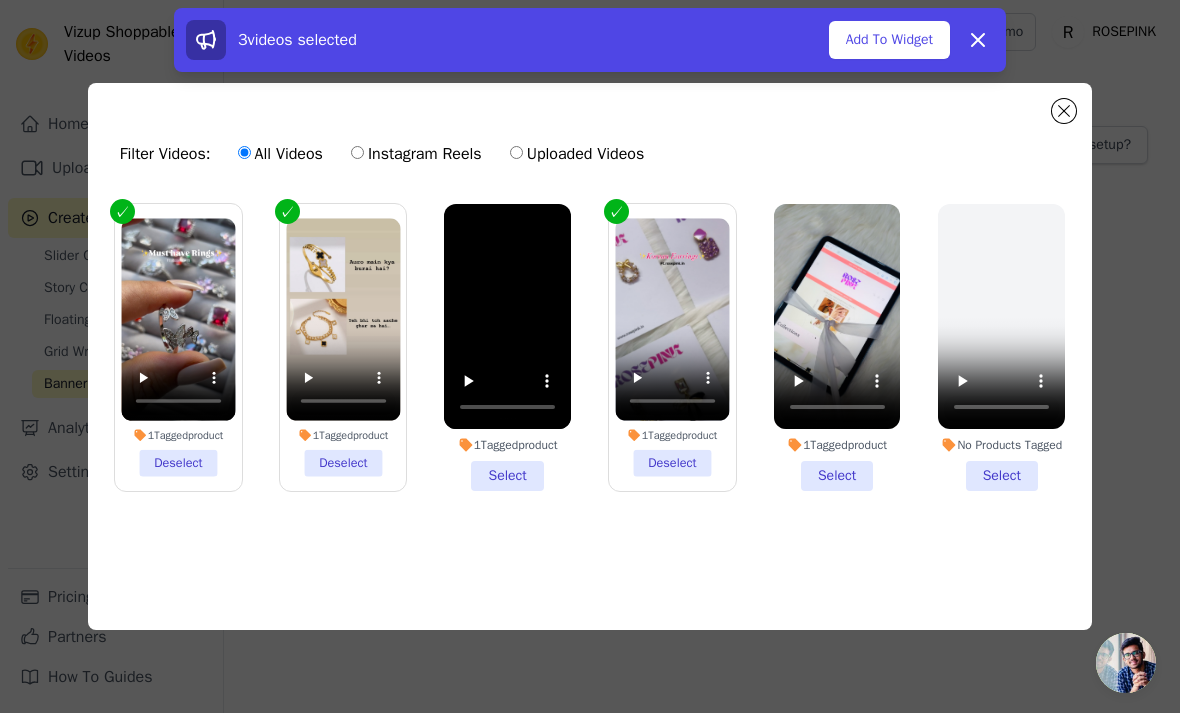 click on "1  Tagged  product" at bounding box center [837, 445] 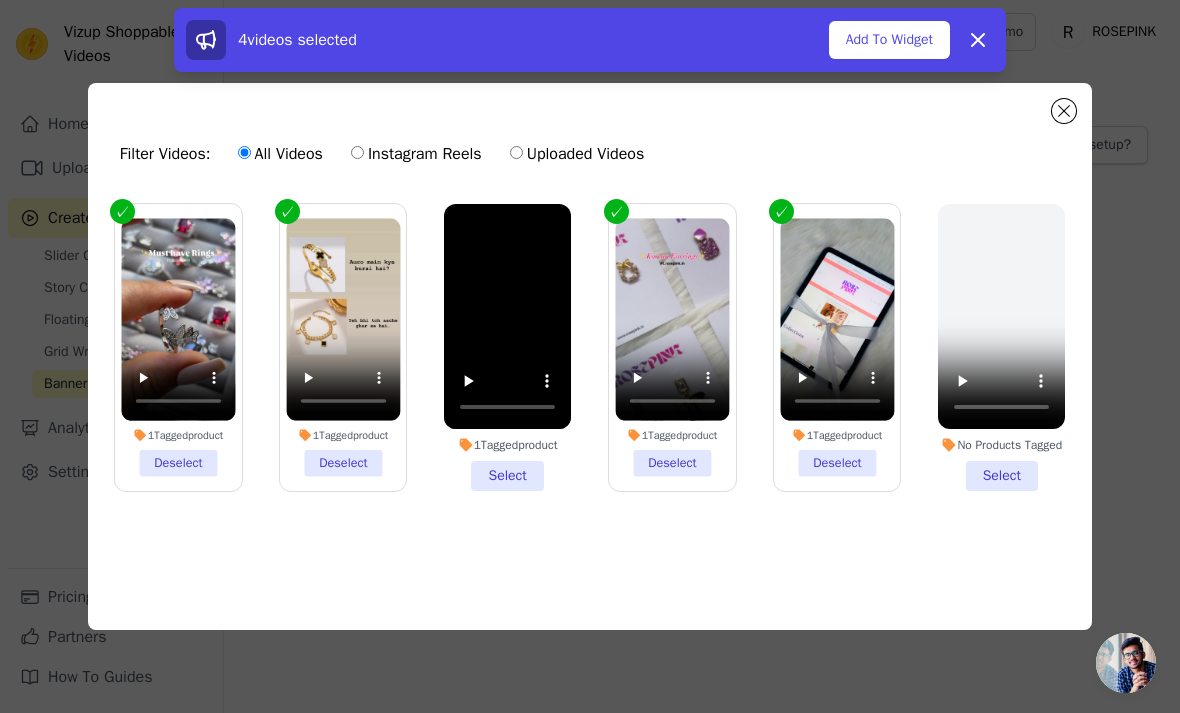 click on "Add To Widget" at bounding box center [889, 40] 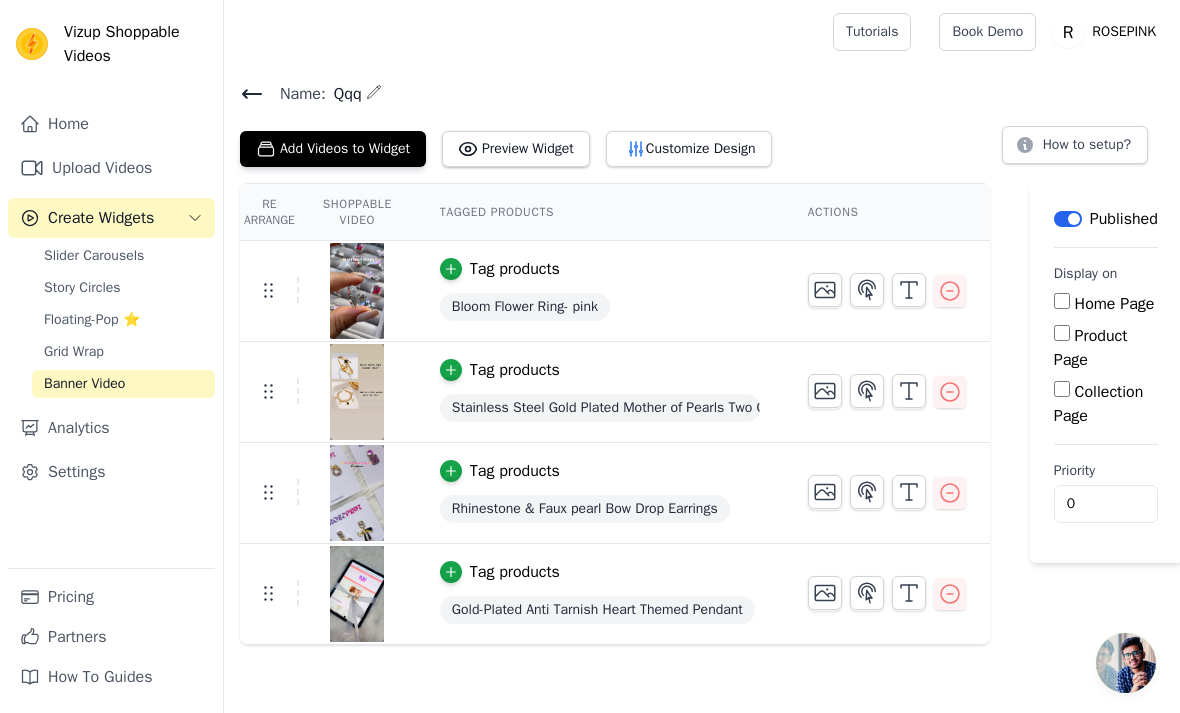 click on "Preview Widget" at bounding box center (516, 149) 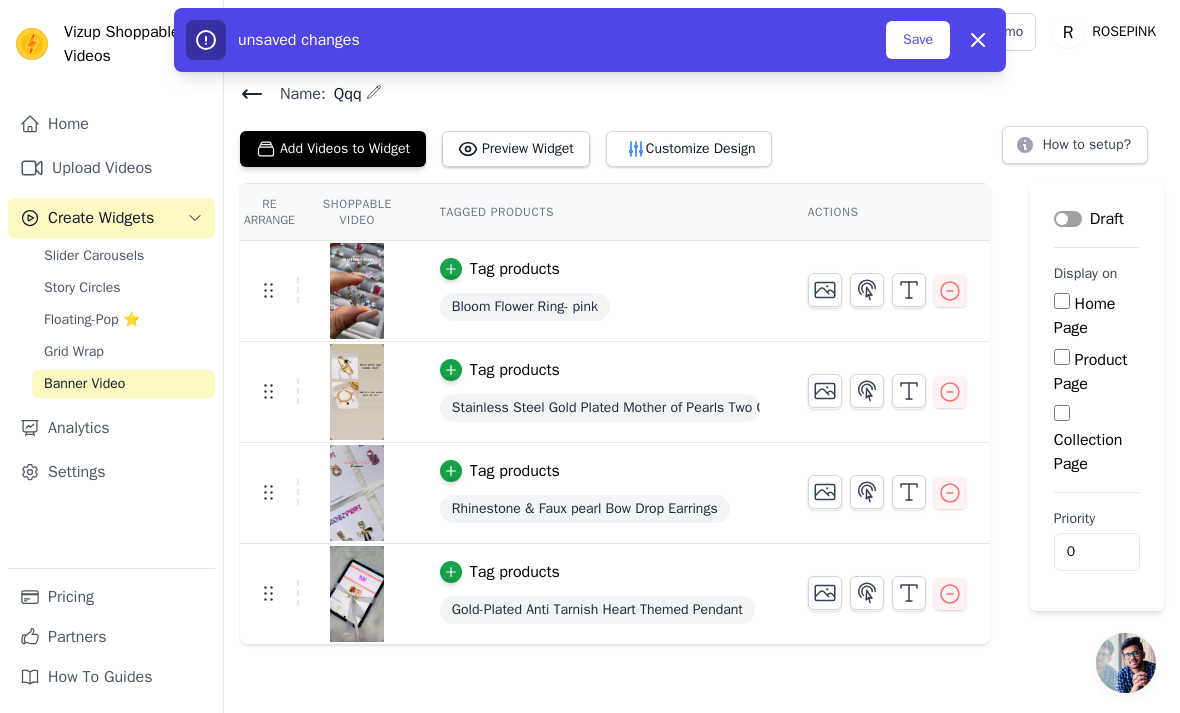 click on "Save" at bounding box center (918, 40) 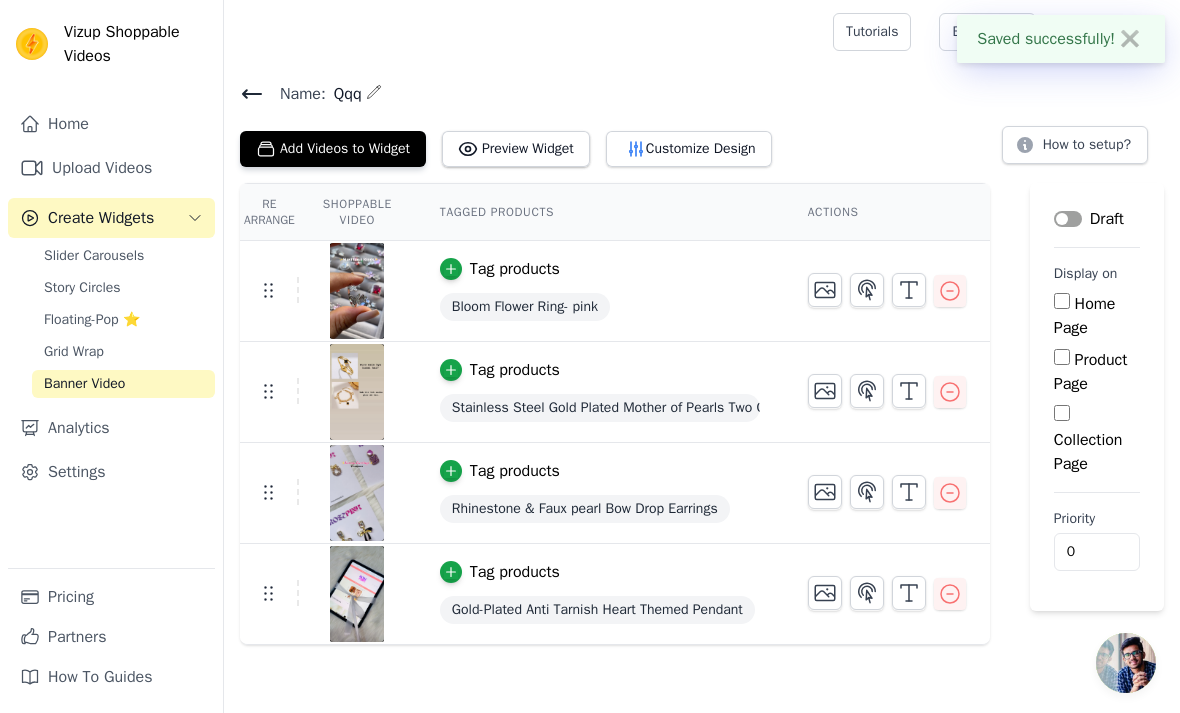 click 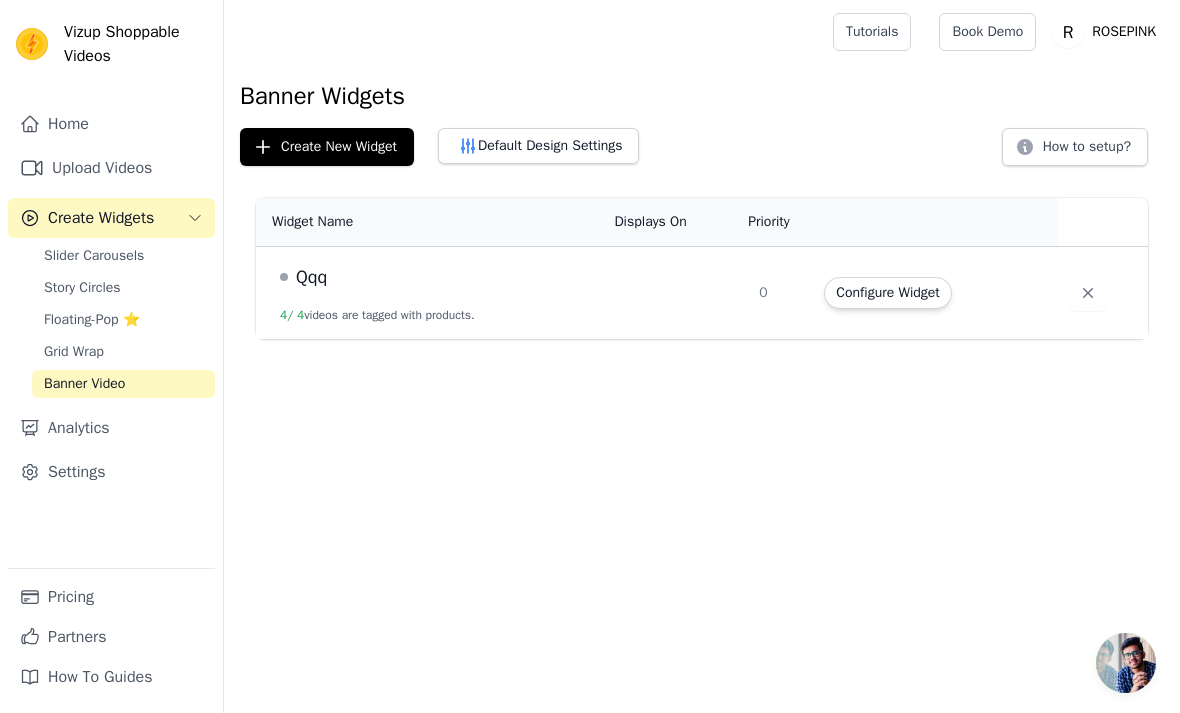 click on "How to setup?" at bounding box center [1075, 147] 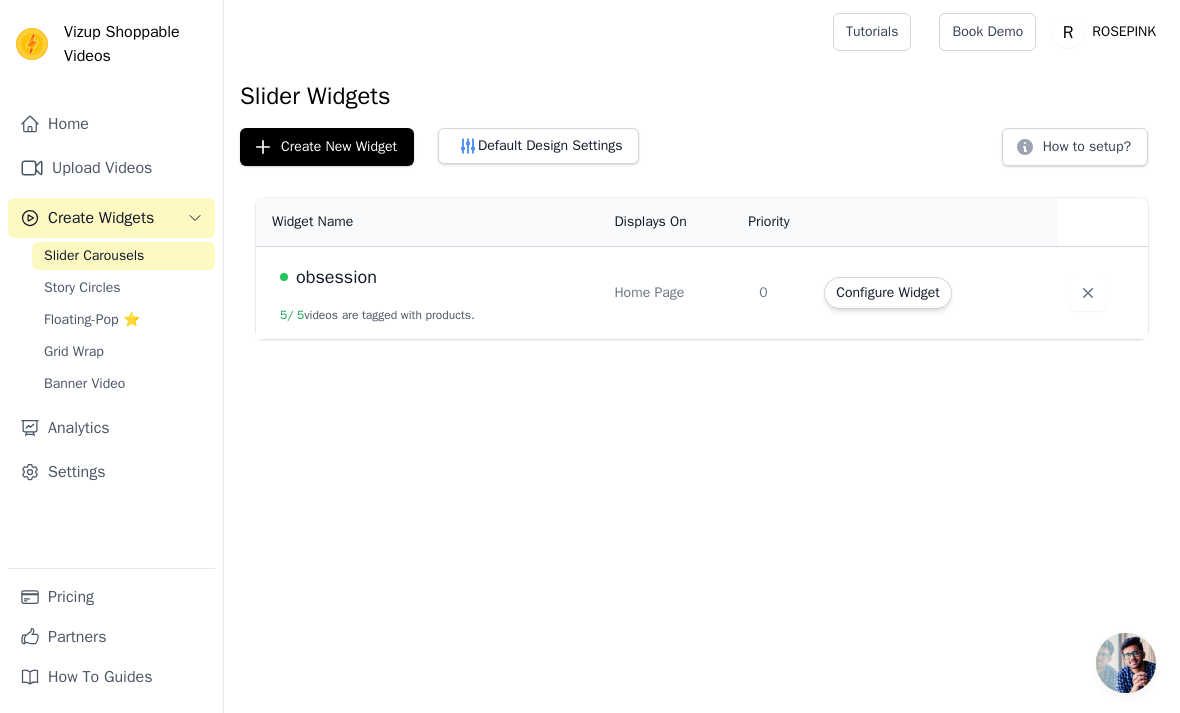 click on "How to setup?" at bounding box center [1075, 147] 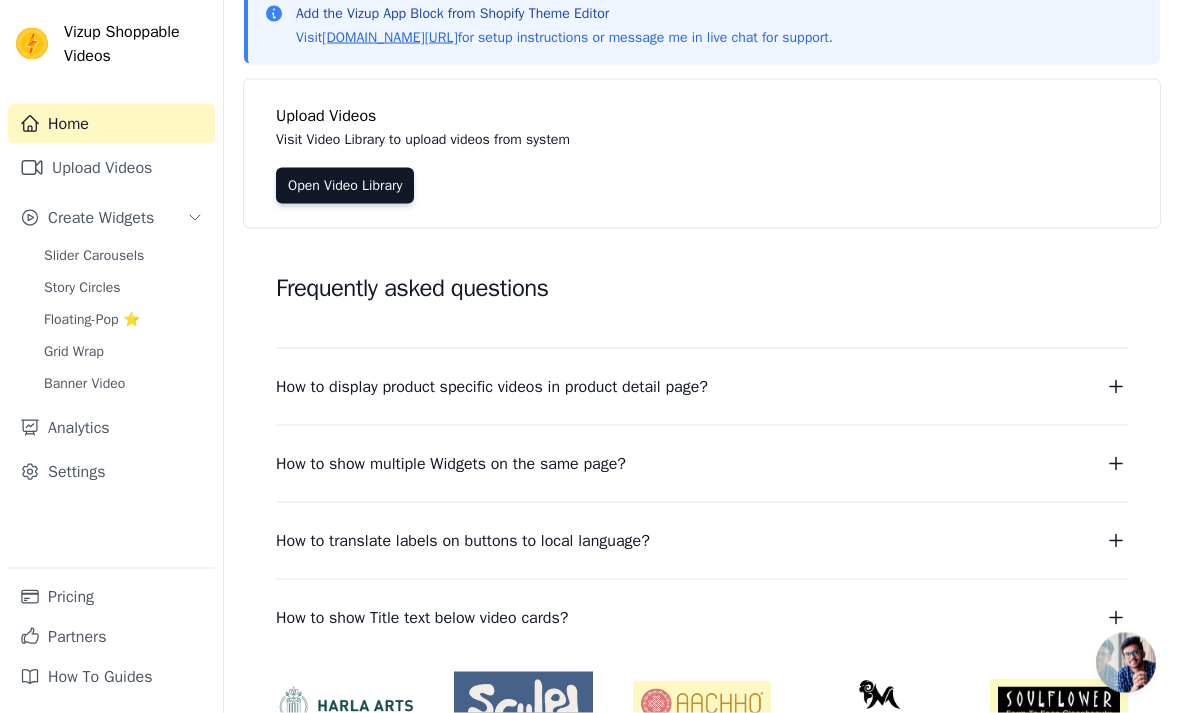 scroll, scrollTop: 133, scrollLeft: 0, axis: vertical 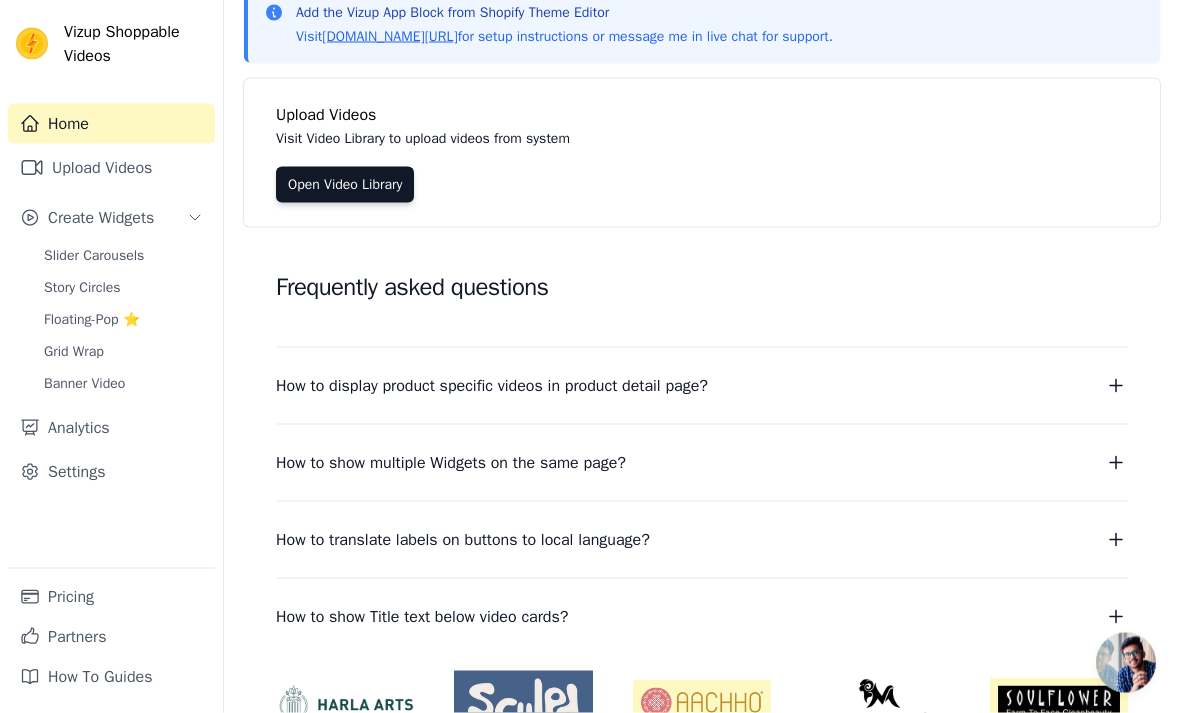 click on "Slider Carousels" at bounding box center (94, 256) 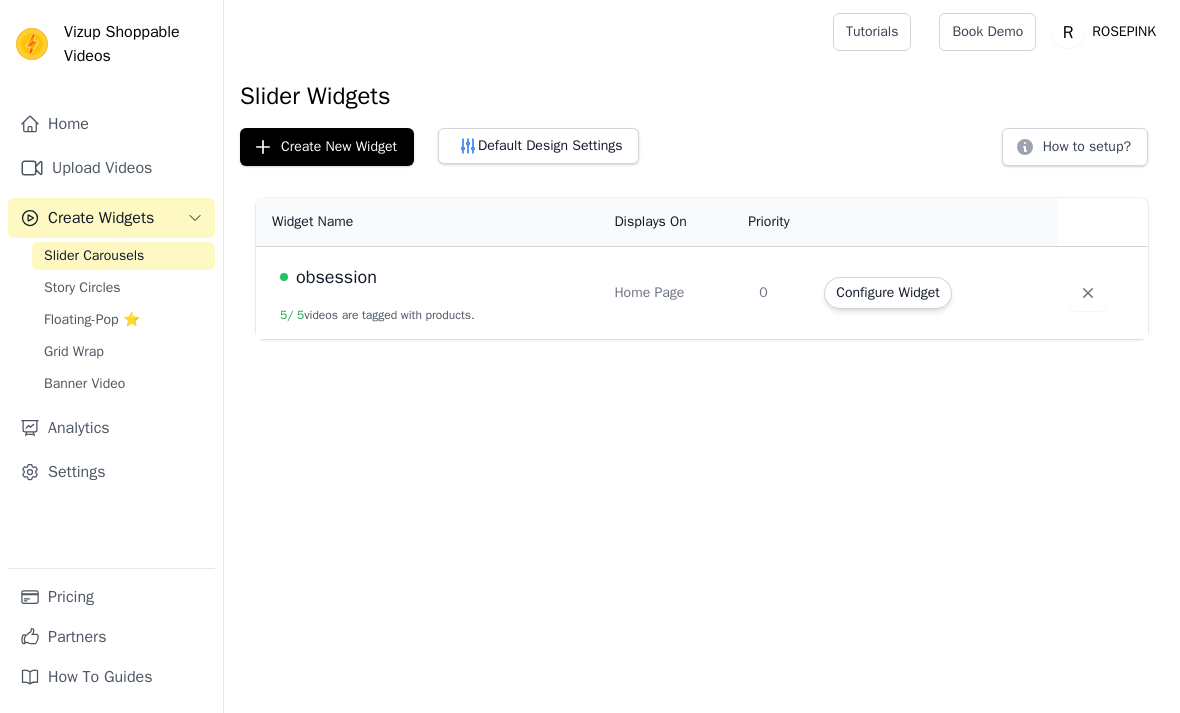 scroll, scrollTop: 0, scrollLeft: 0, axis: both 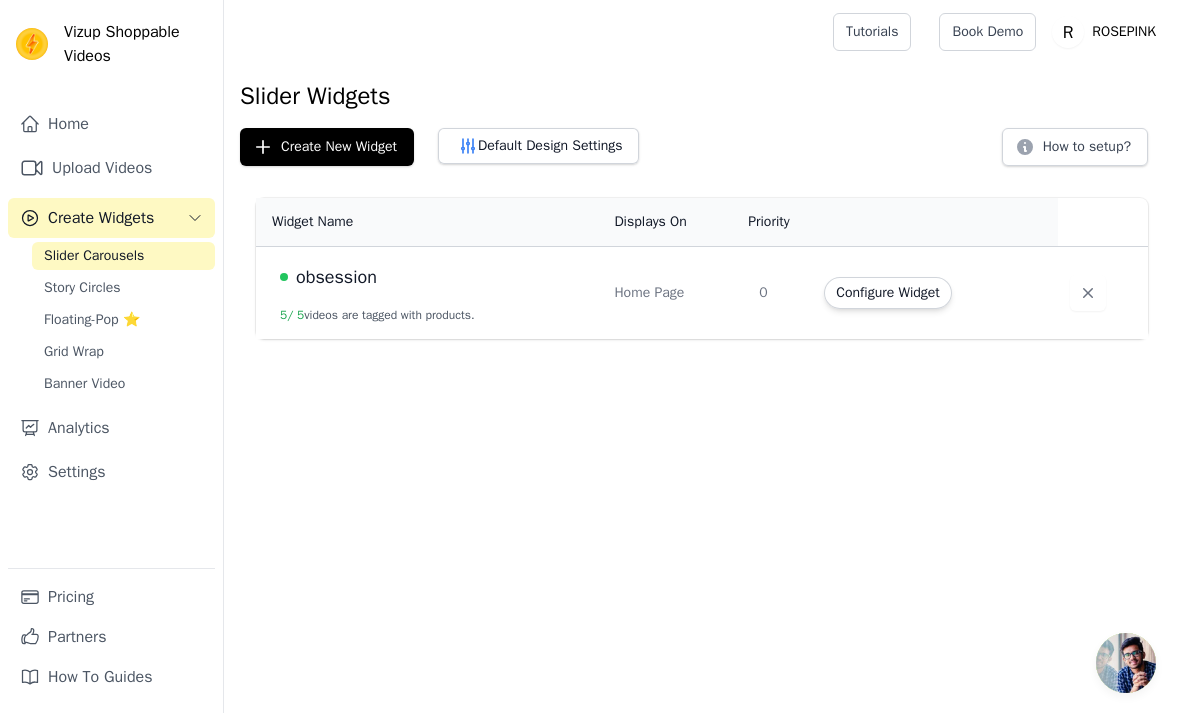 click on "Configure Widget" at bounding box center [887, 293] 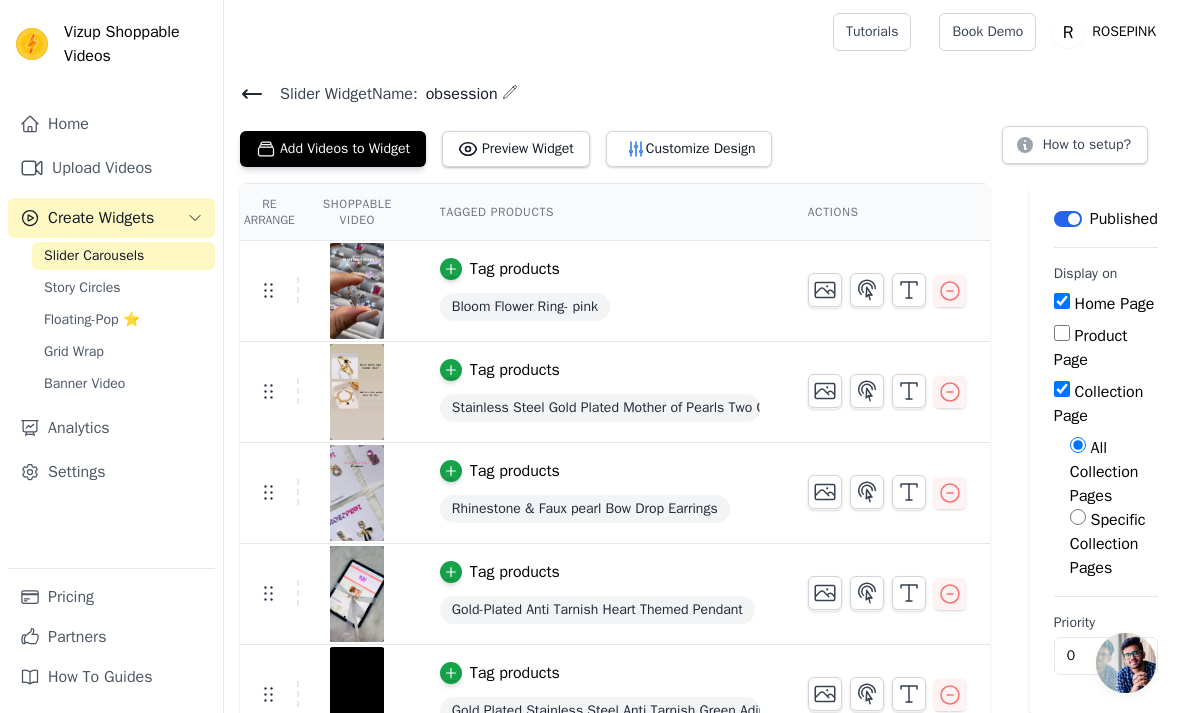 scroll, scrollTop: 32, scrollLeft: 0, axis: vertical 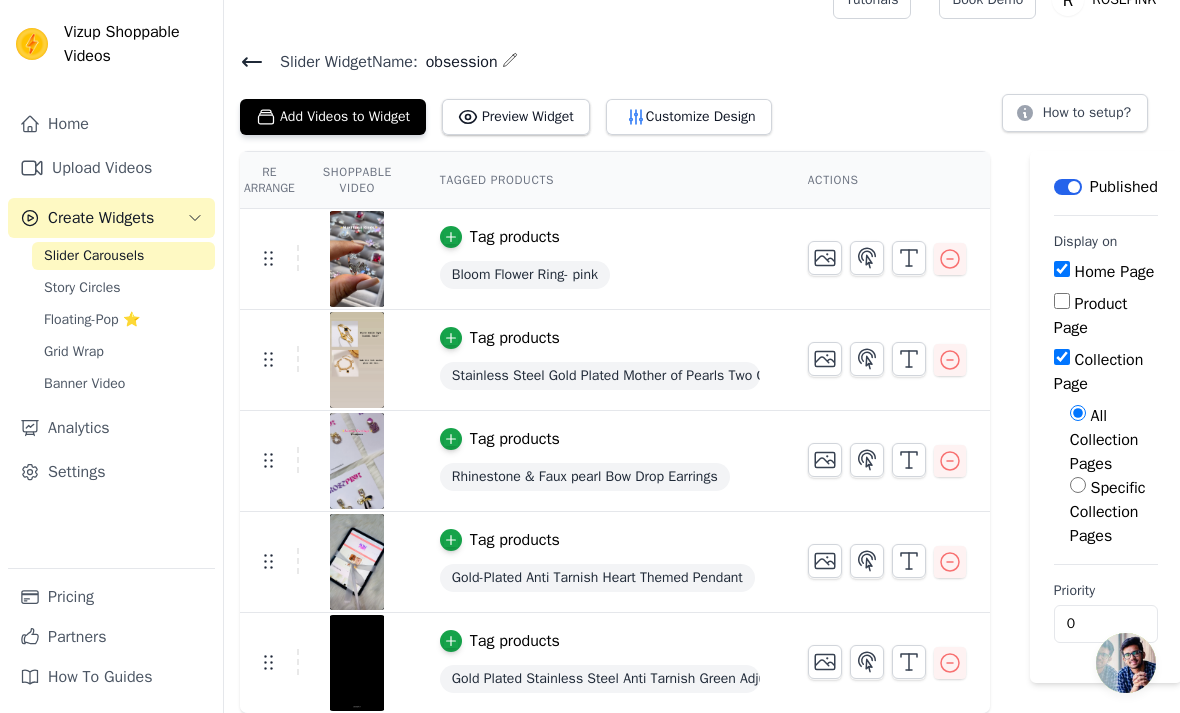 click on "Collection Page" at bounding box center [1062, 357] 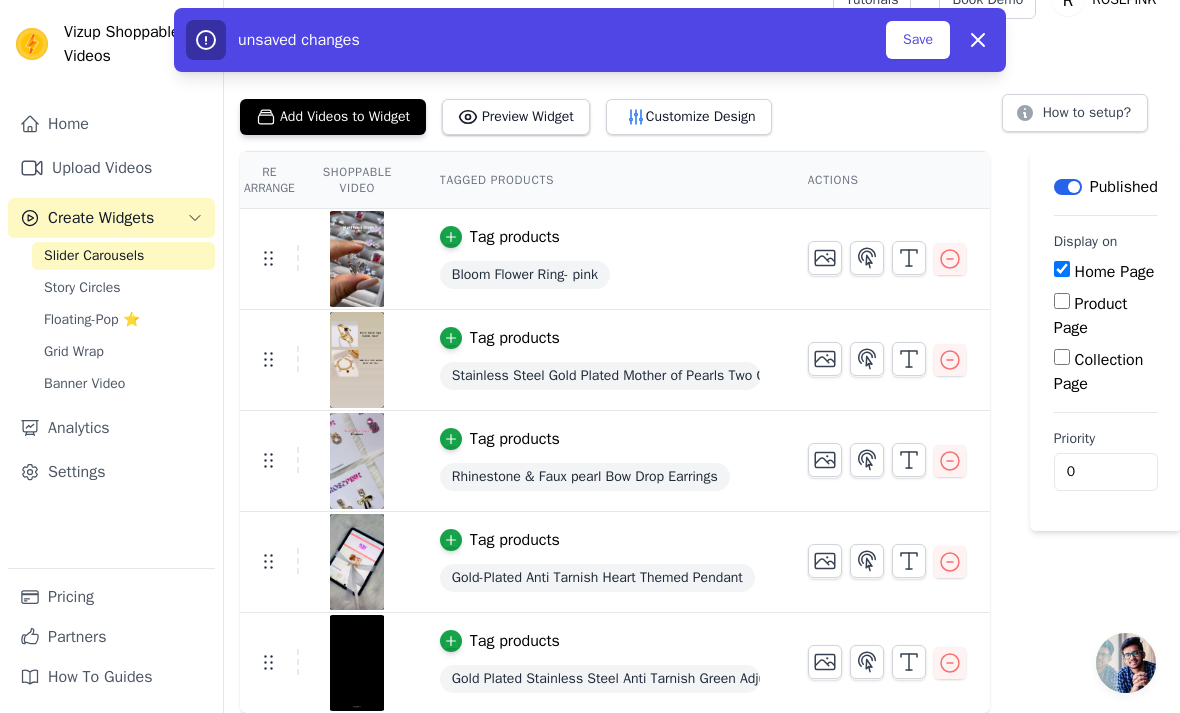 click on "Save" at bounding box center [918, 40] 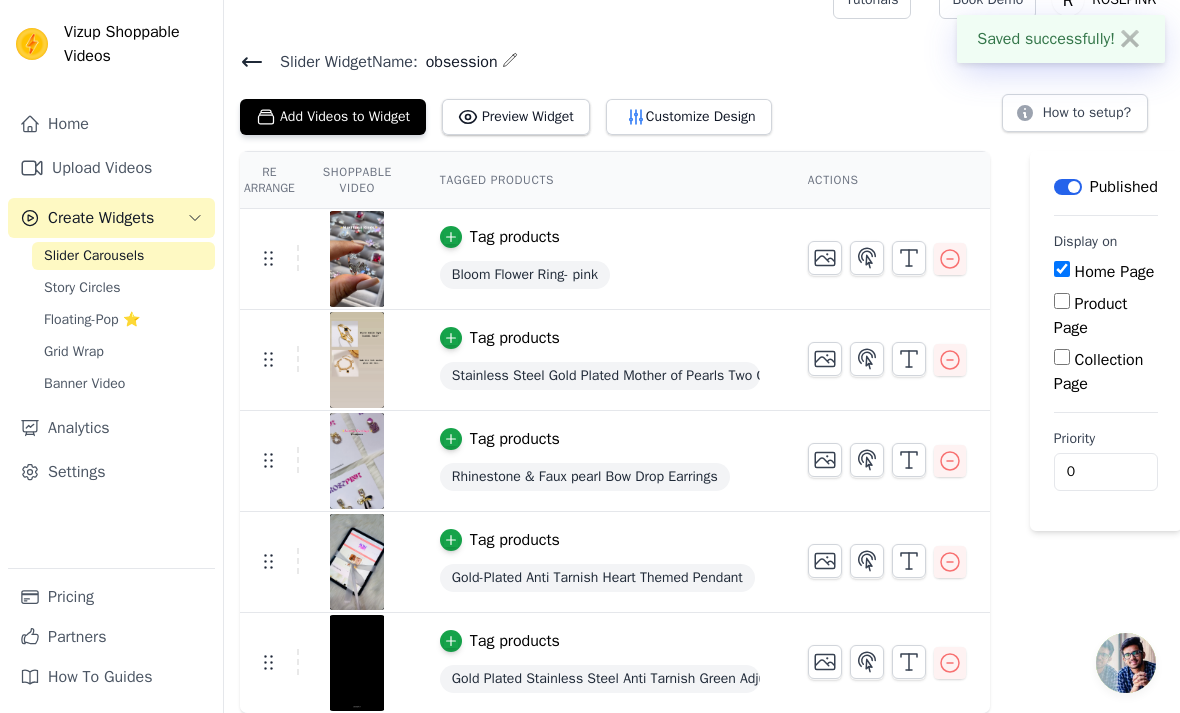 click on "Customize Design" at bounding box center (689, 117) 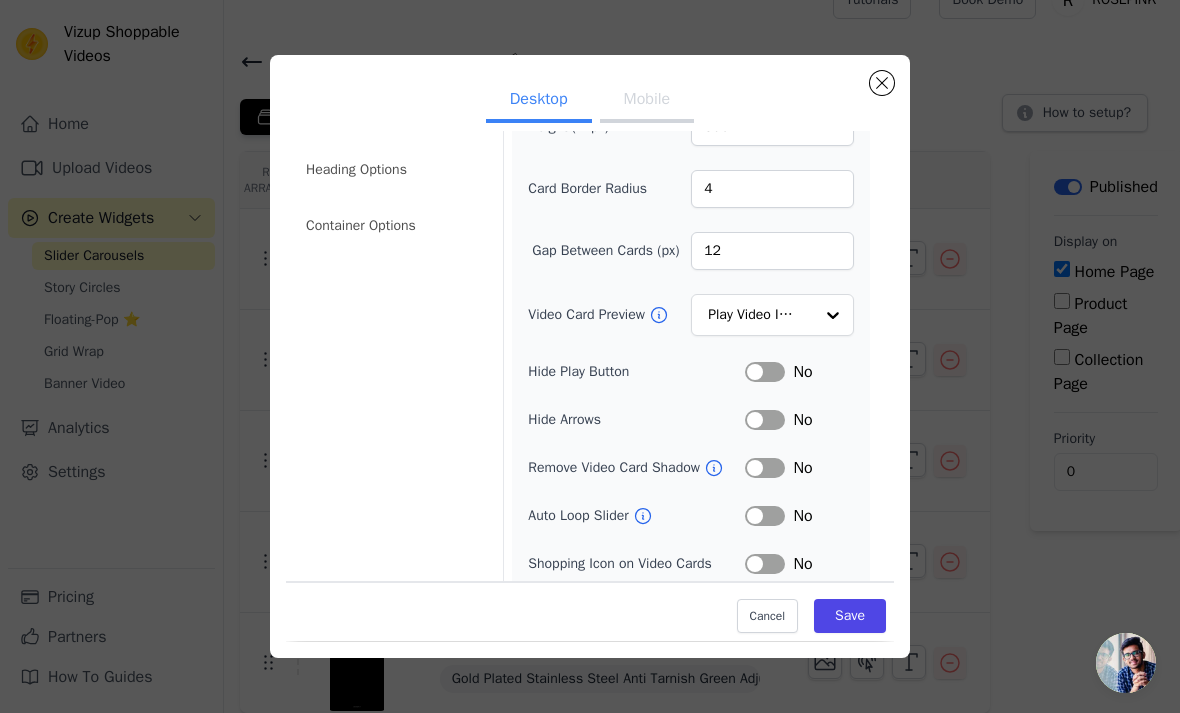 scroll, scrollTop: 112, scrollLeft: 0, axis: vertical 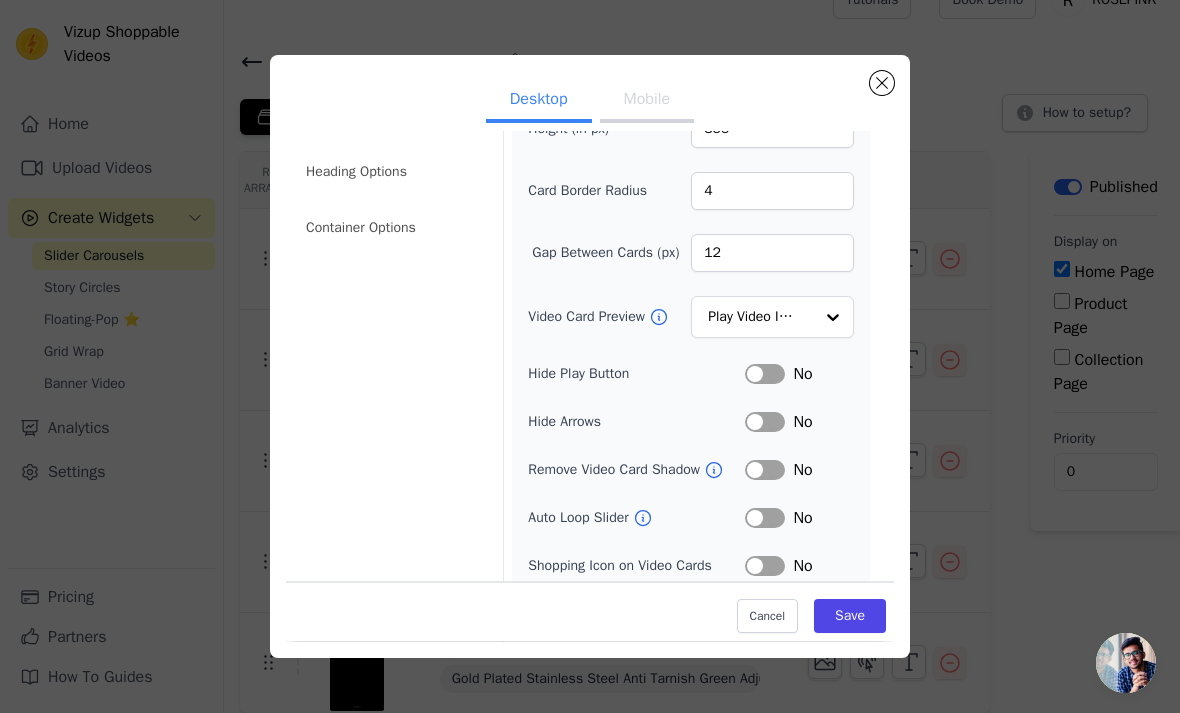 click on "Label" at bounding box center [765, 374] 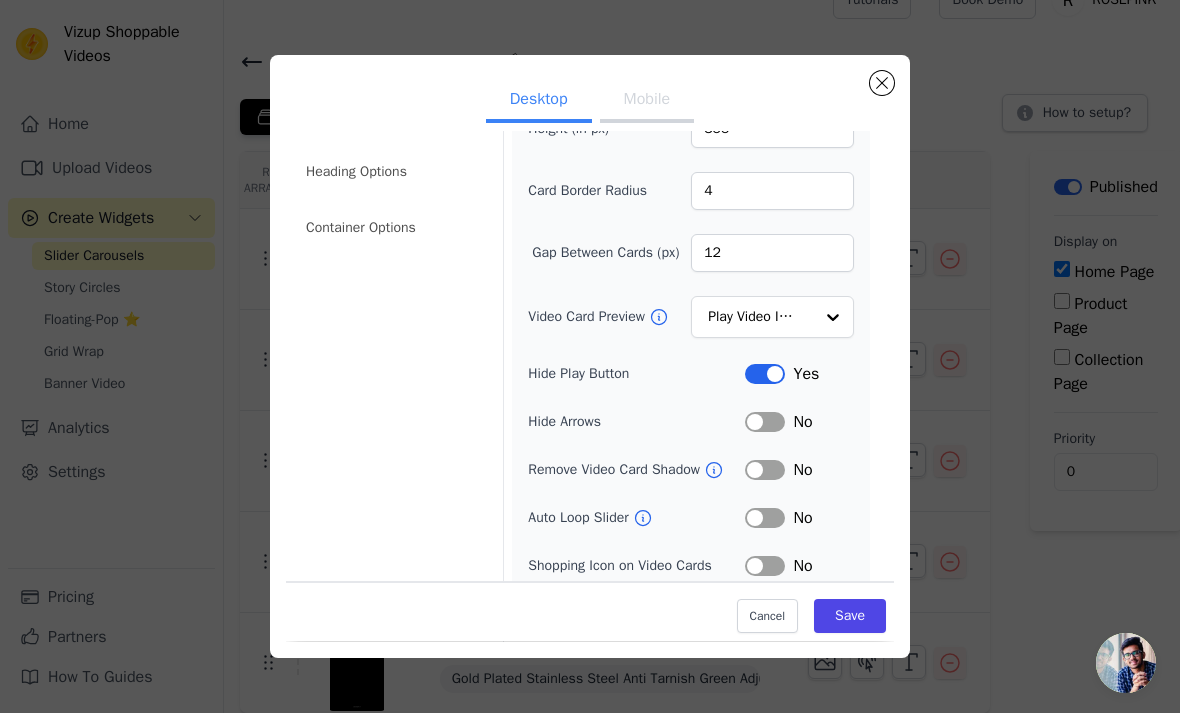 click on "Label" at bounding box center [765, 422] 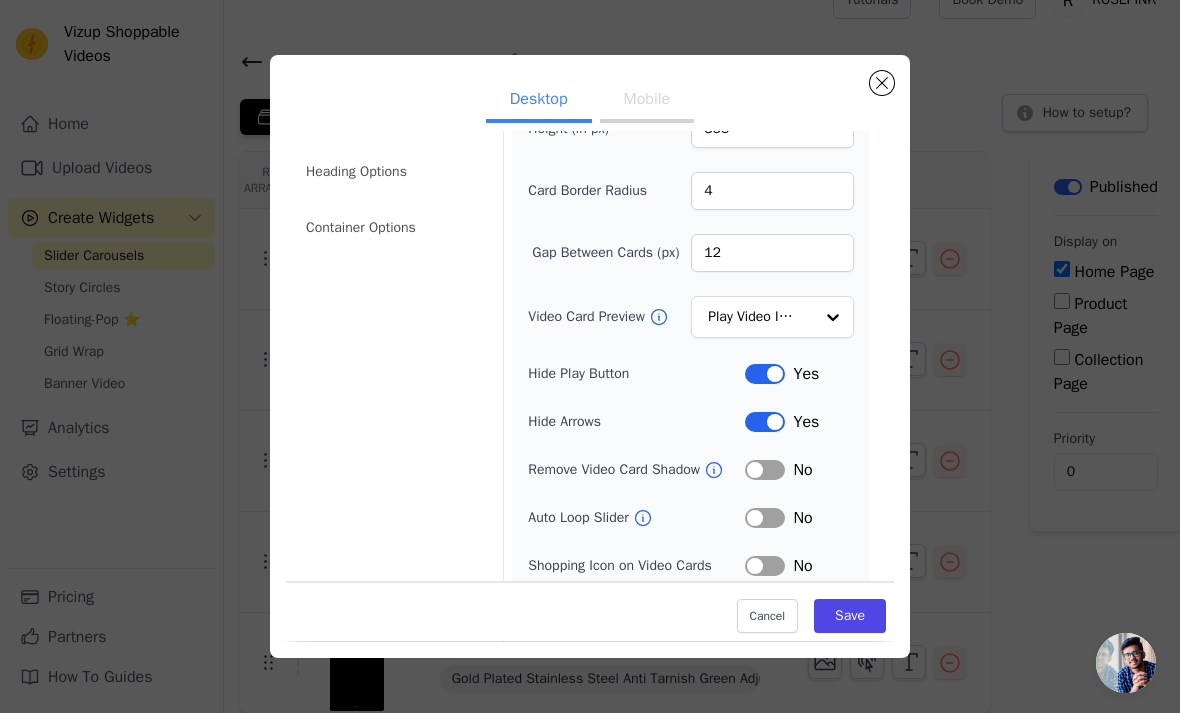 click on "Label" at bounding box center (765, 470) 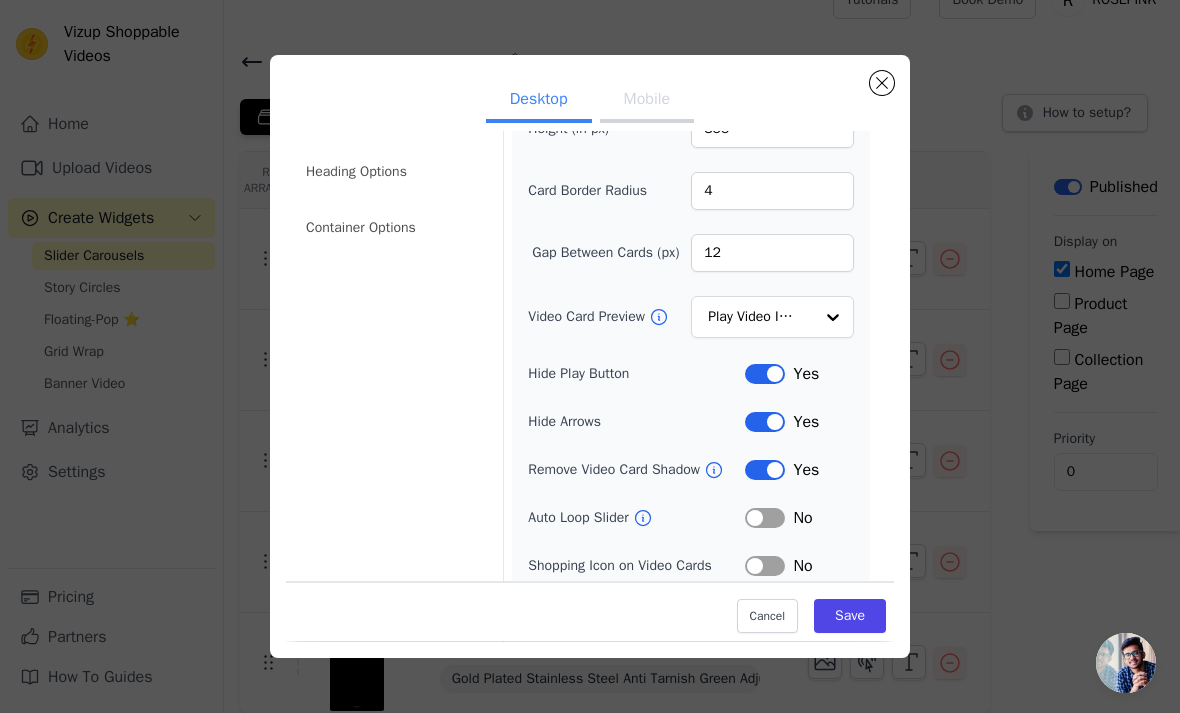 click on "Label" at bounding box center [765, 470] 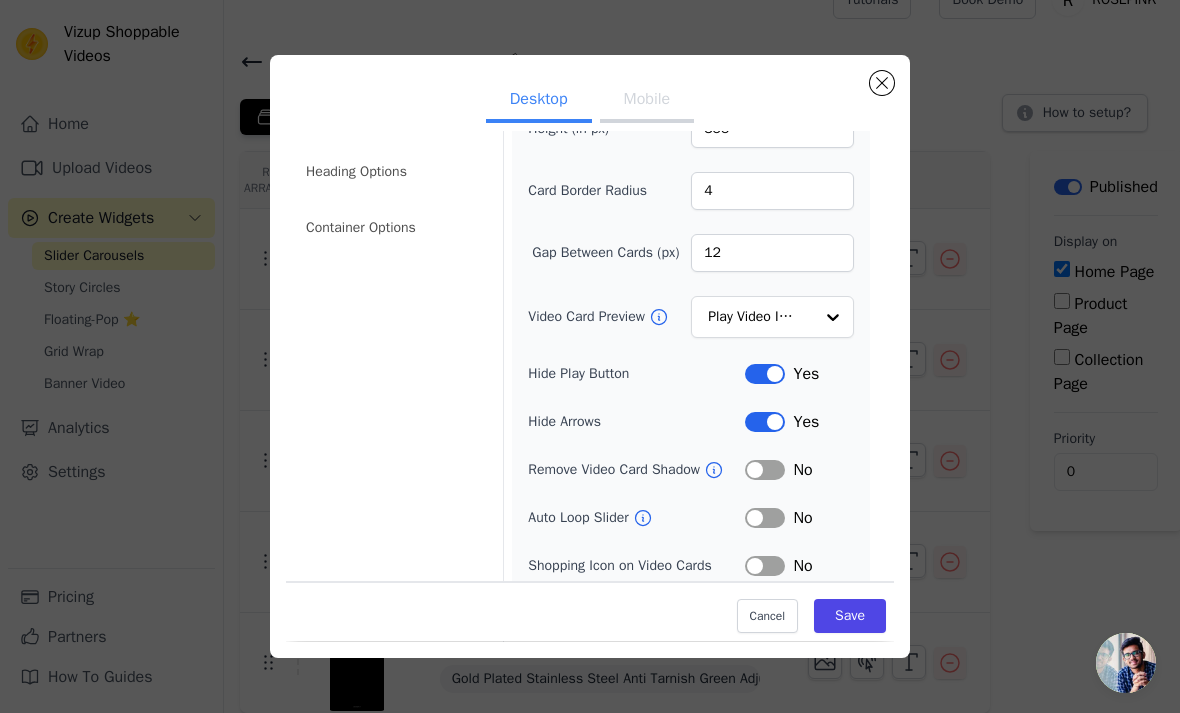 click on "Label" at bounding box center (765, 470) 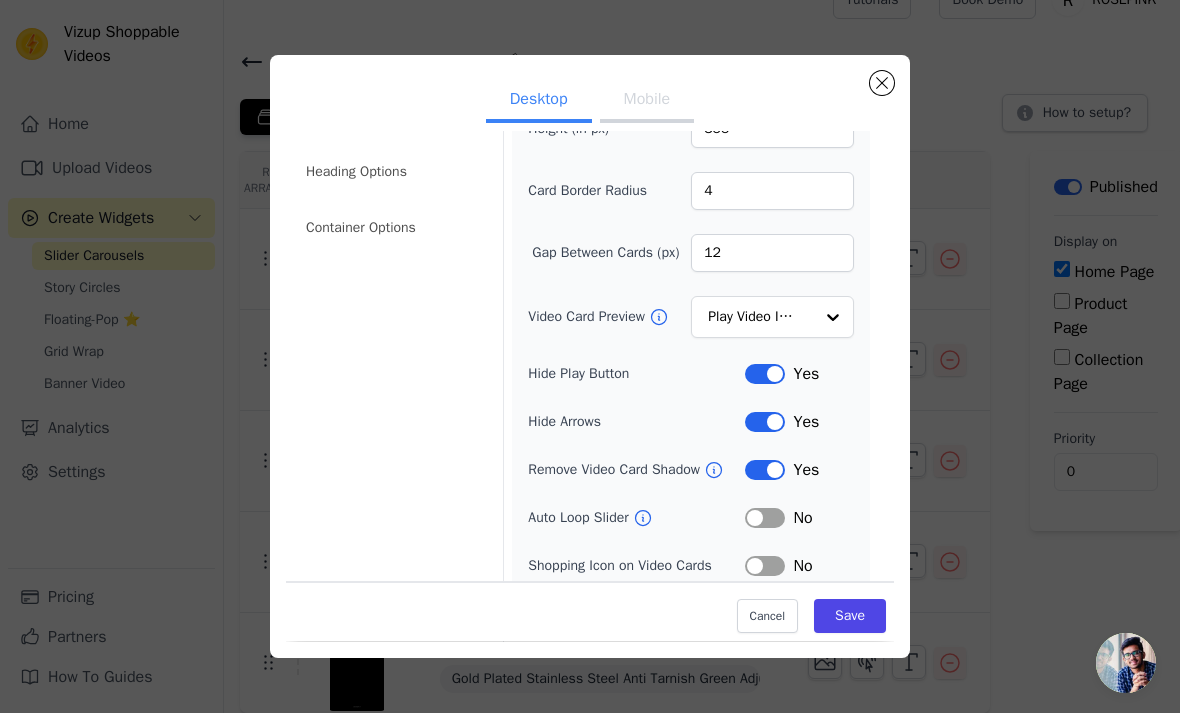 click on "Label" at bounding box center [765, 518] 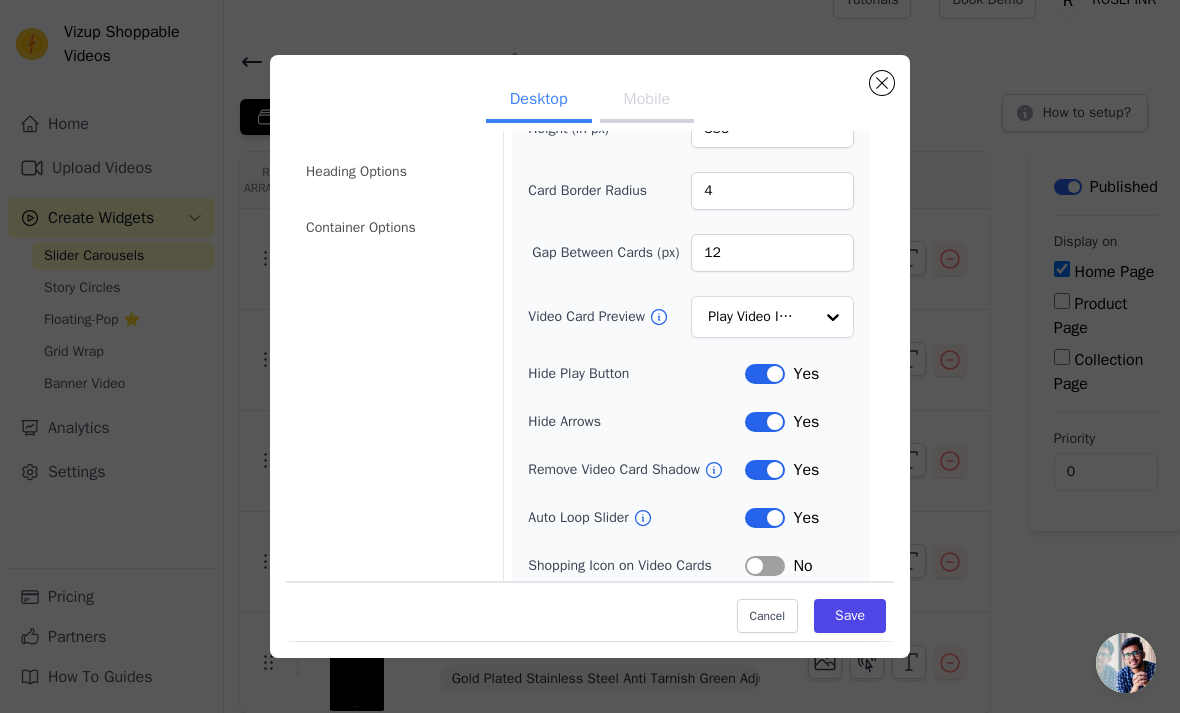 click on "Save" at bounding box center (850, 617) 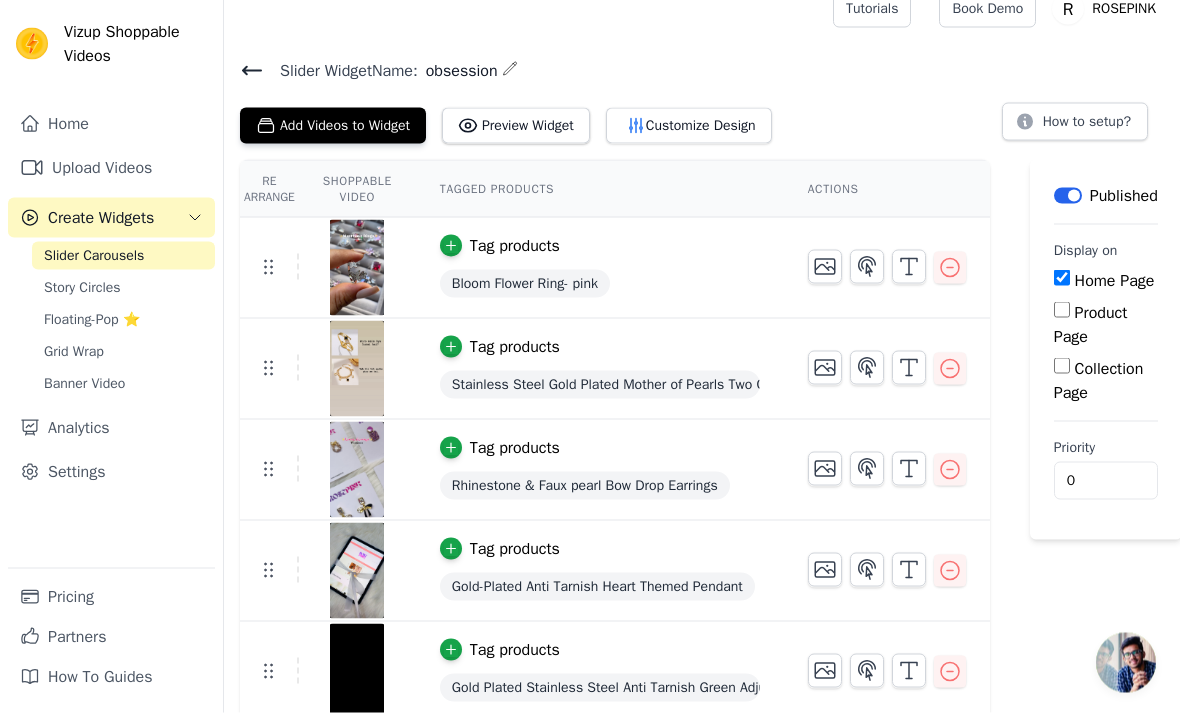 scroll, scrollTop: 31, scrollLeft: 0, axis: vertical 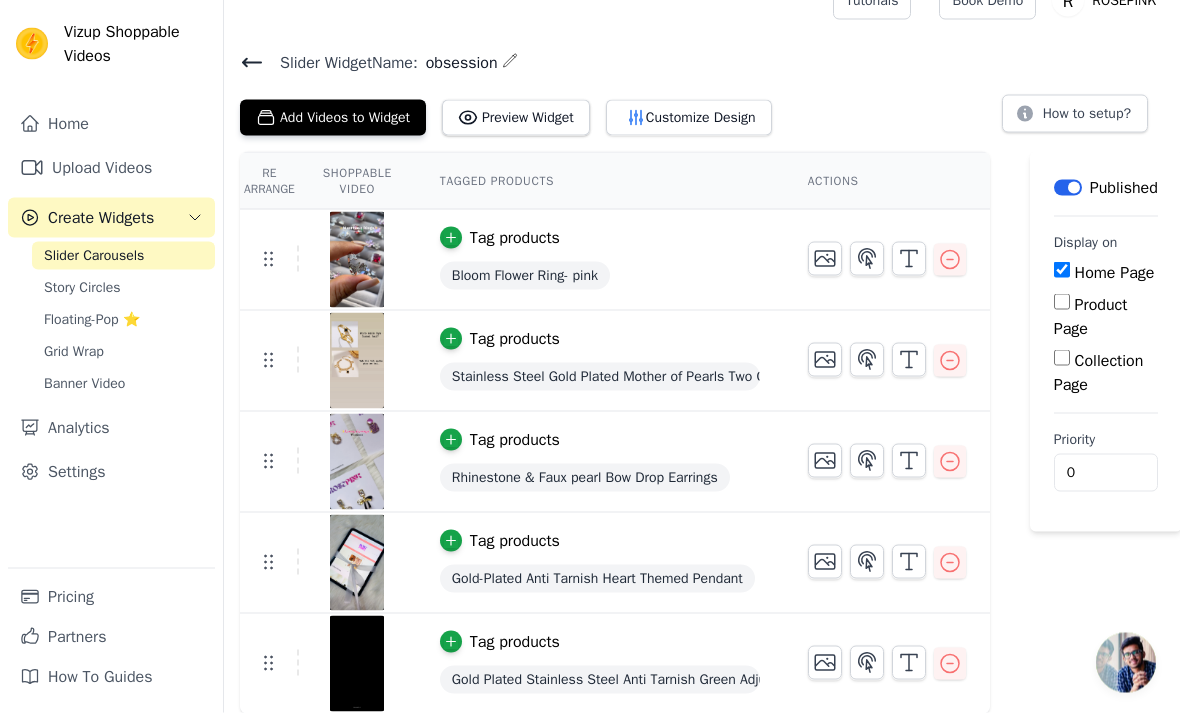 click on "Customize Design" at bounding box center (689, 118) 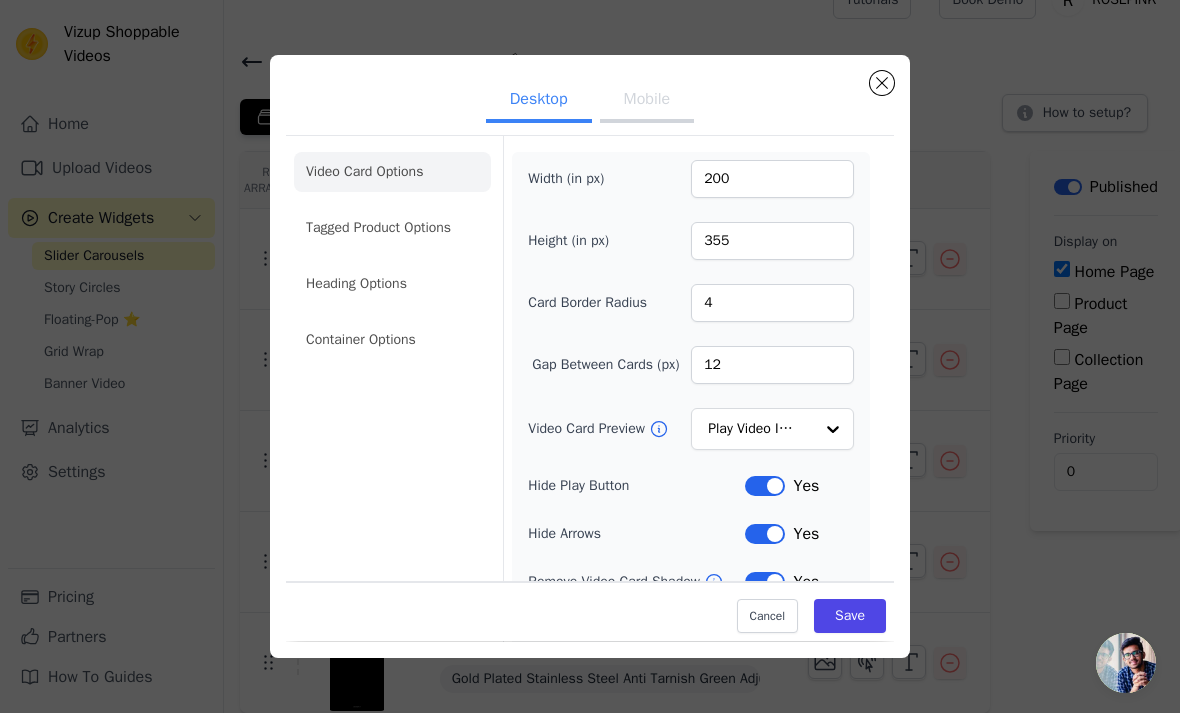 click on "Save" at bounding box center (850, 617) 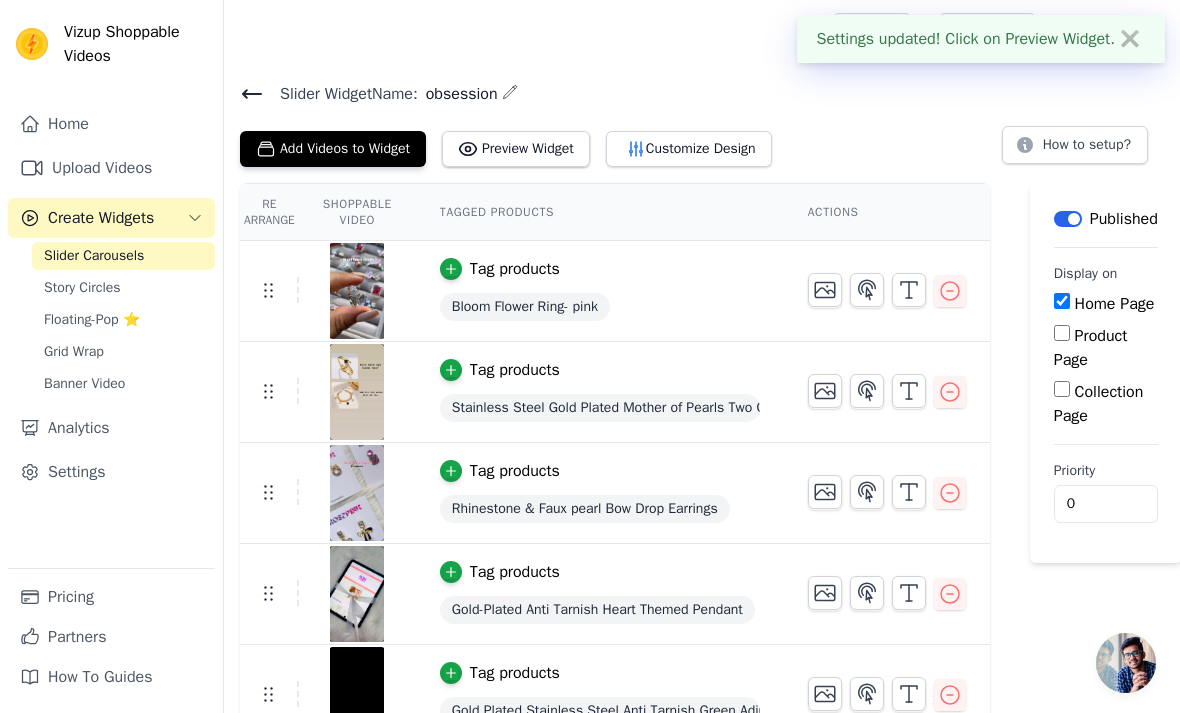 scroll, scrollTop: 32, scrollLeft: 0, axis: vertical 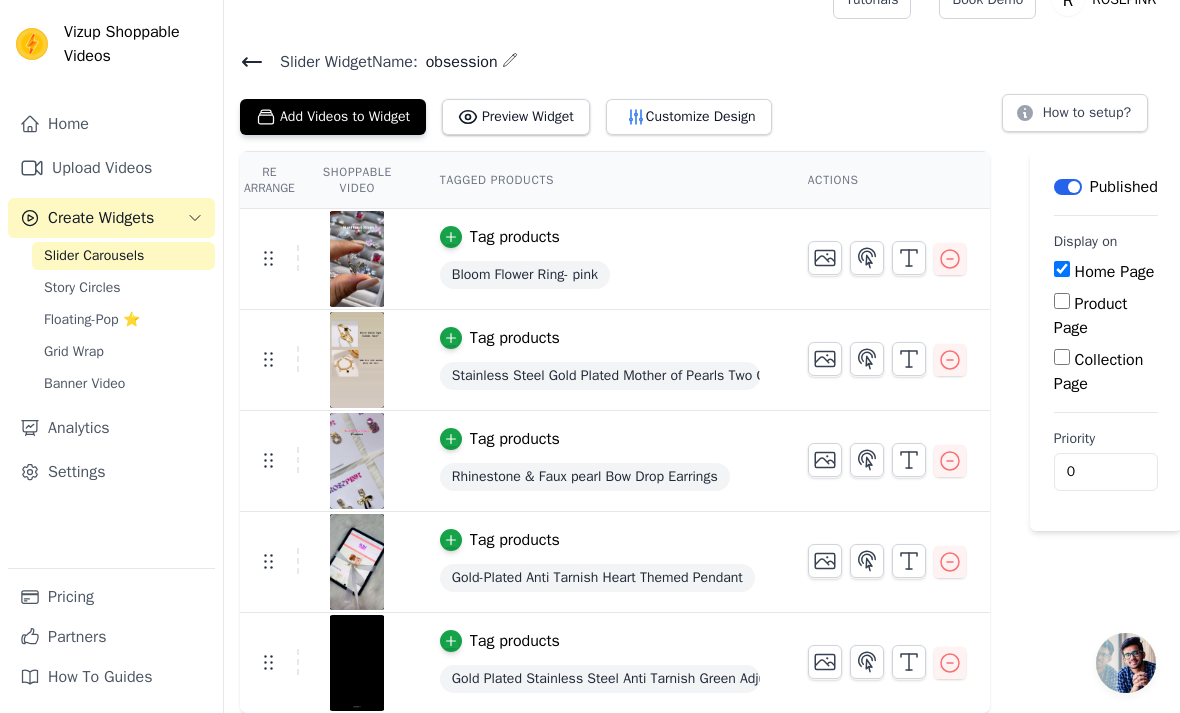 click on "Story Circles" at bounding box center [82, 288] 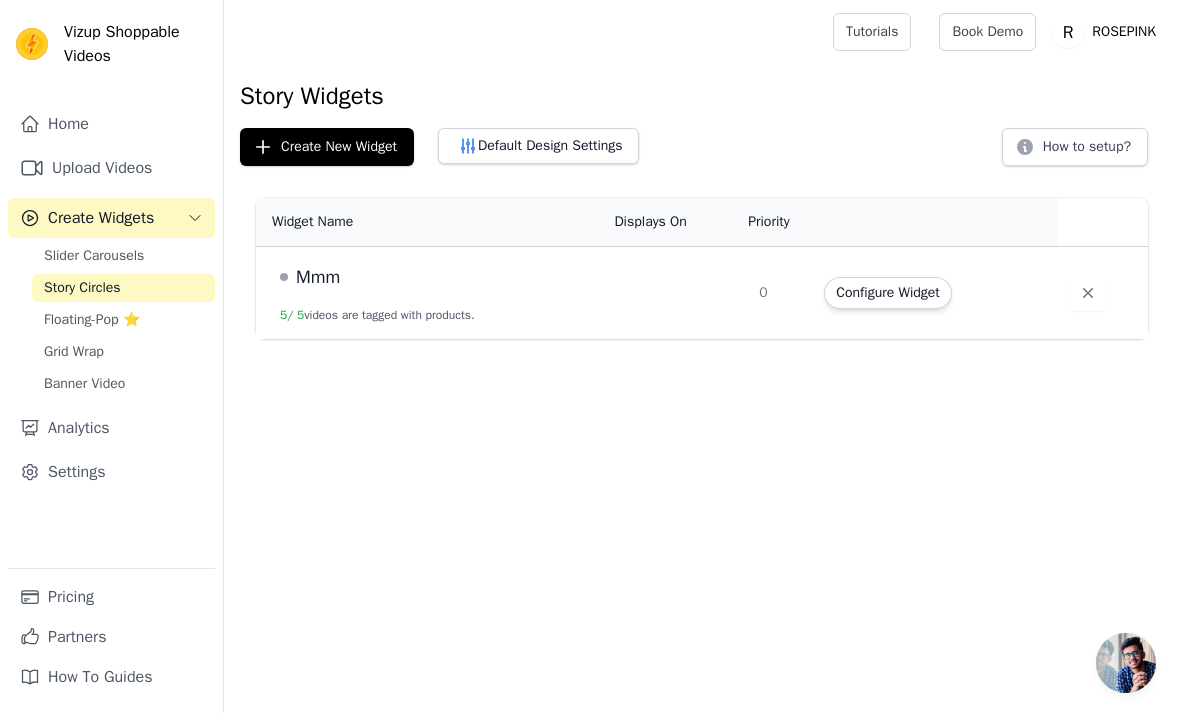 click on "Floating-Pop ⭐" at bounding box center (123, 320) 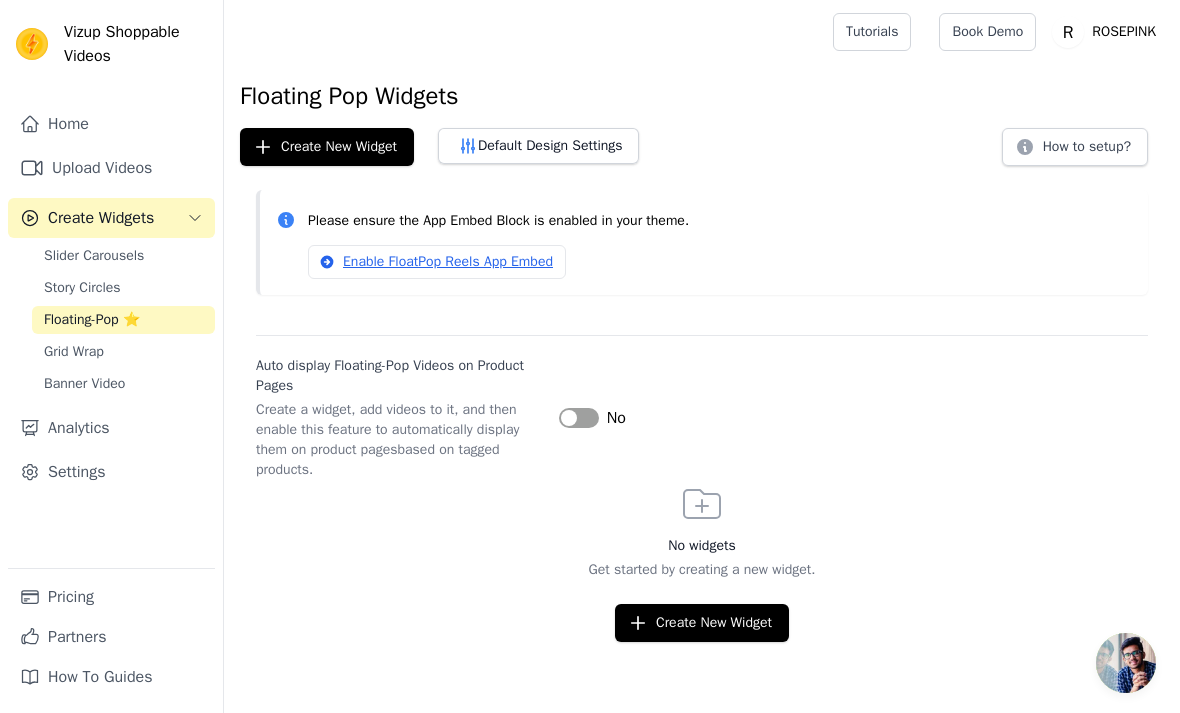 click on "Enable FloatPop Reels App Embed" at bounding box center (437, 262) 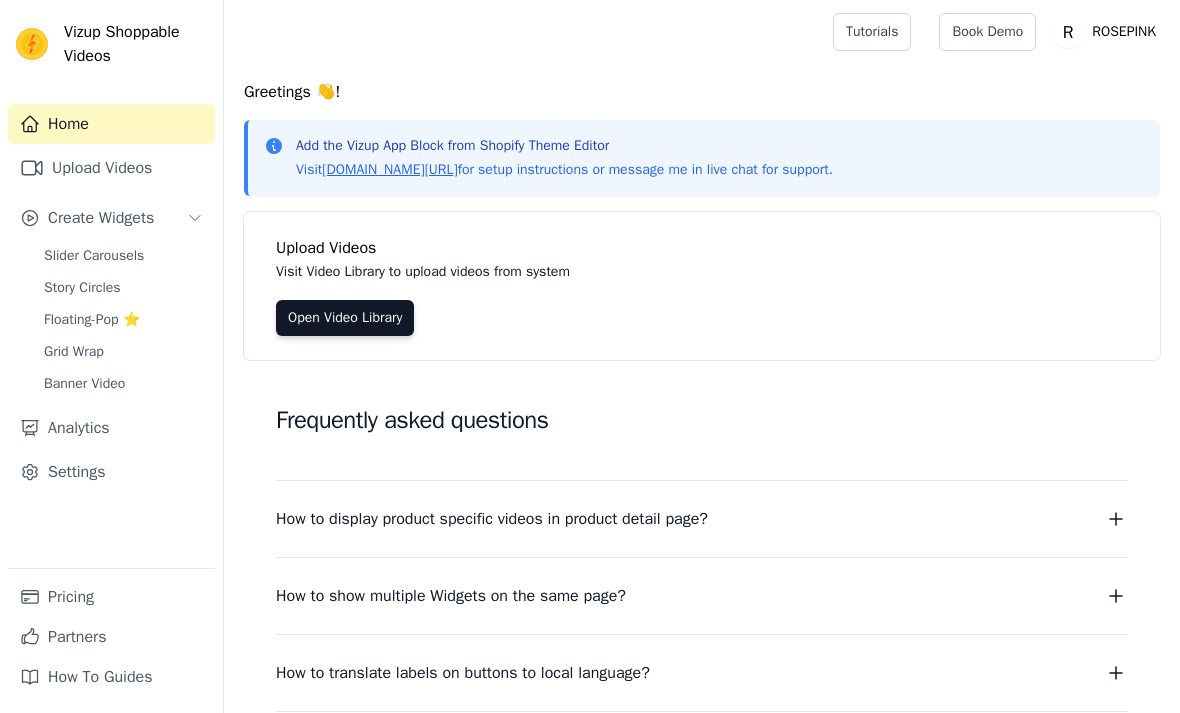 scroll, scrollTop: 0, scrollLeft: 0, axis: both 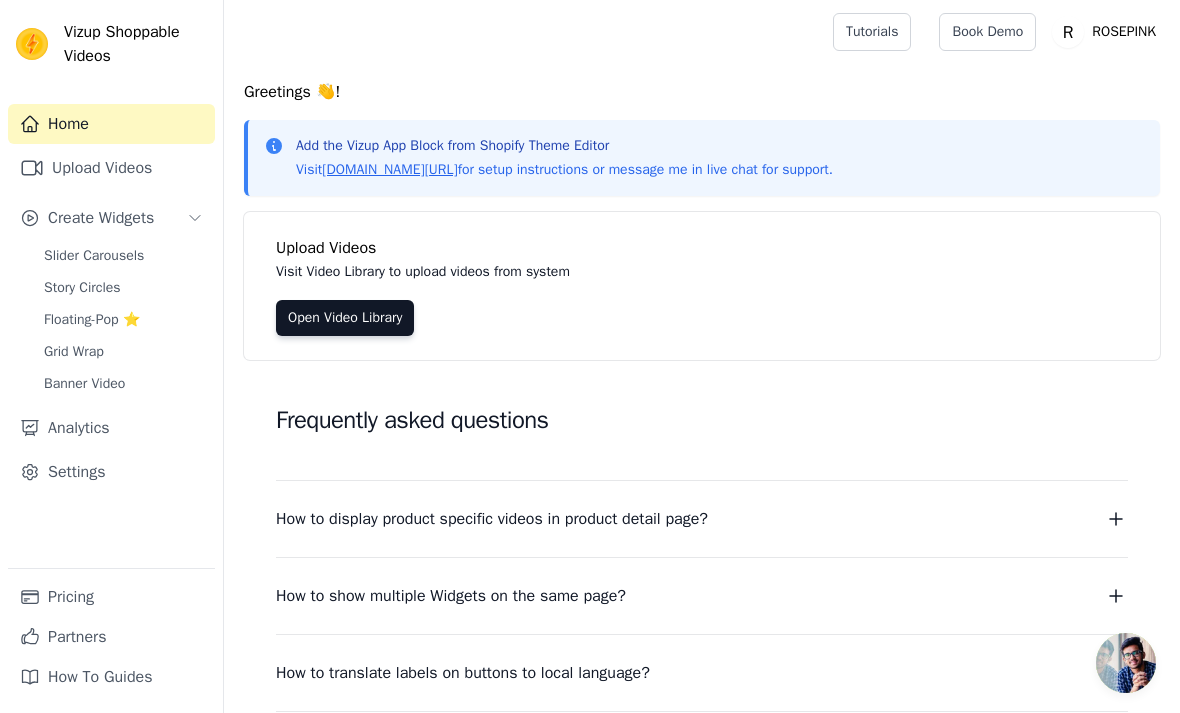click on "Floating-Pop ⭐" at bounding box center [92, 320] 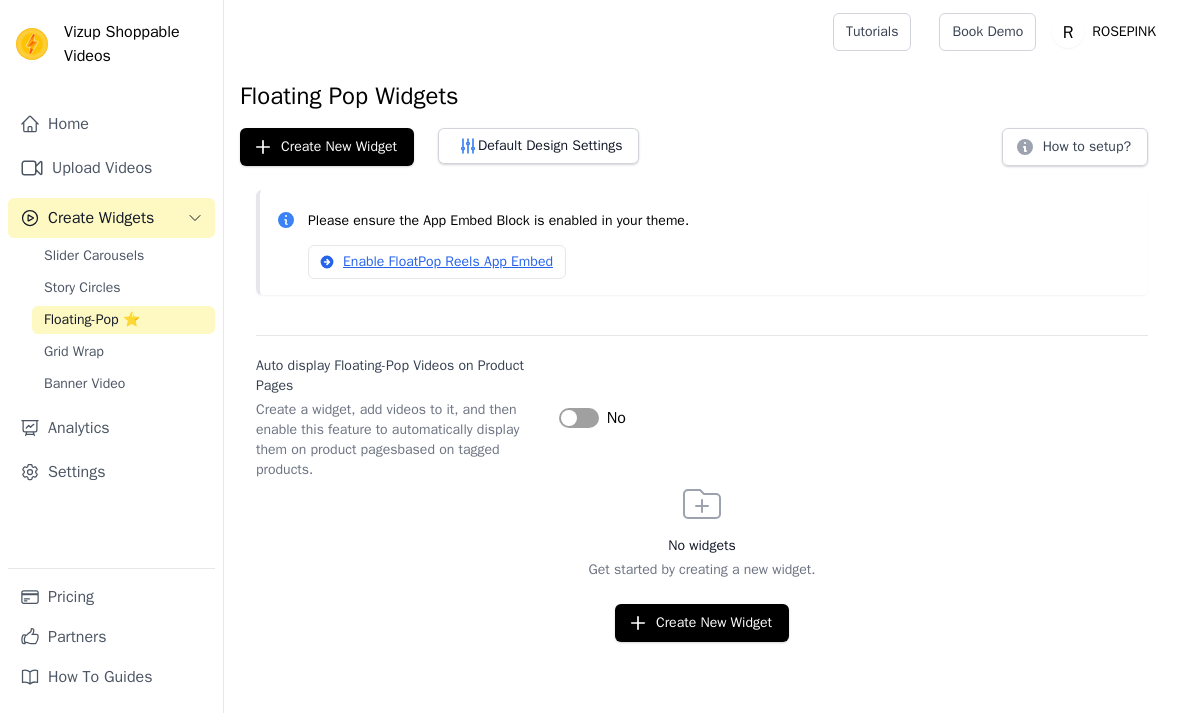scroll, scrollTop: 0, scrollLeft: 0, axis: both 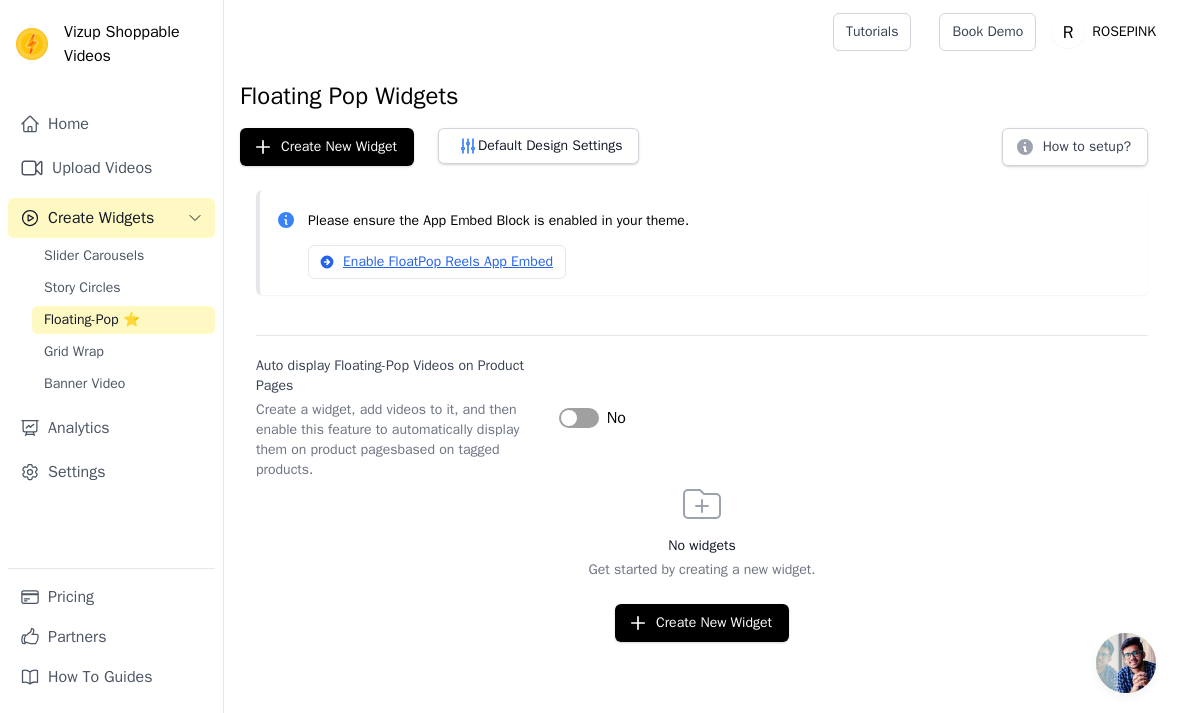 click on "Enable FloatPop Reels App Embed" at bounding box center (437, 262) 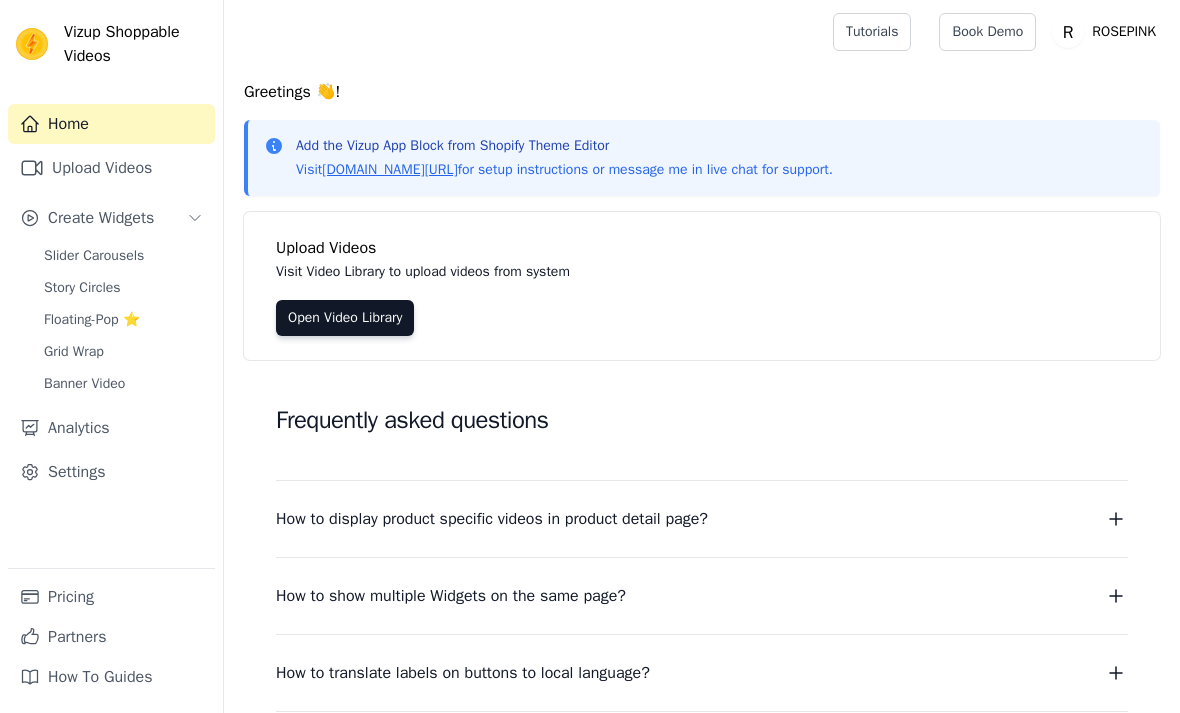 scroll, scrollTop: 0, scrollLeft: 0, axis: both 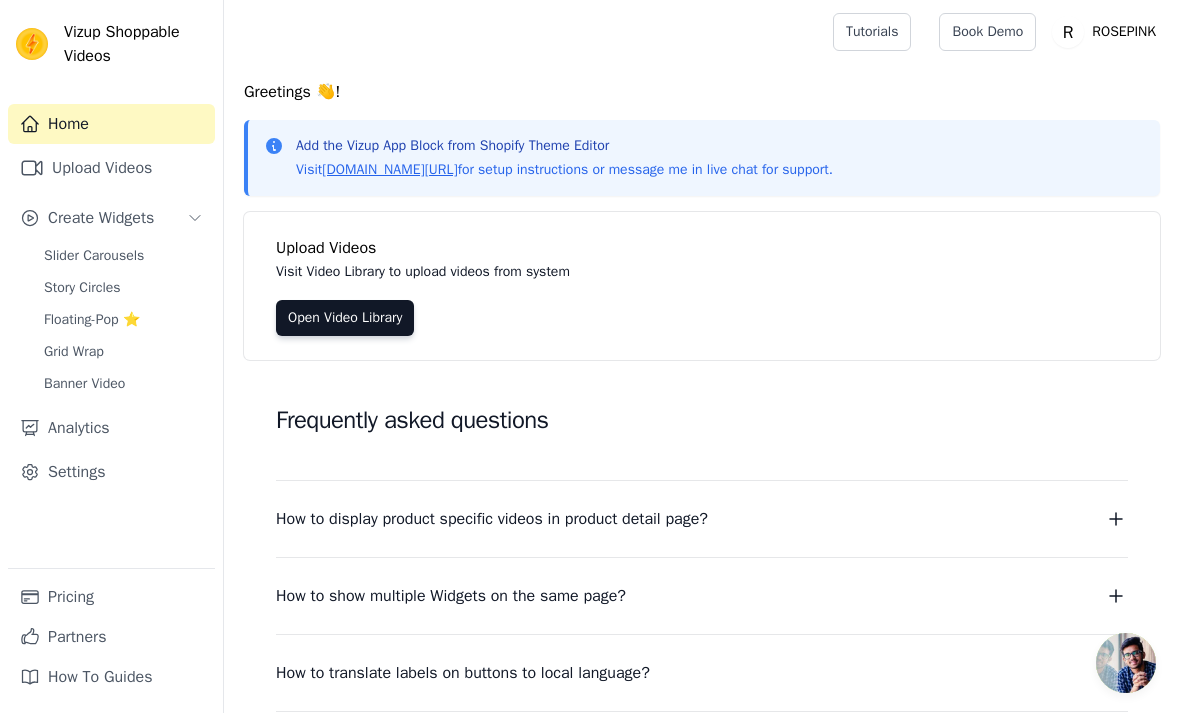 click on "Floating-Pop ⭐" at bounding box center [92, 320] 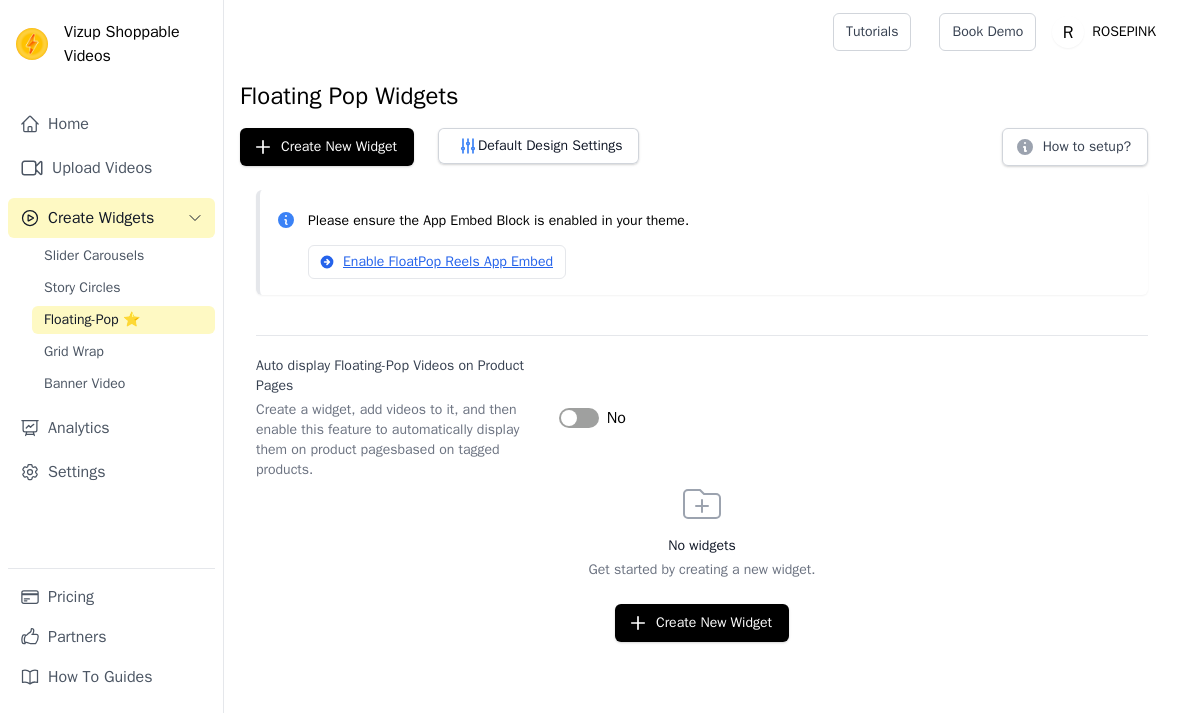scroll, scrollTop: 0, scrollLeft: 0, axis: both 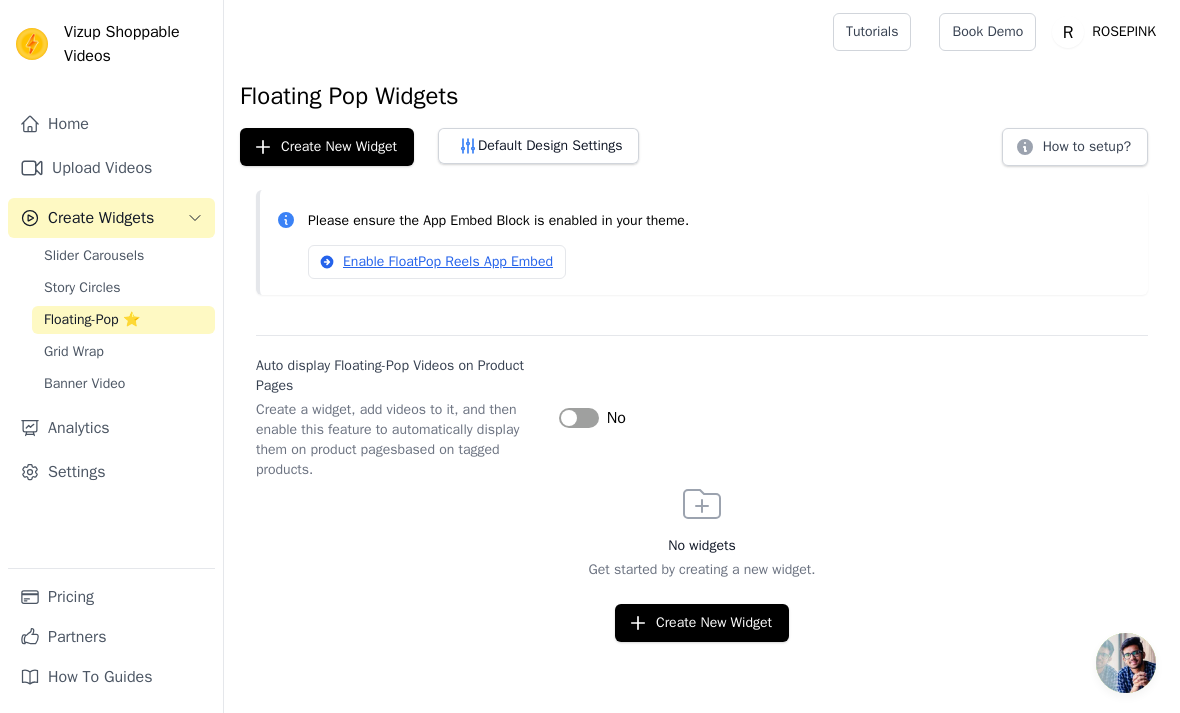click on "Label" at bounding box center (579, 418) 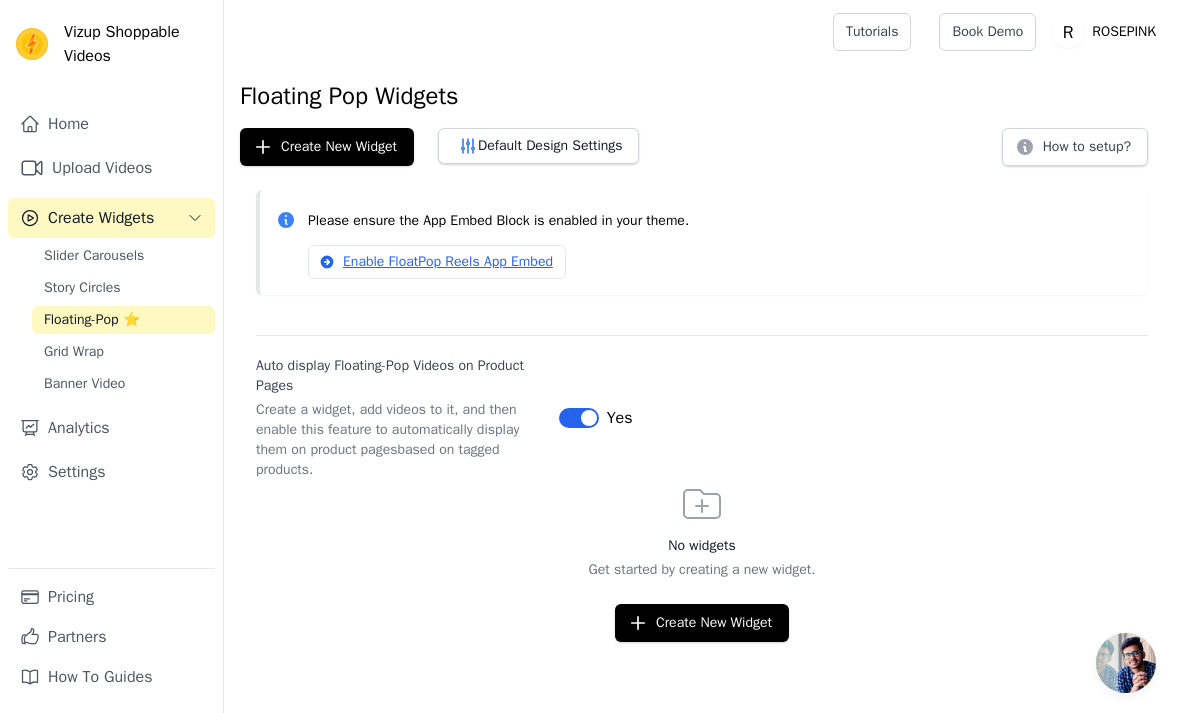 click on "Create New Widget" at bounding box center (702, 623) 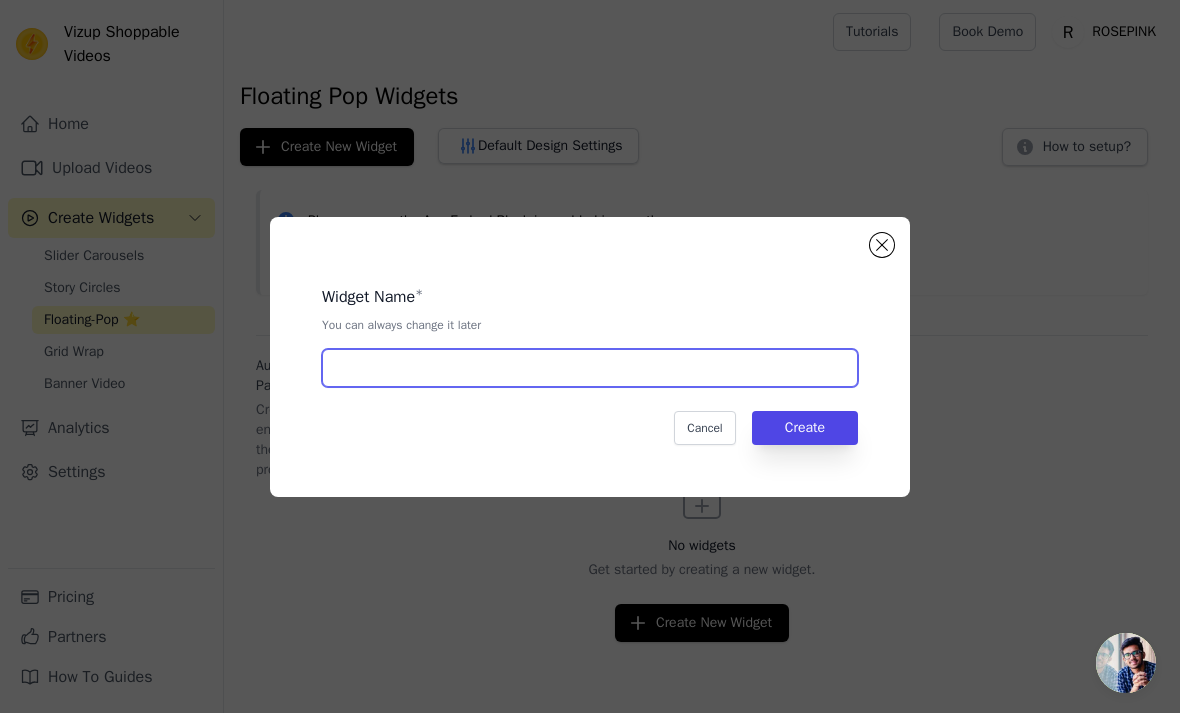 click at bounding box center [590, 368] 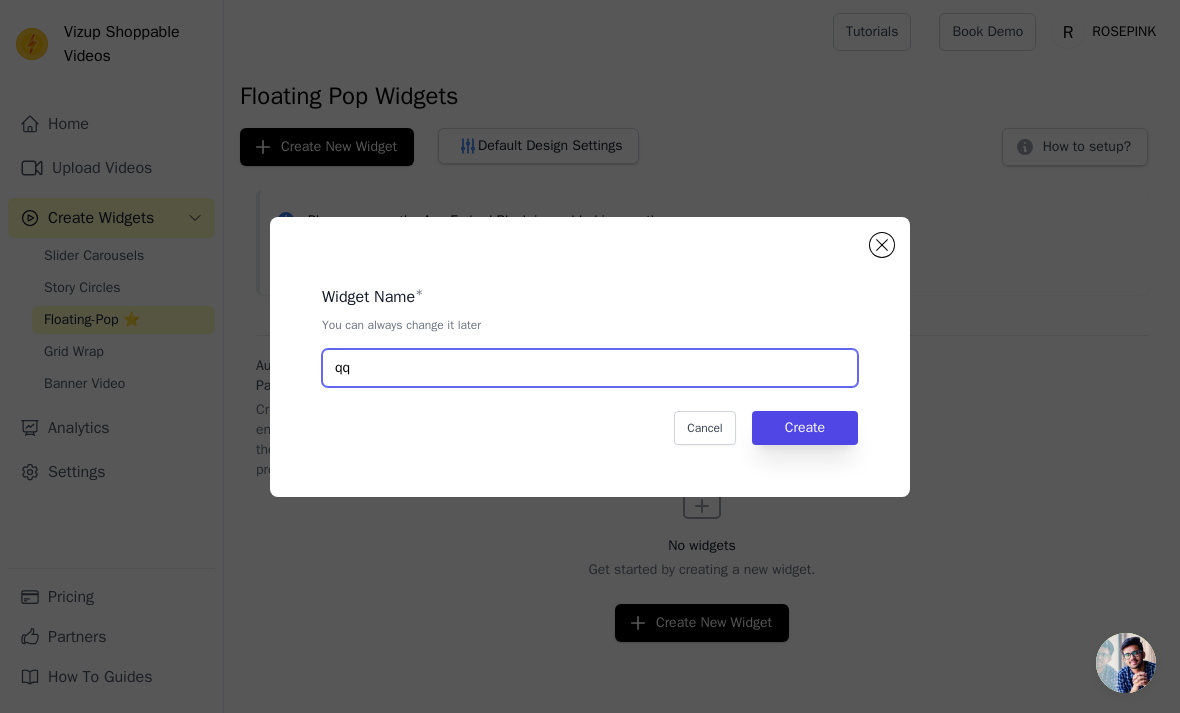 type on "qq" 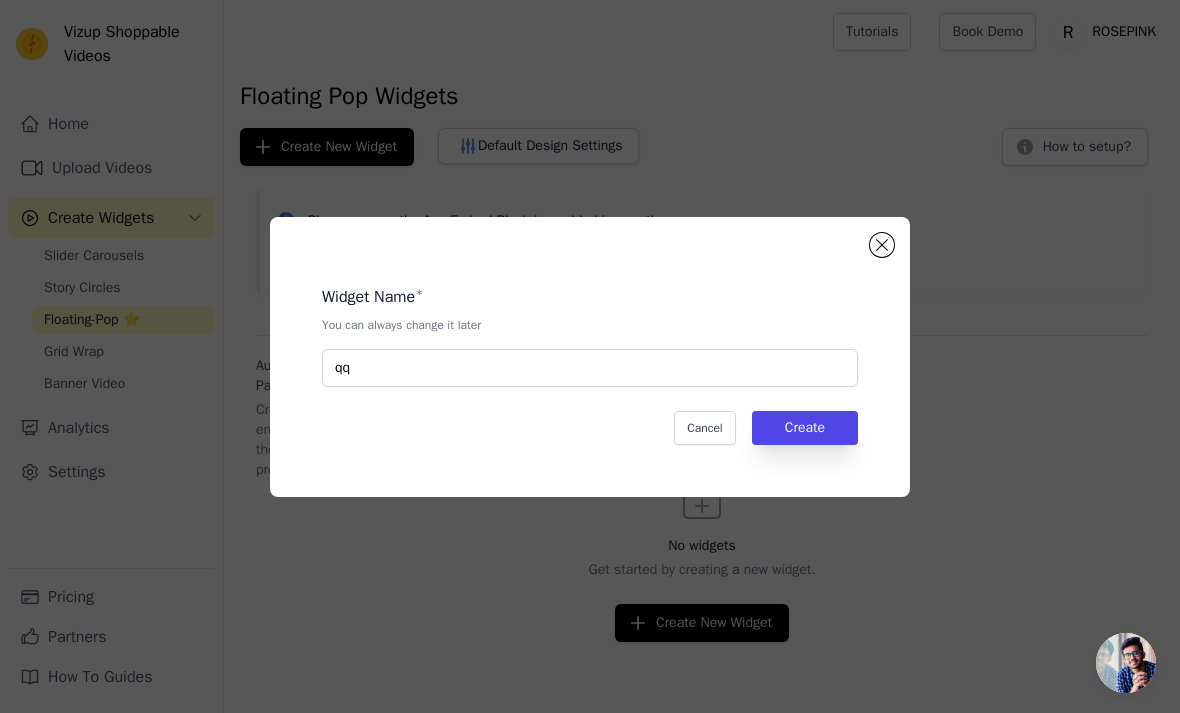 click on "Widget Name   *   You can always change it later   qq     Cancel   Create" at bounding box center (590, 357) 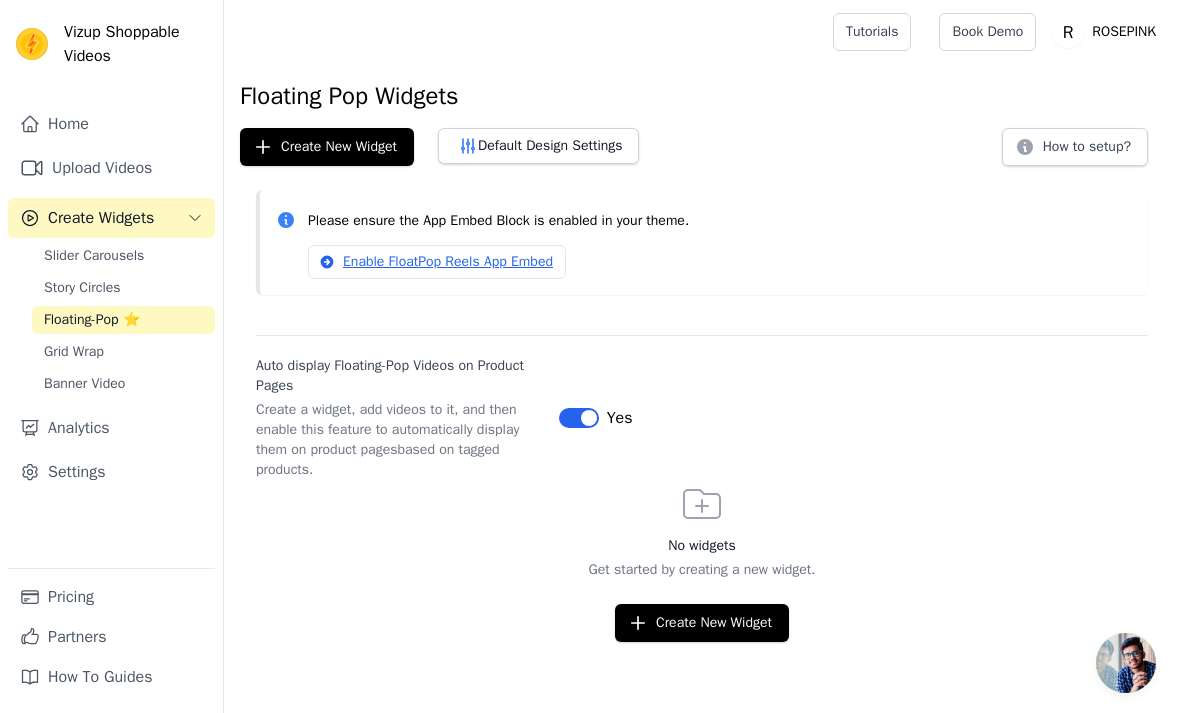 click on "Create New Widget" at bounding box center (702, 623) 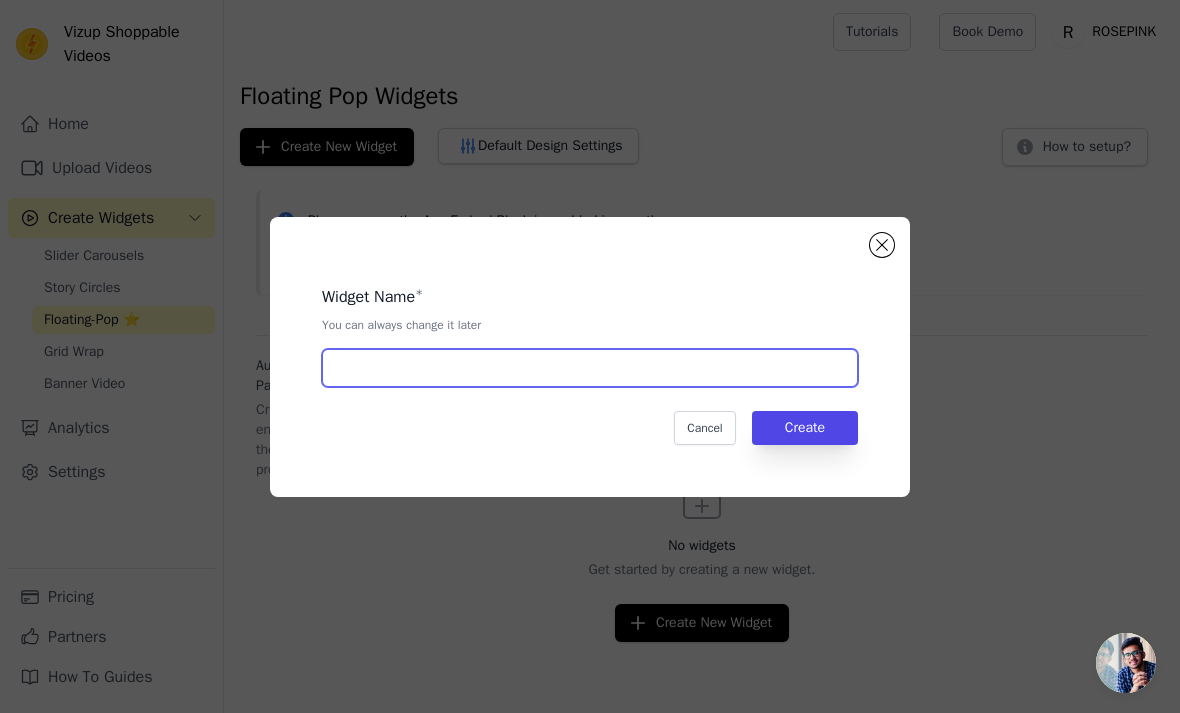 click at bounding box center [590, 368] 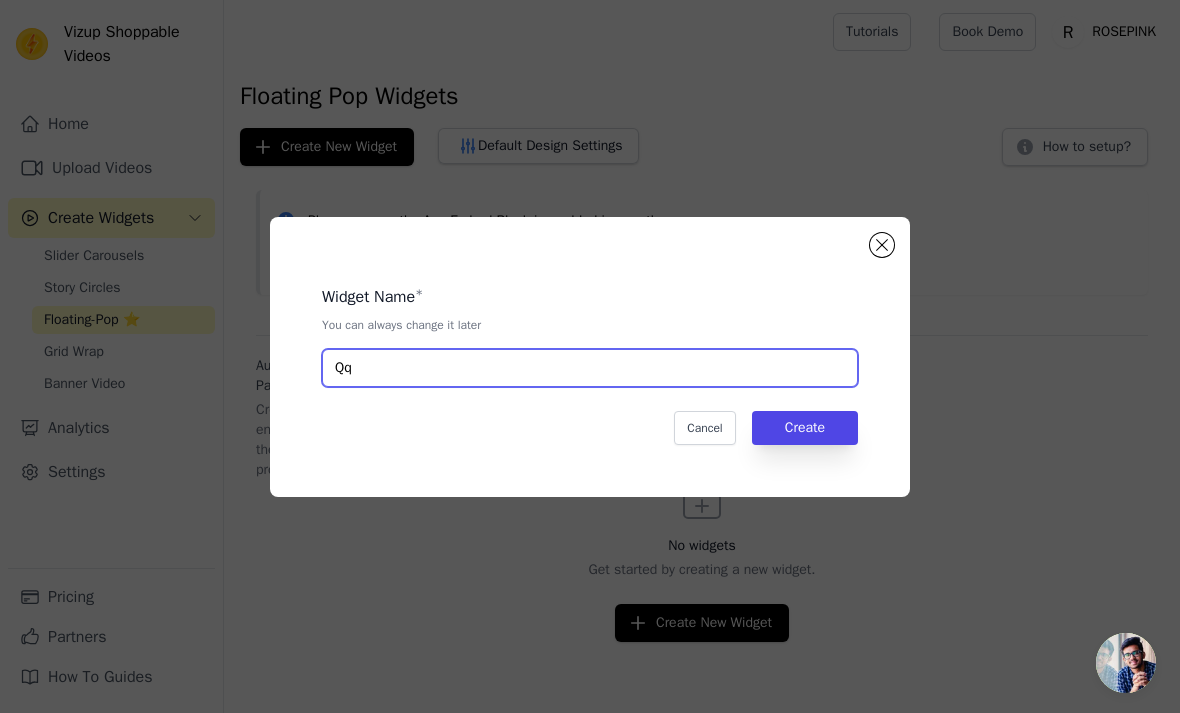 type on "Qq" 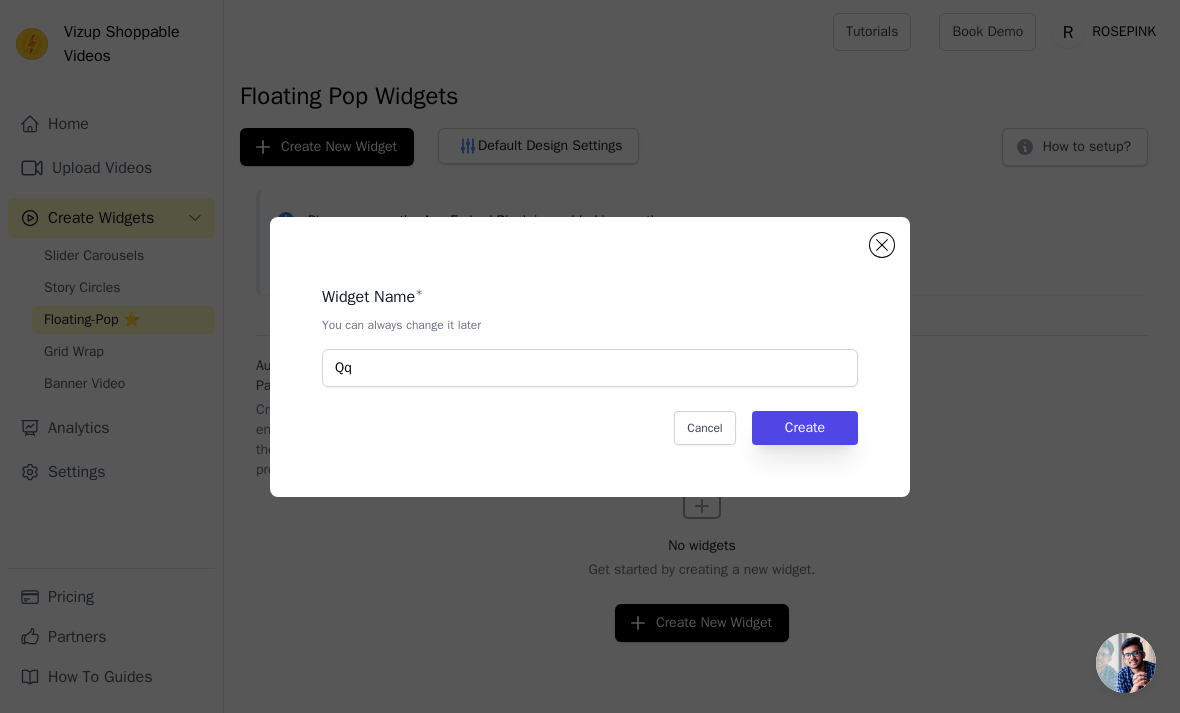 click on "Create" at bounding box center (805, 428) 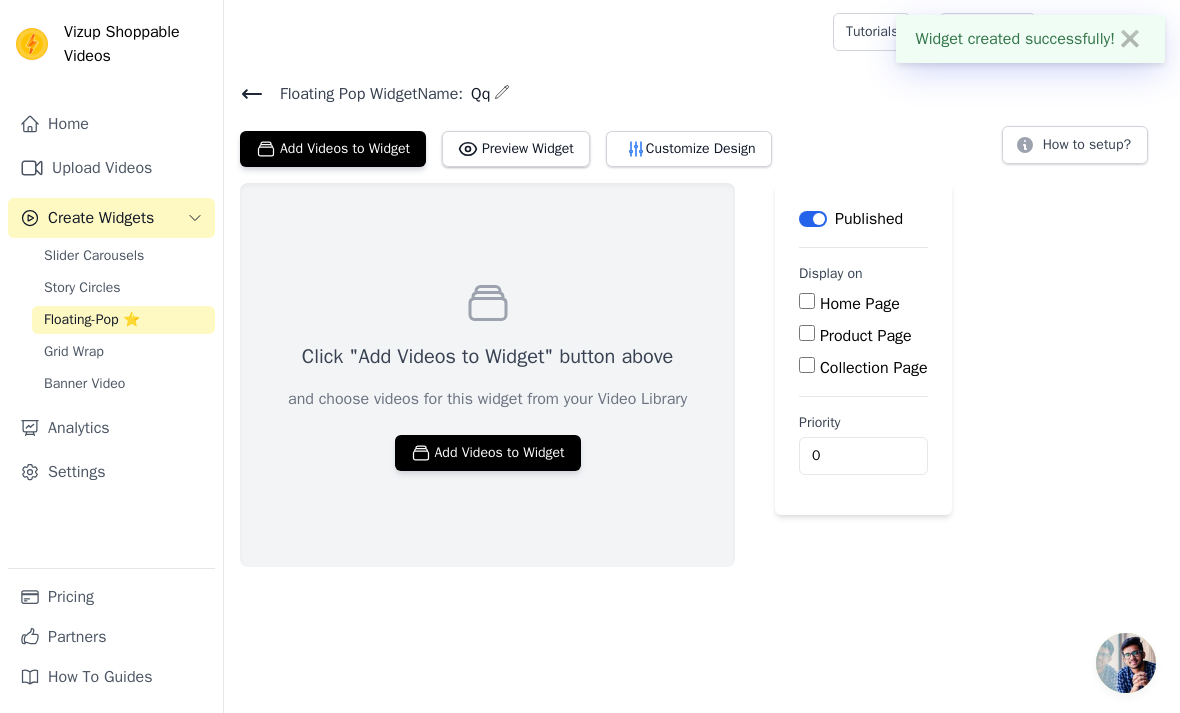 click on "Product Page" at bounding box center (866, 336) 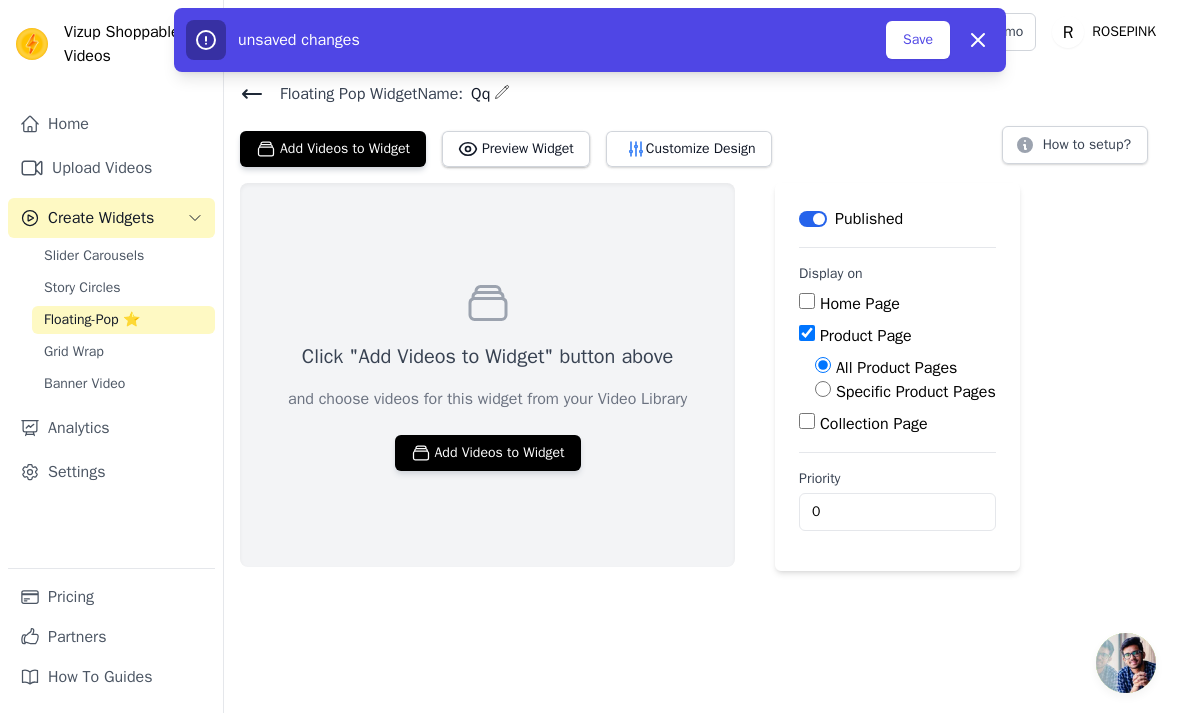 click on "Specific Product Pages" at bounding box center [905, 392] 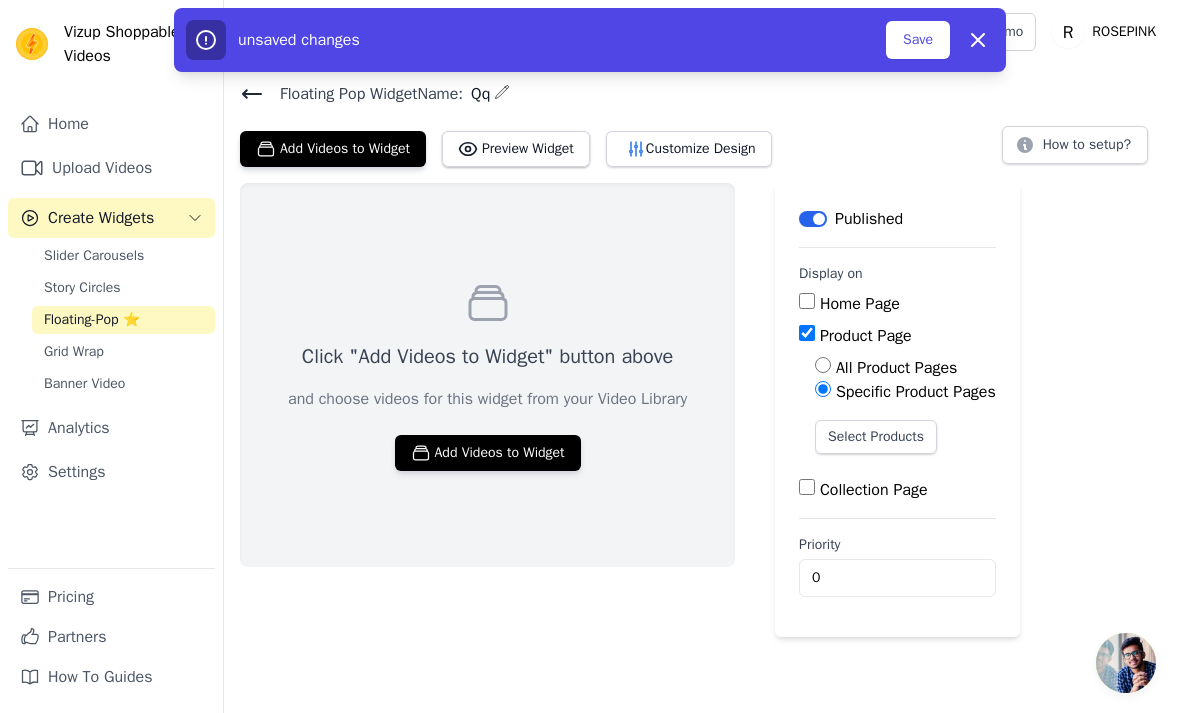 click on "Select Products" at bounding box center [876, 437] 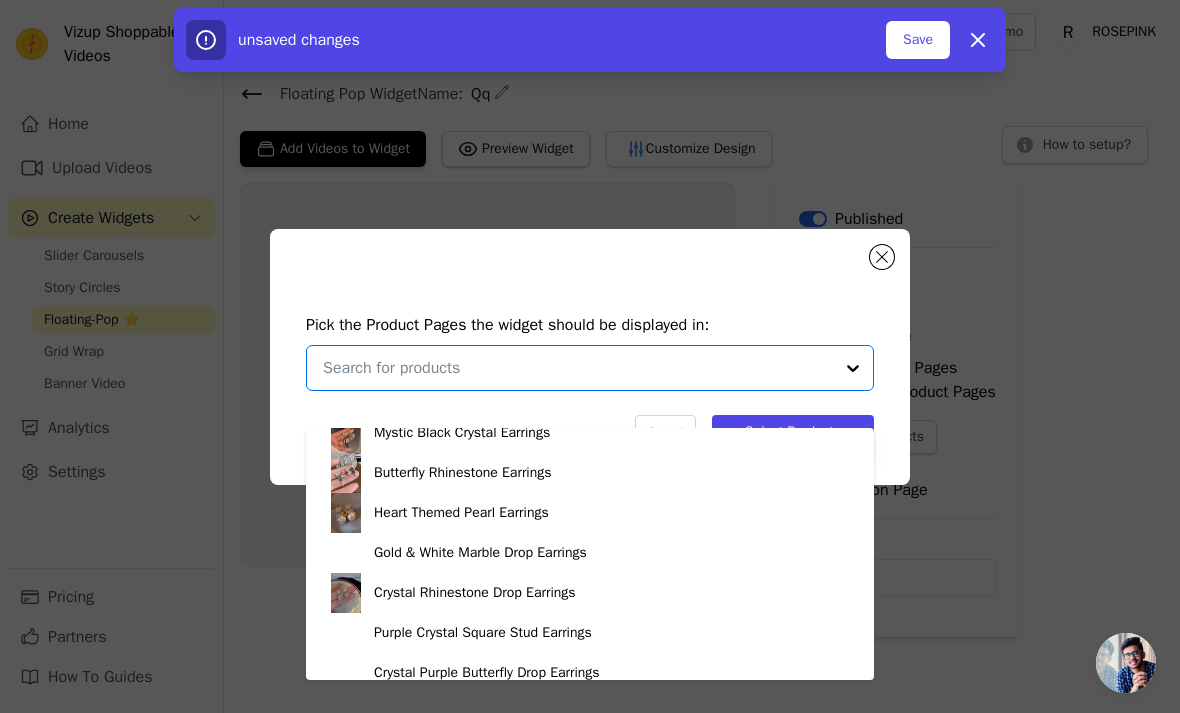 scroll, scrollTop: 496, scrollLeft: 0, axis: vertical 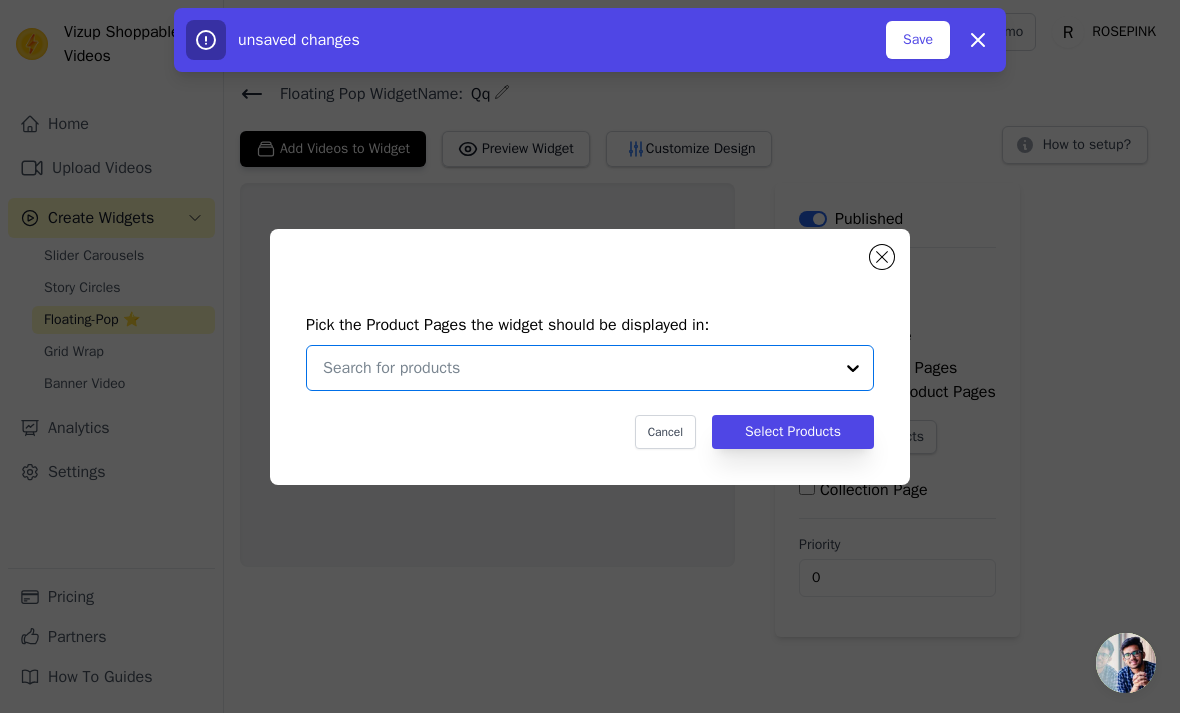 click at bounding box center [578, 368] 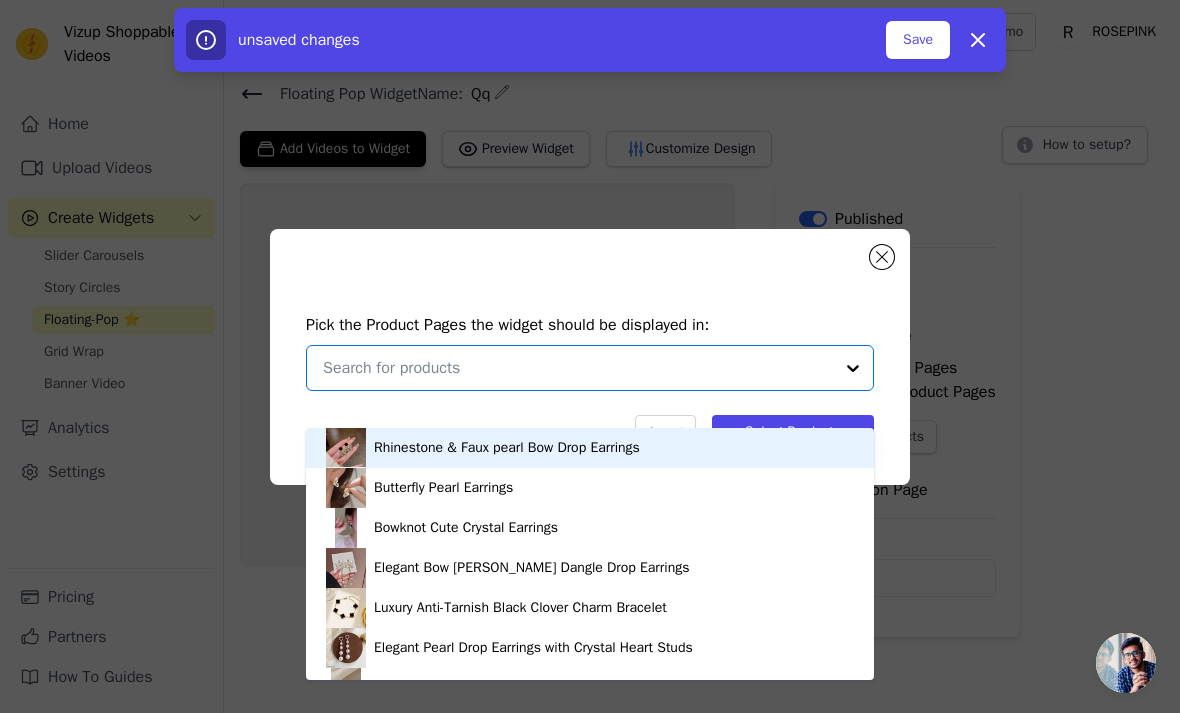 click at bounding box center [578, 368] 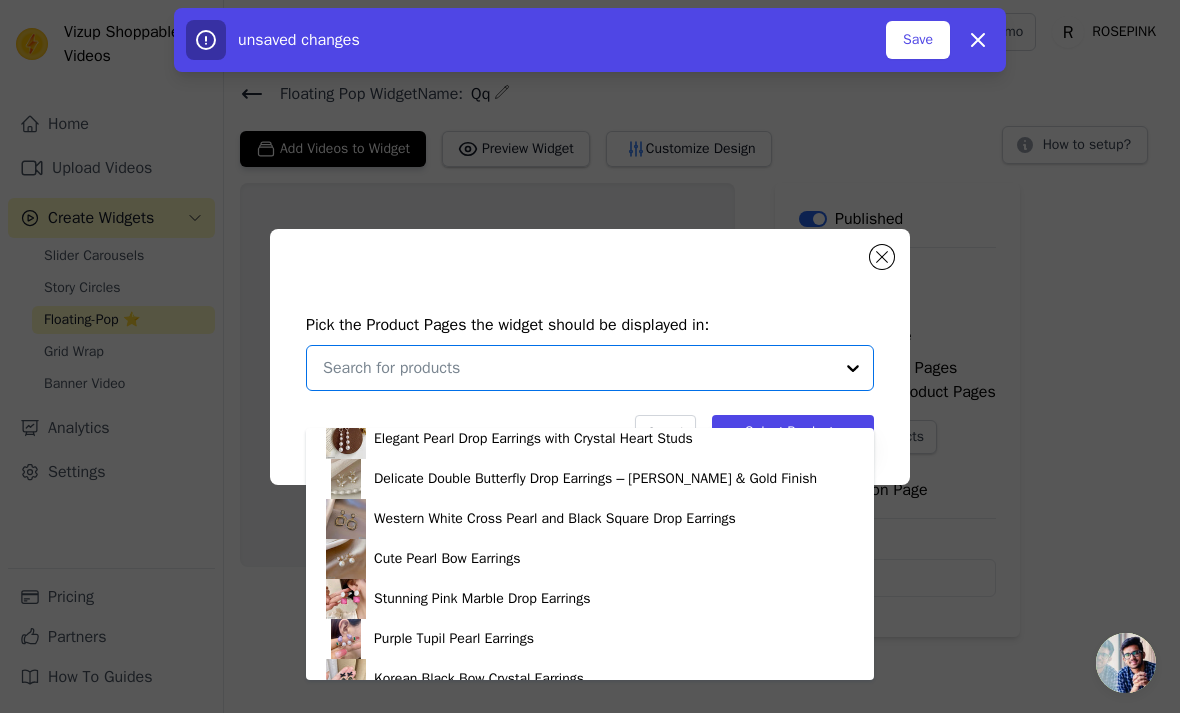 scroll, scrollTop: 217, scrollLeft: 0, axis: vertical 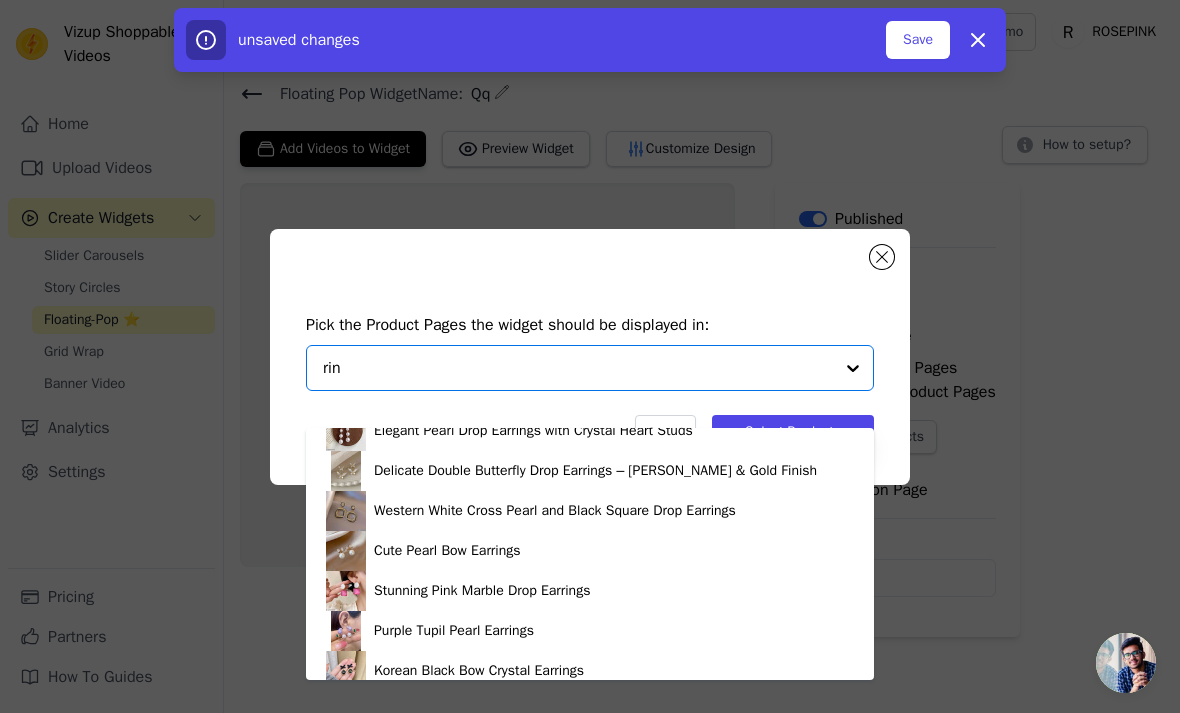 type on "ring" 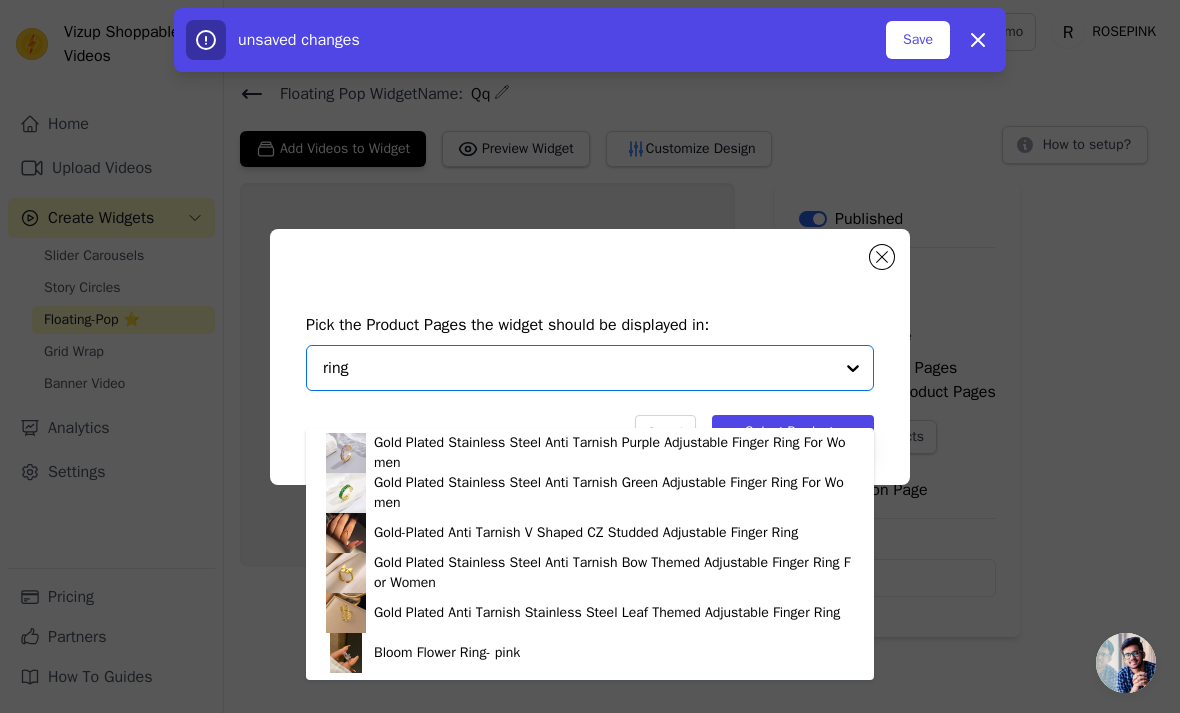scroll, scrollTop: 388, scrollLeft: 0, axis: vertical 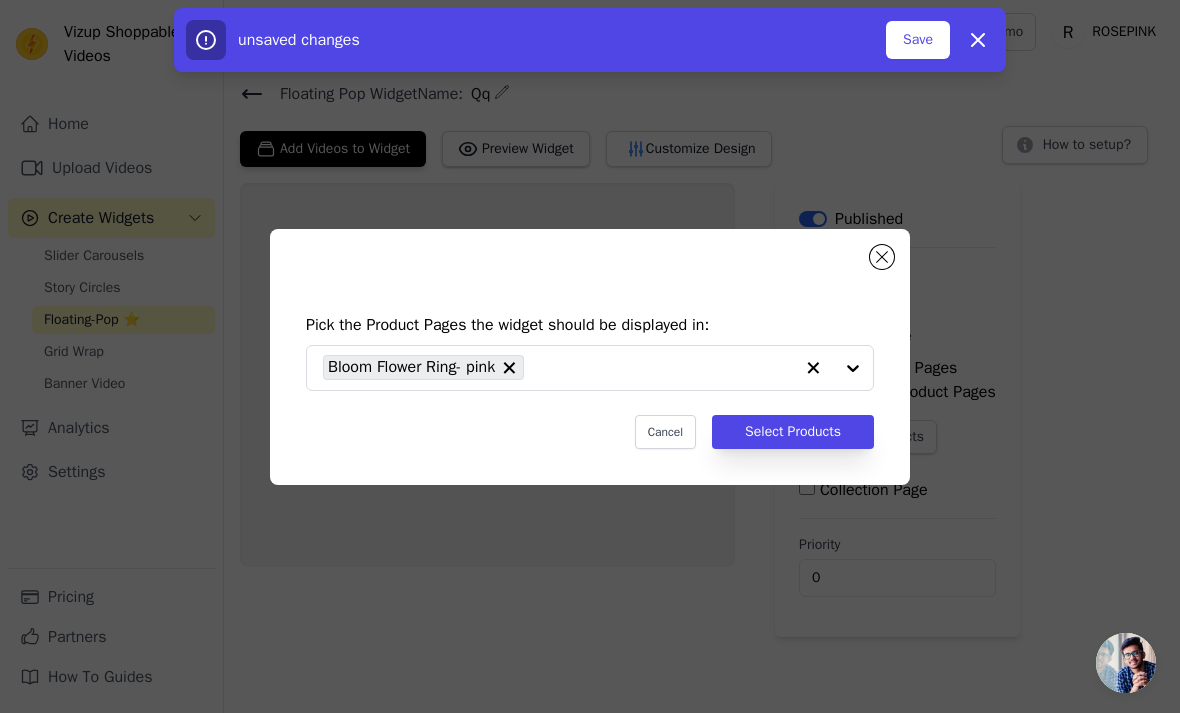 click on "Select Products" at bounding box center [793, 432] 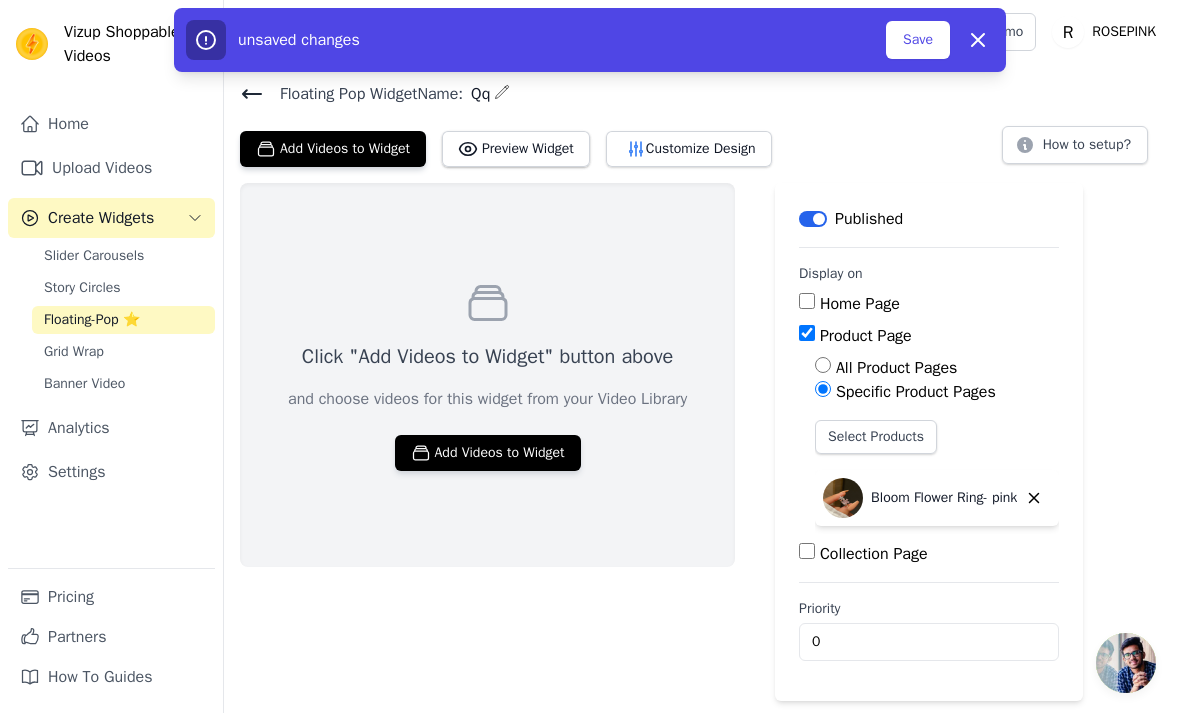 click on "Add Videos to Widget" at bounding box center (488, 453) 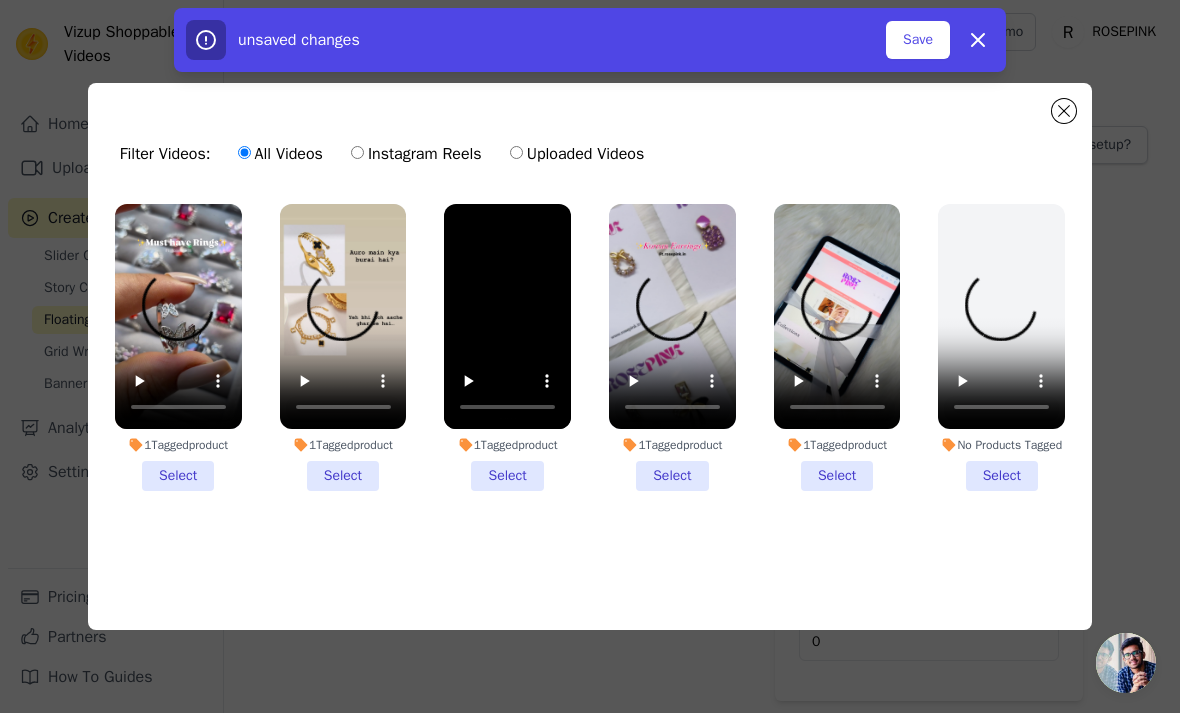 click on "1  Tagged  product     Select" at bounding box center (178, 347) 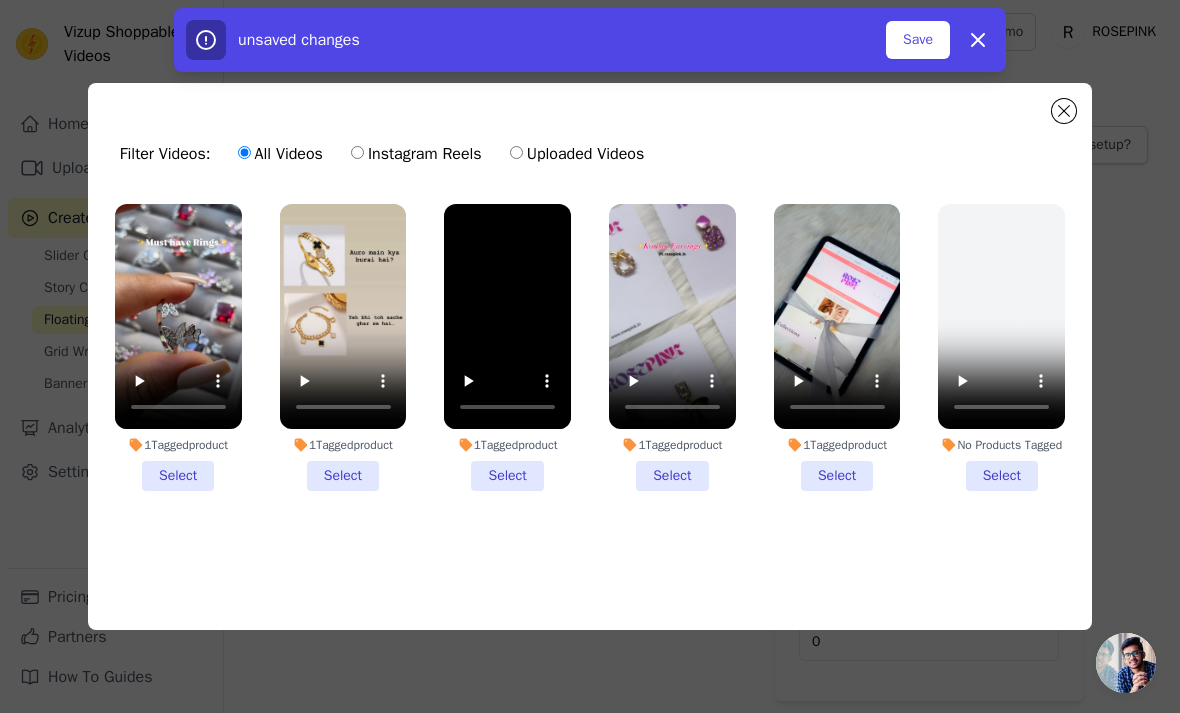 click on "1  Tagged  product     Select" at bounding box center (0, 0) 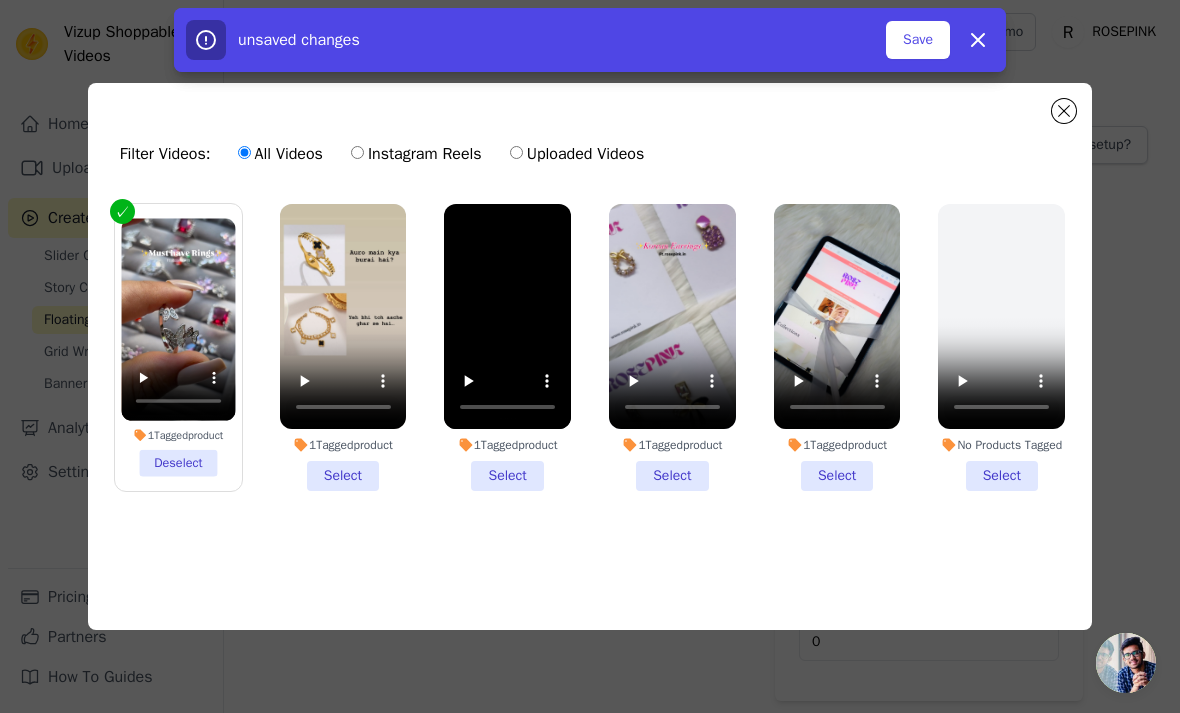 click on "Save" at bounding box center (918, 40) 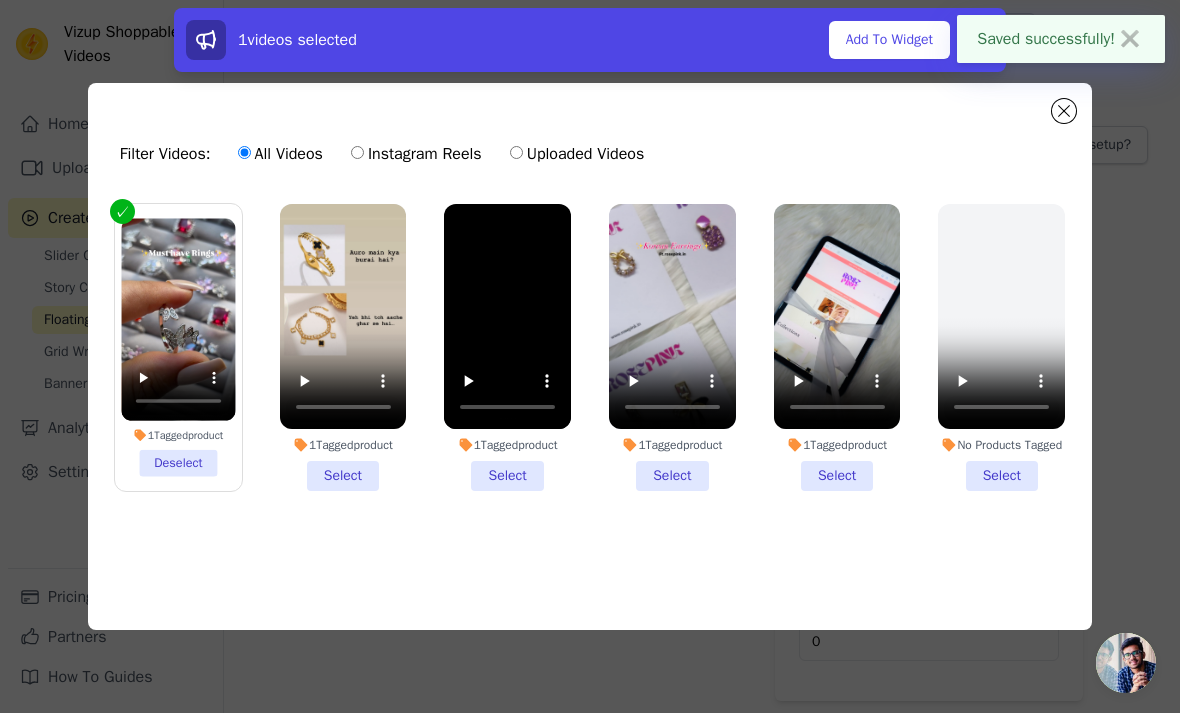click on "Saved successfully! ✖" at bounding box center (1061, 39) 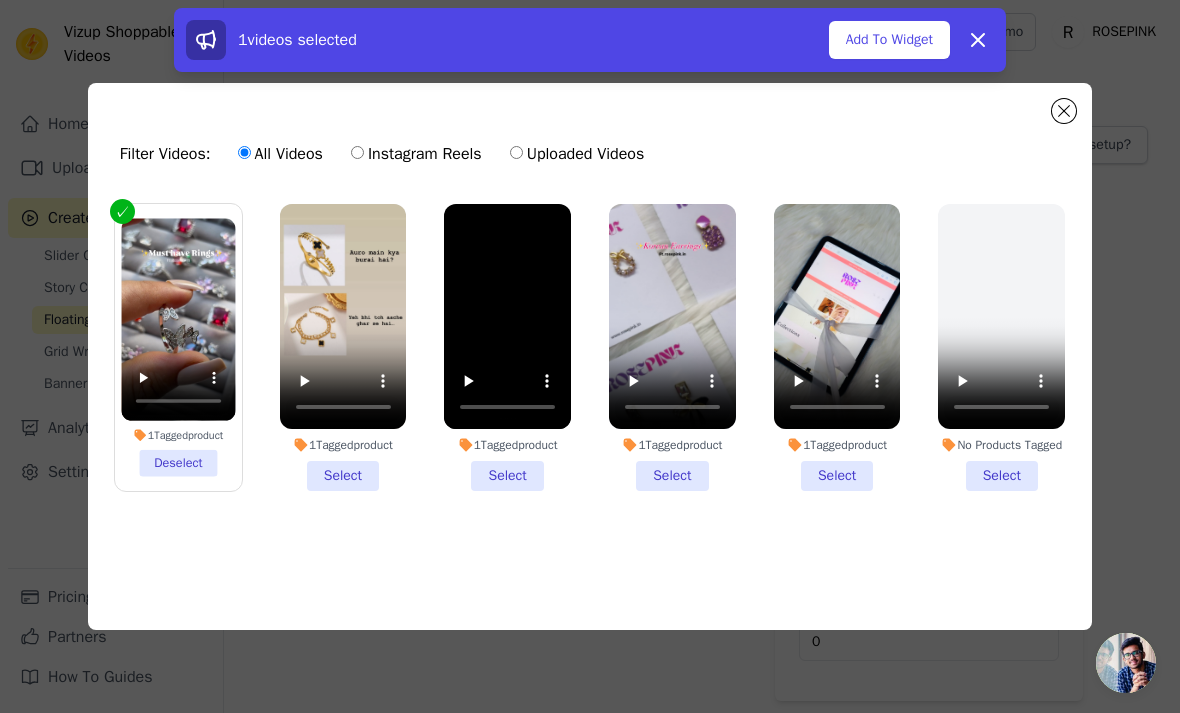 click on "Add To Widget" at bounding box center [889, 40] 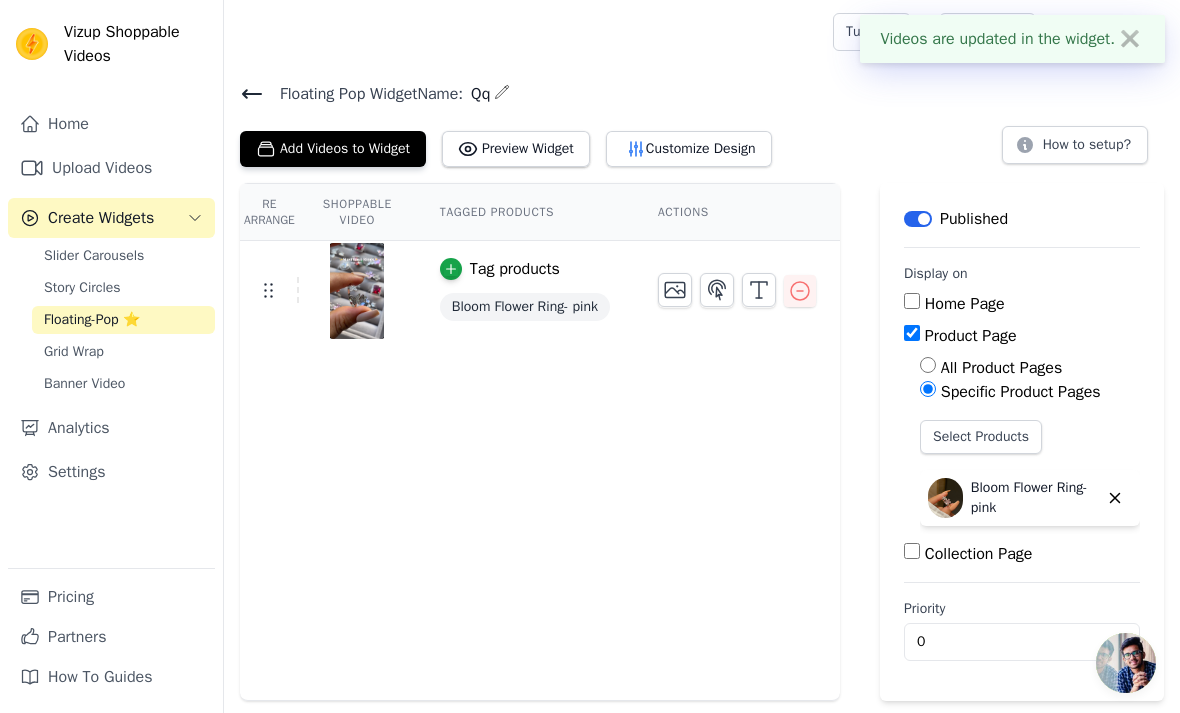 click on "Customize Design" at bounding box center (689, 149) 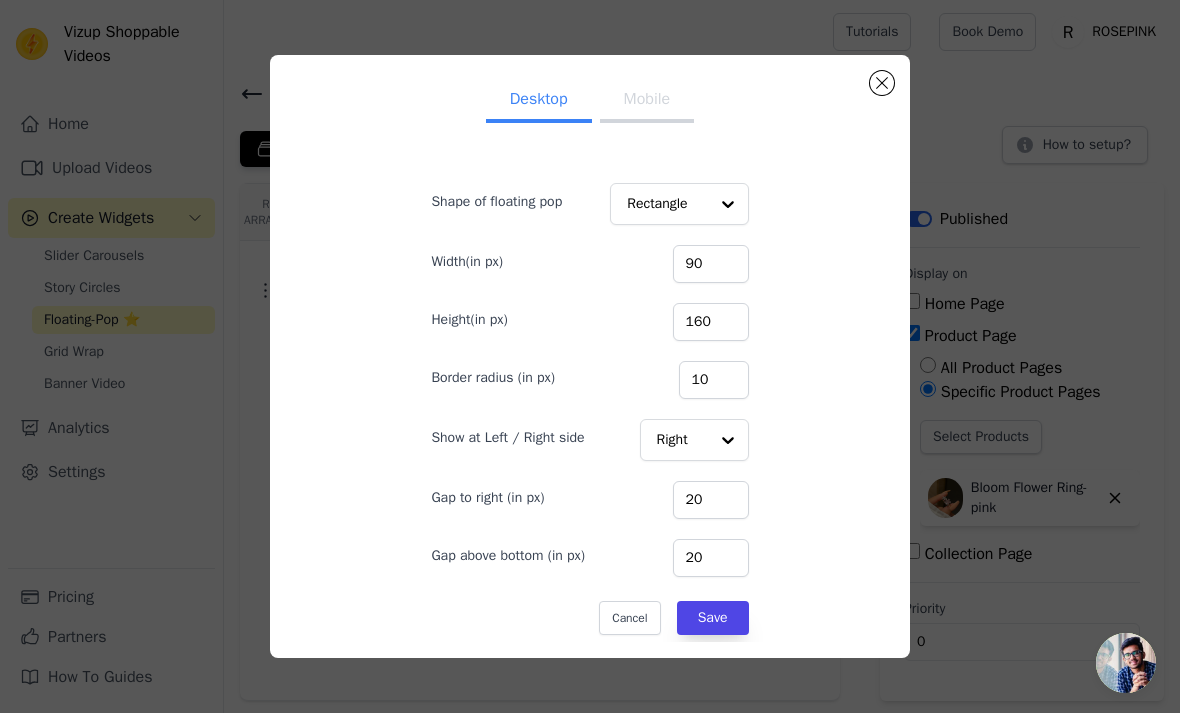 click on "Save" at bounding box center [713, 618] 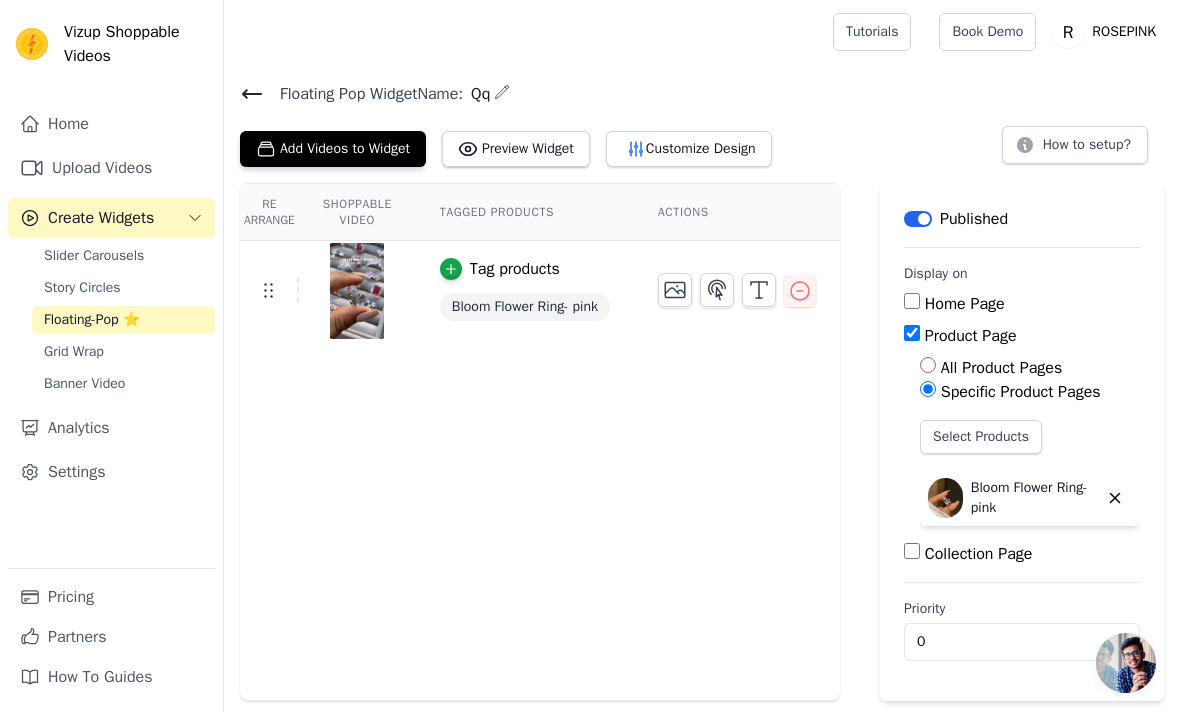 click on "How to setup?" at bounding box center (1075, 145) 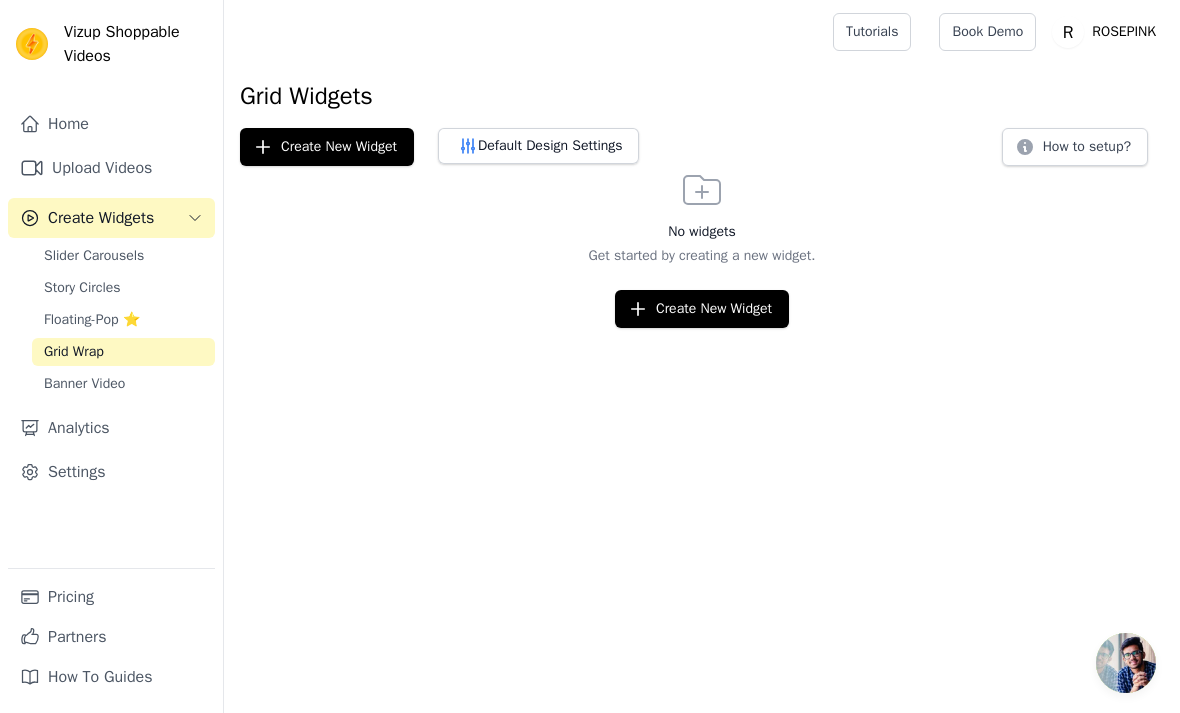 click on "Banner Video" at bounding box center (84, 384) 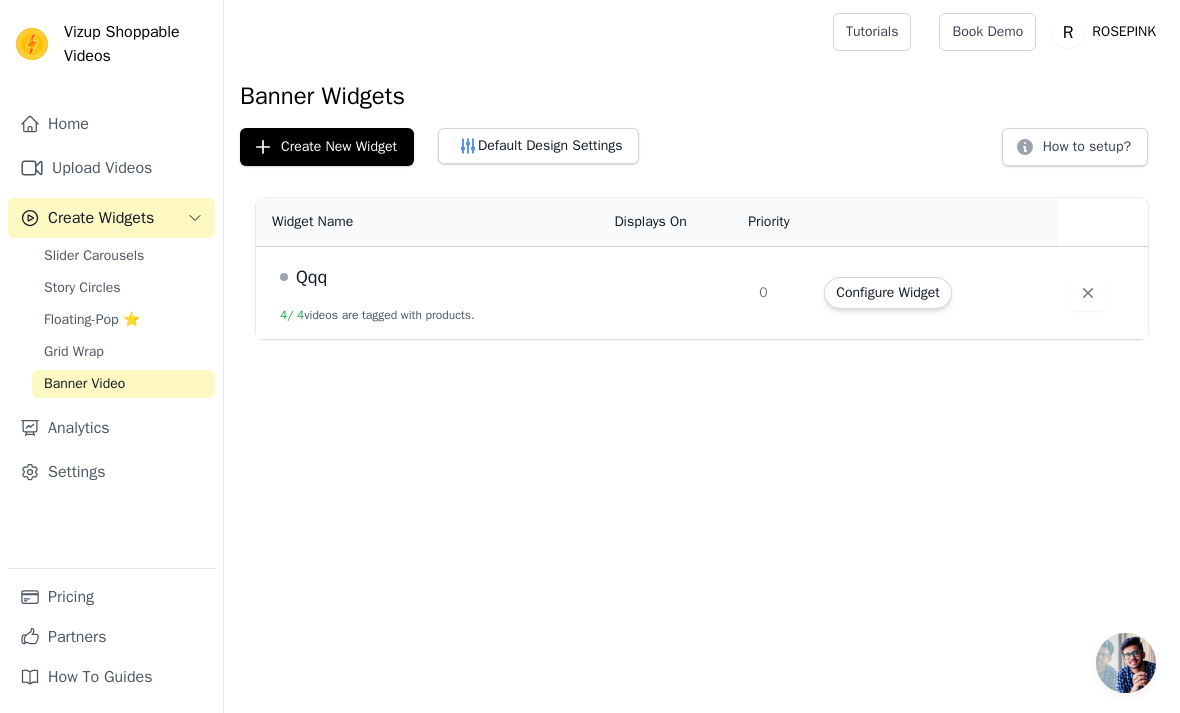 click on "How to setup?" at bounding box center (1075, 147) 